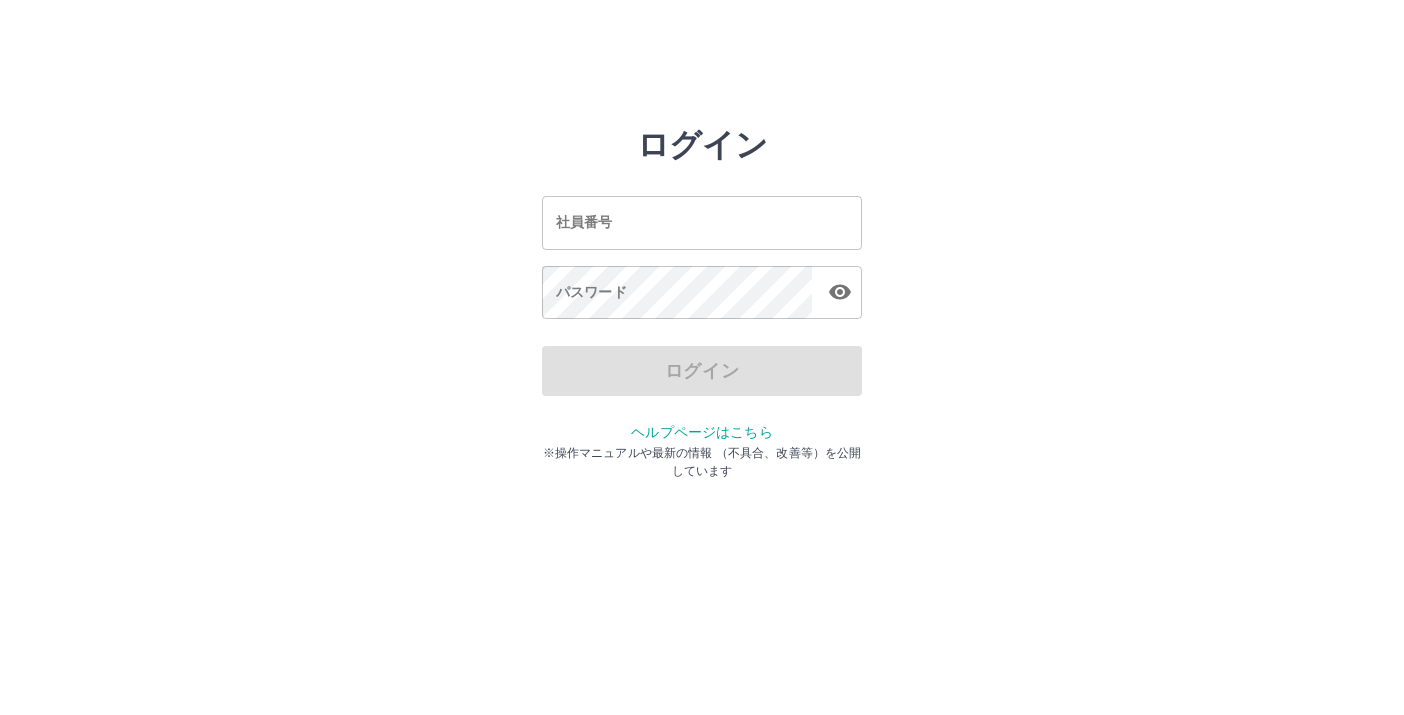 scroll, scrollTop: 0, scrollLeft: 0, axis: both 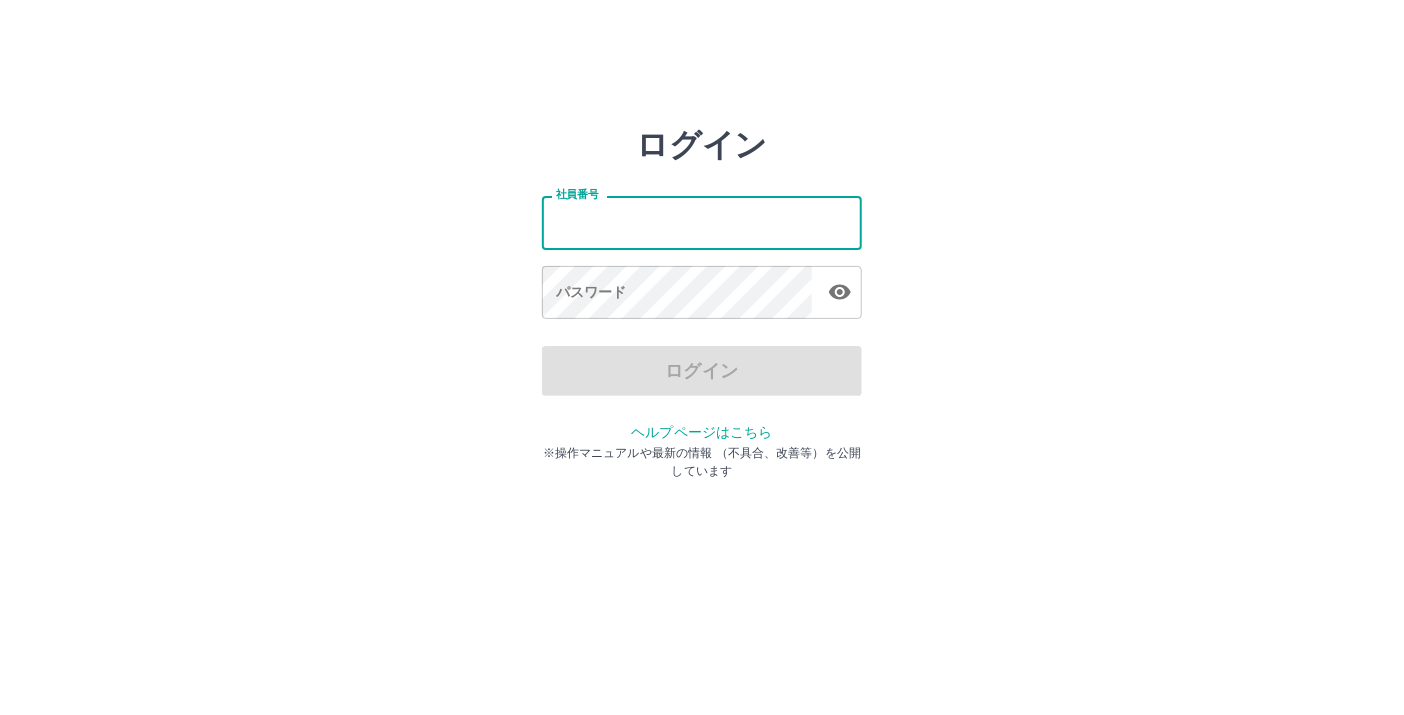 click on "社員番号" at bounding box center (702, 222) 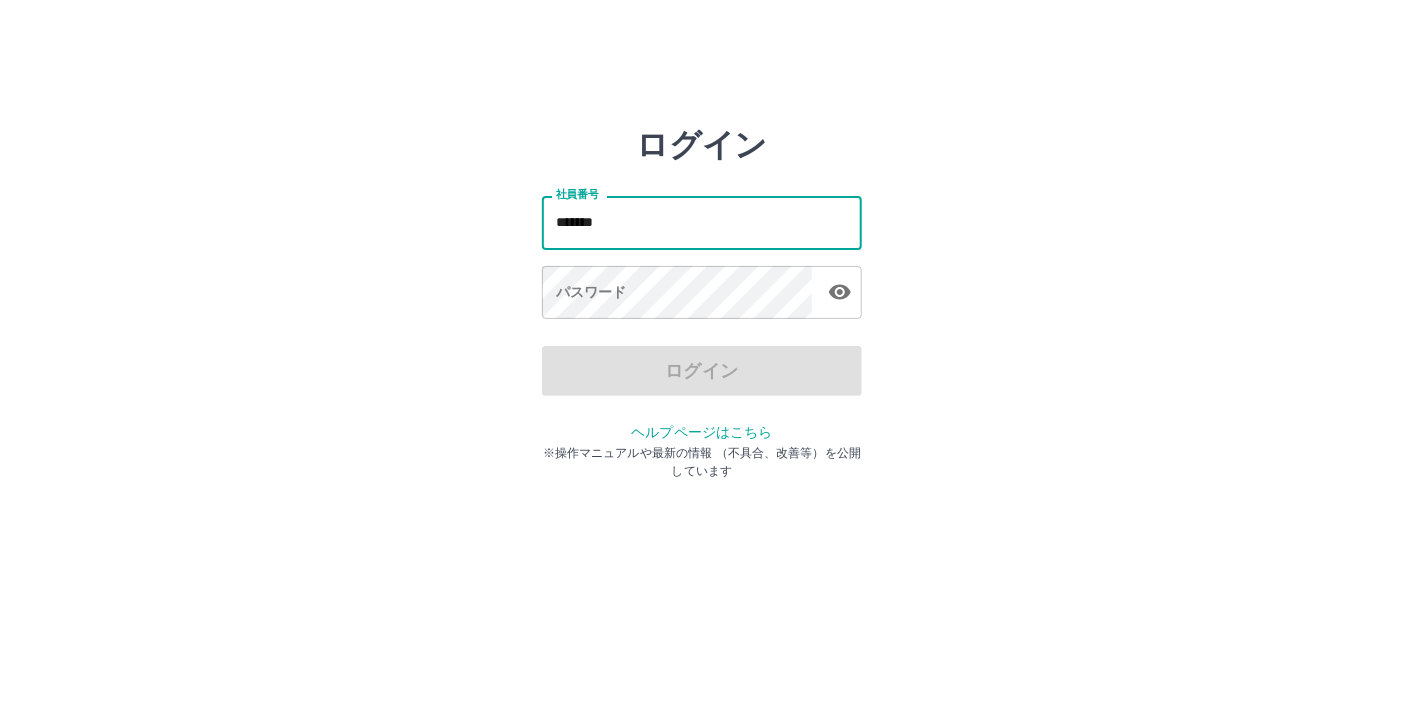 type on "*******" 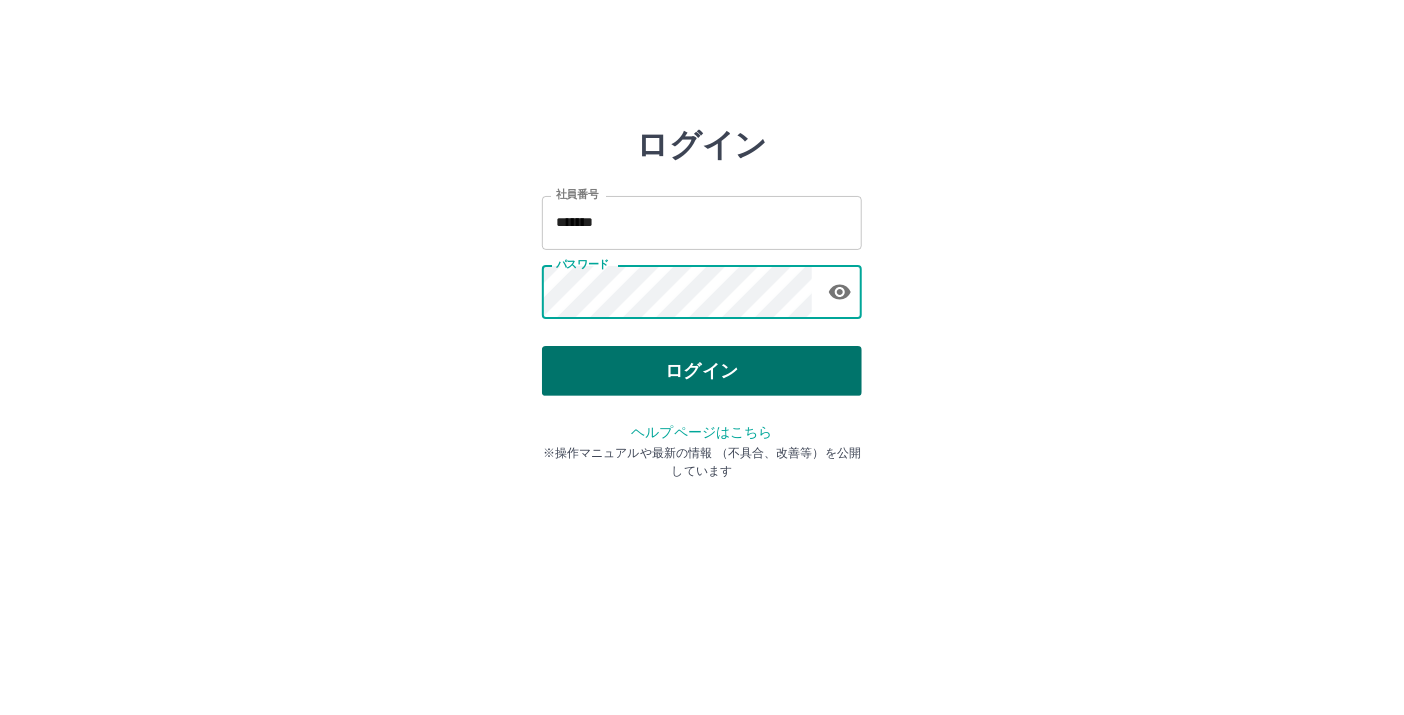 click on "ログイン" at bounding box center (702, 371) 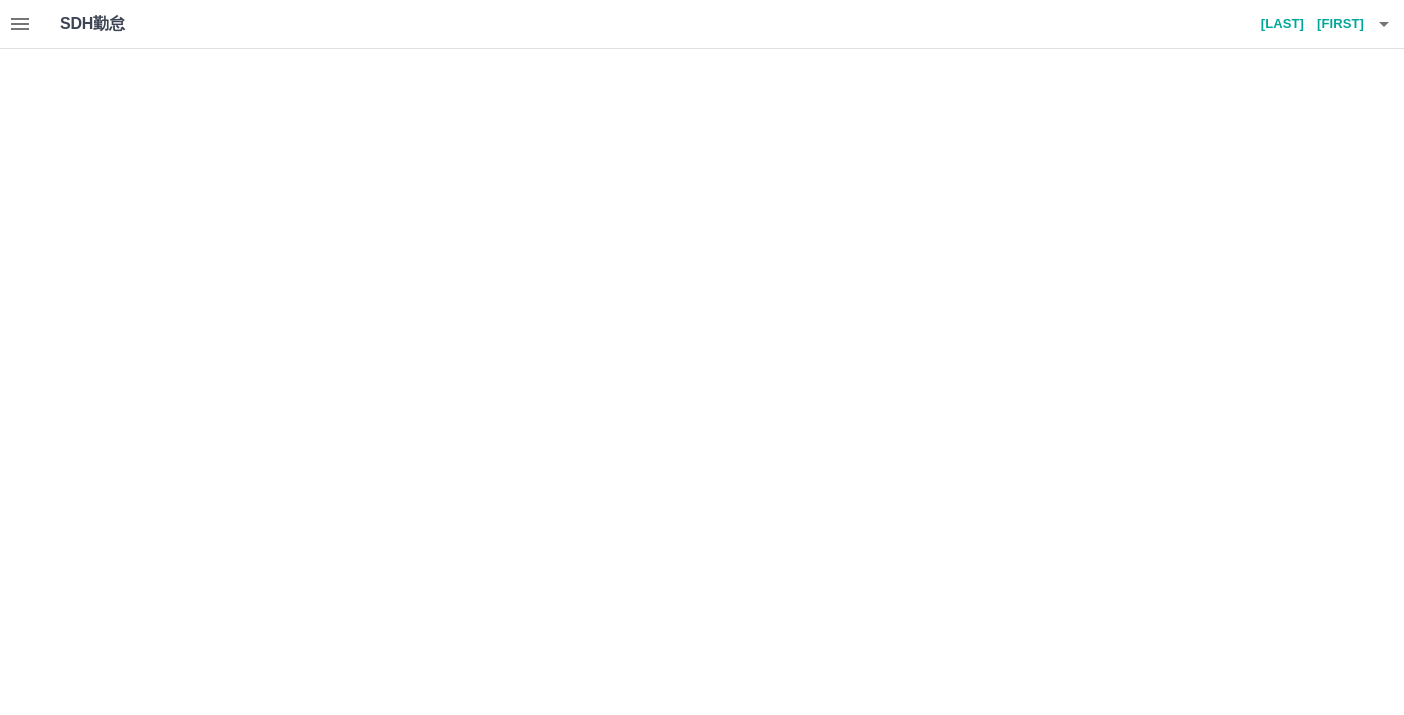 scroll, scrollTop: 0, scrollLeft: 0, axis: both 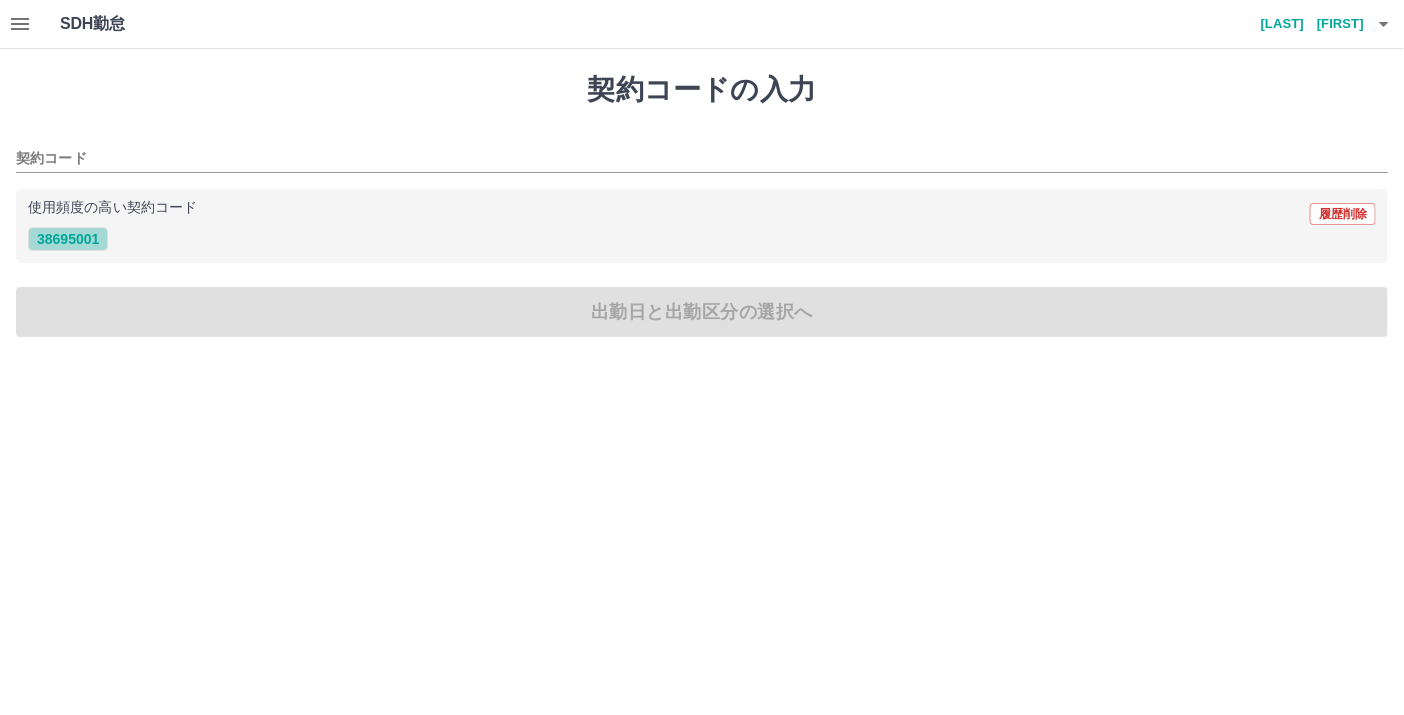 click on "38695001" at bounding box center (68, 239) 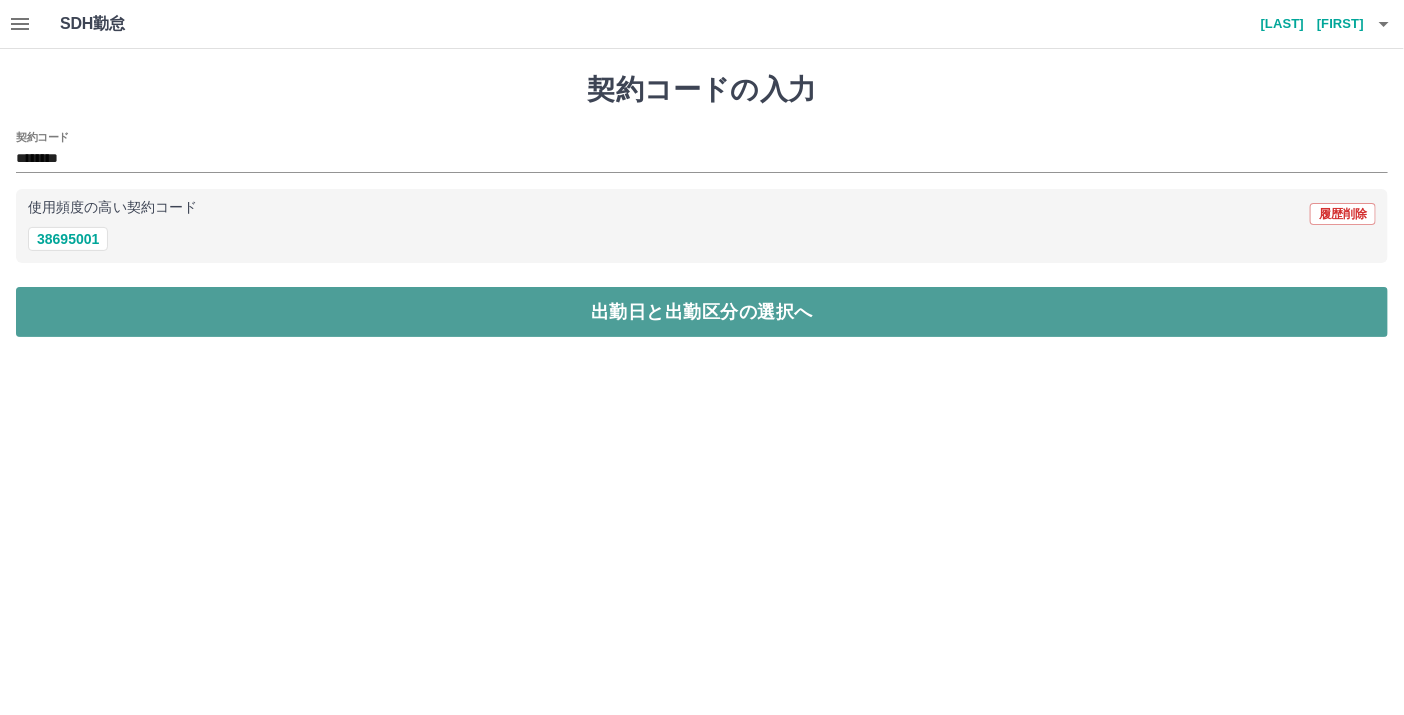 click on "出勤日と出勤区分の選択へ" at bounding box center (702, 312) 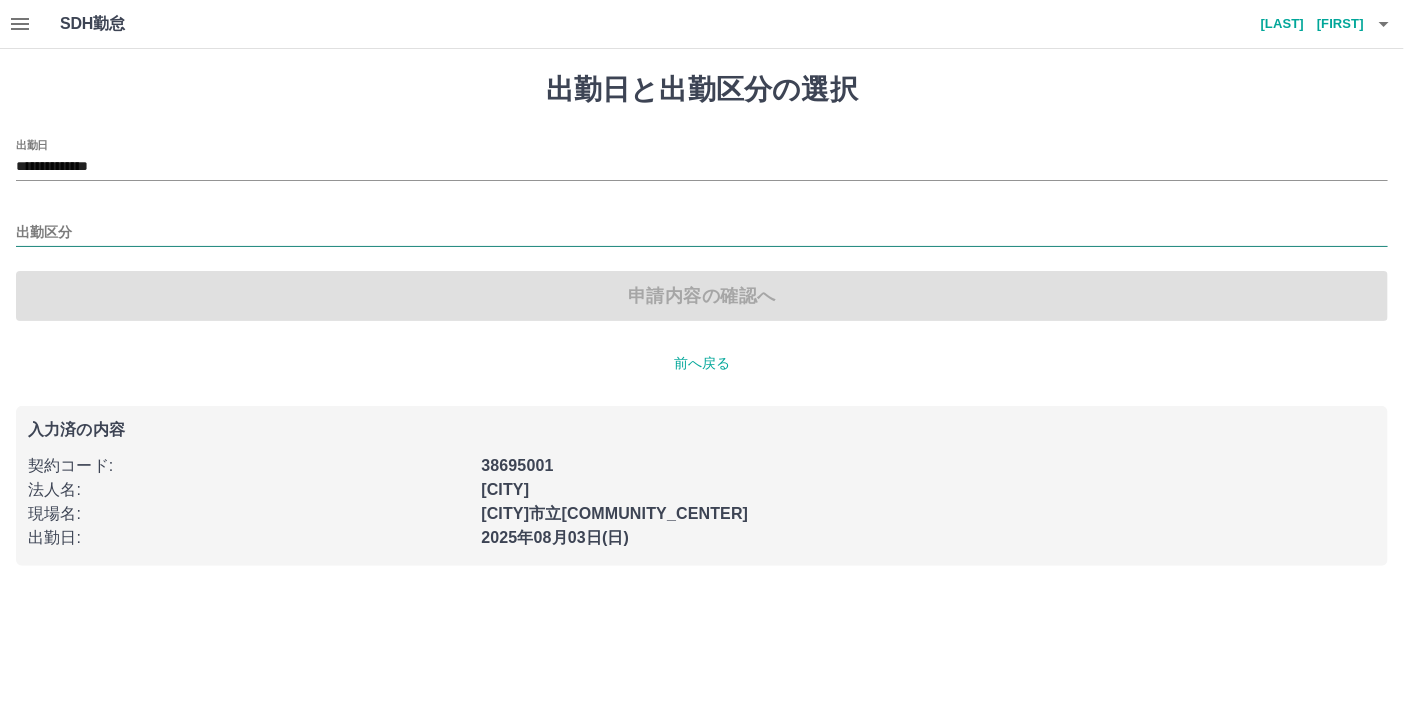 click on "出勤区分" at bounding box center (702, 233) 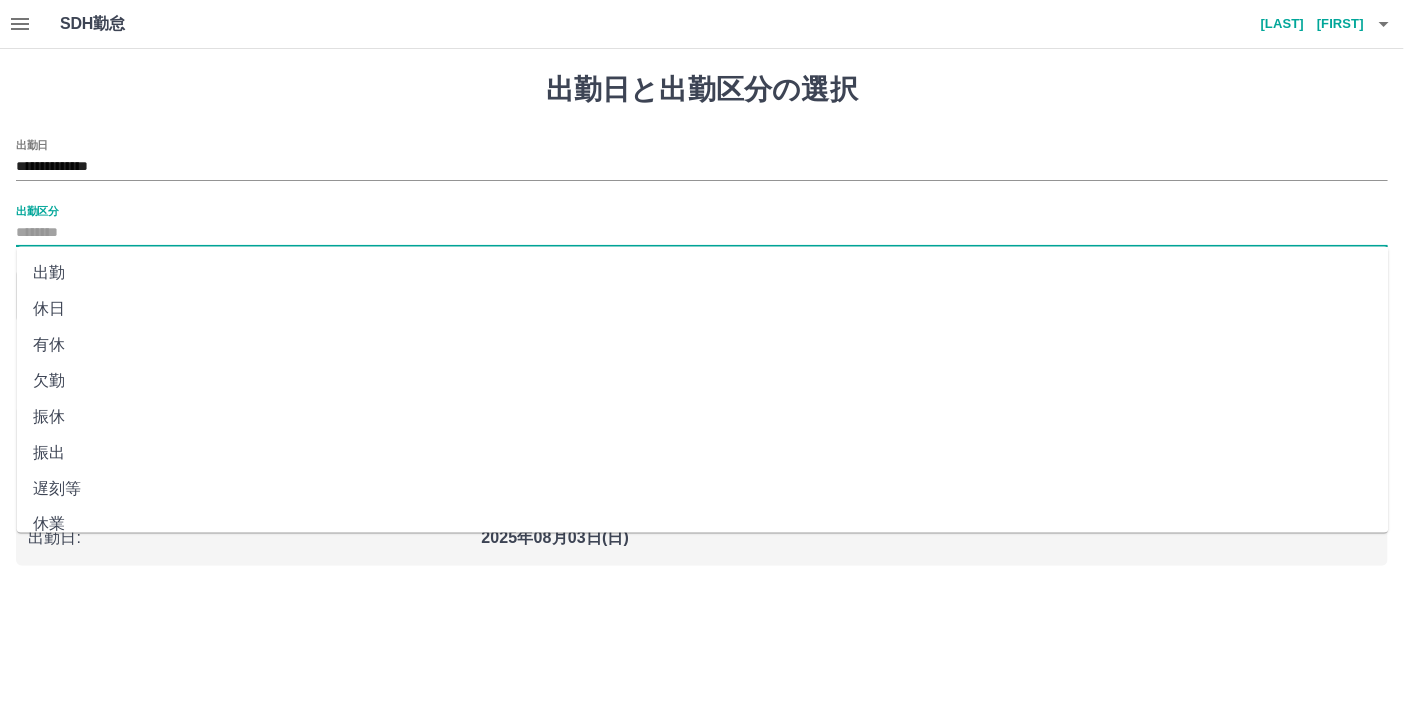 click on "出勤" at bounding box center (703, 273) 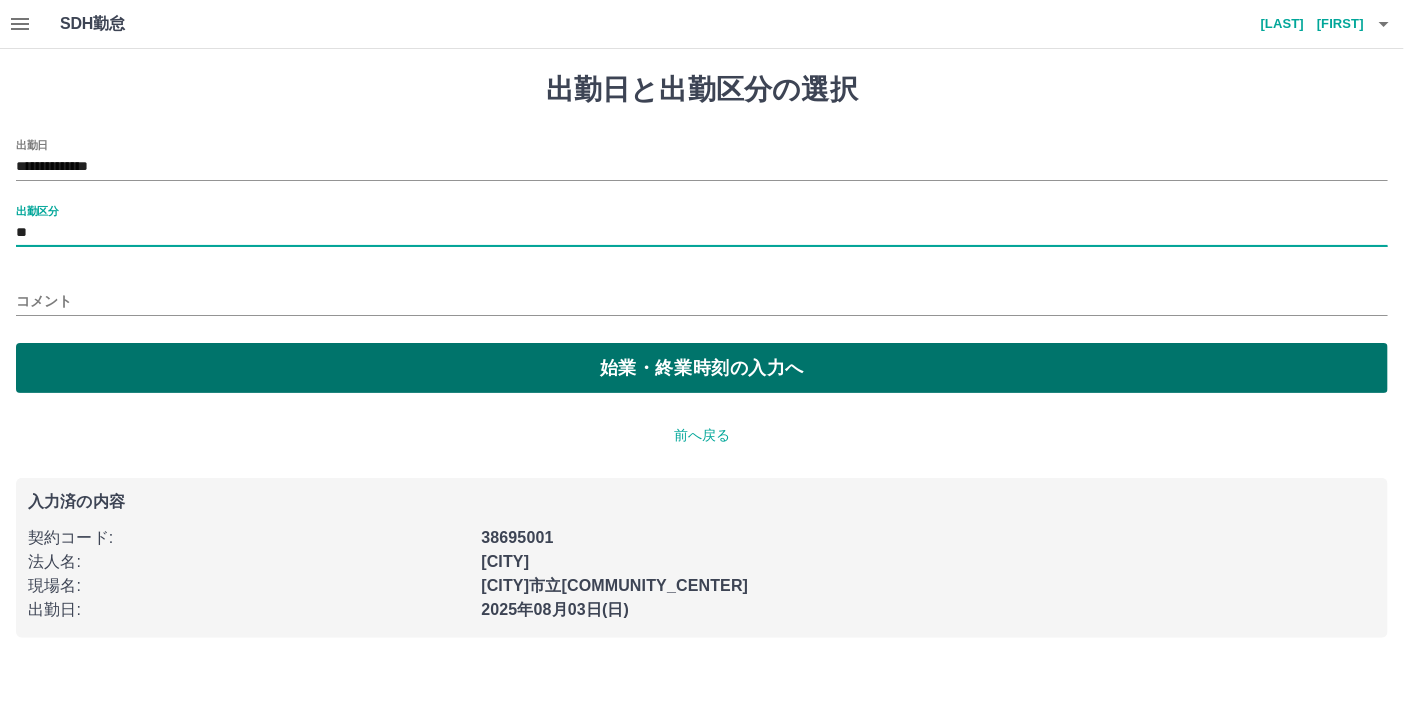 drag, startPoint x: 71, startPoint y: 362, endPoint x: 71, endPoint y: 351, distance: 11 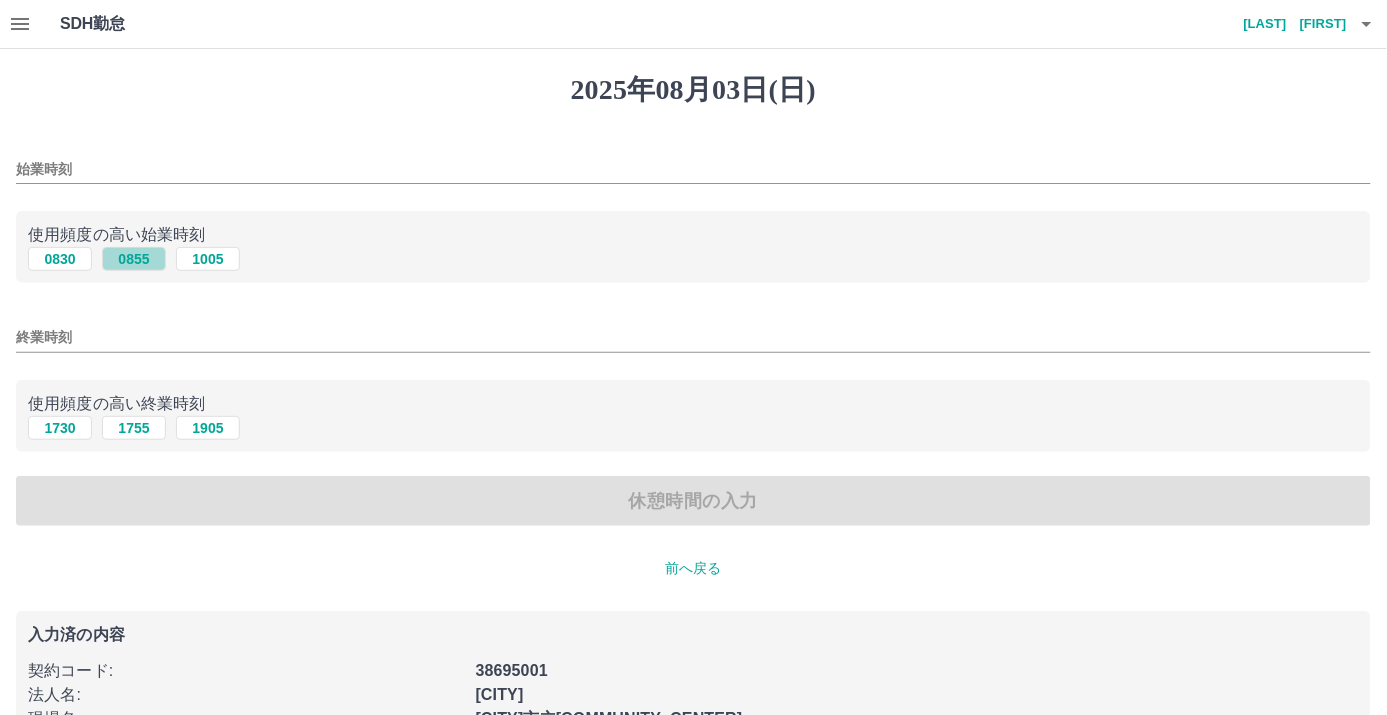 click on "0855" at bounding box center [134, 259] 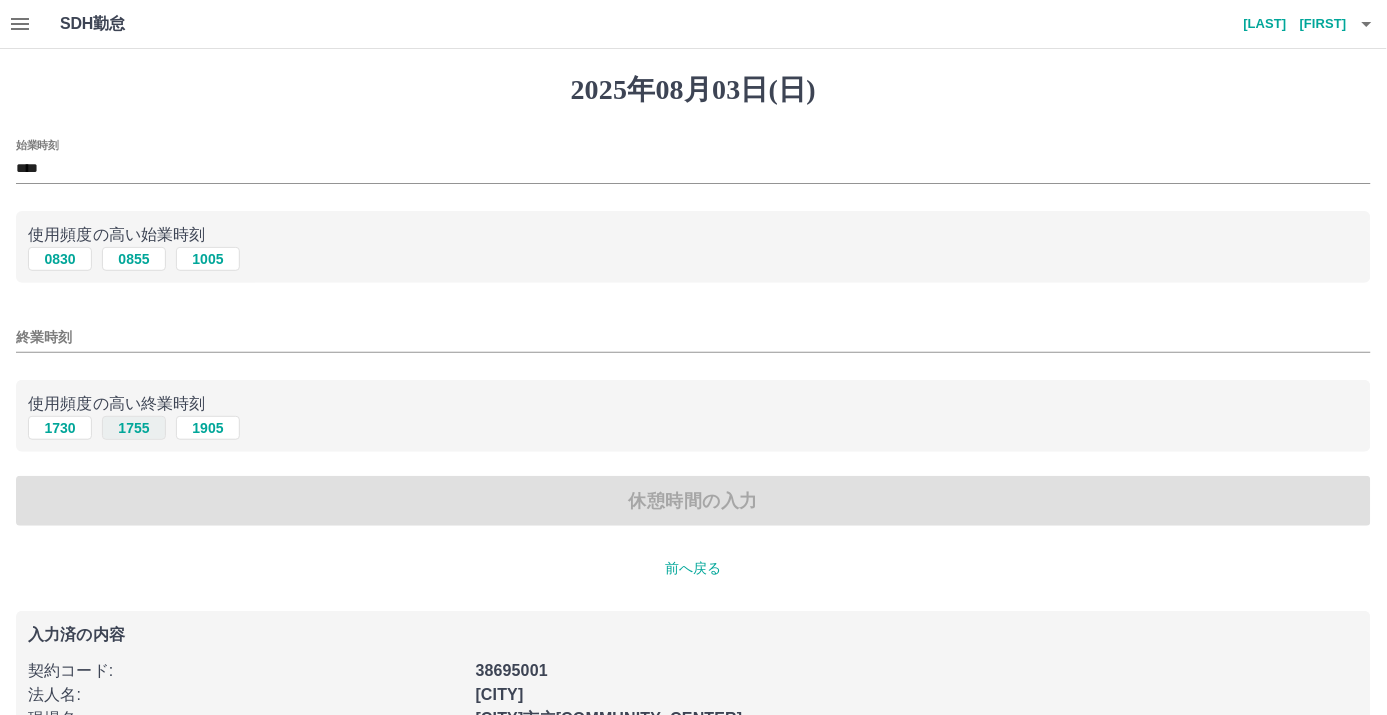 click on "1755" at bounding box center (134, 428) 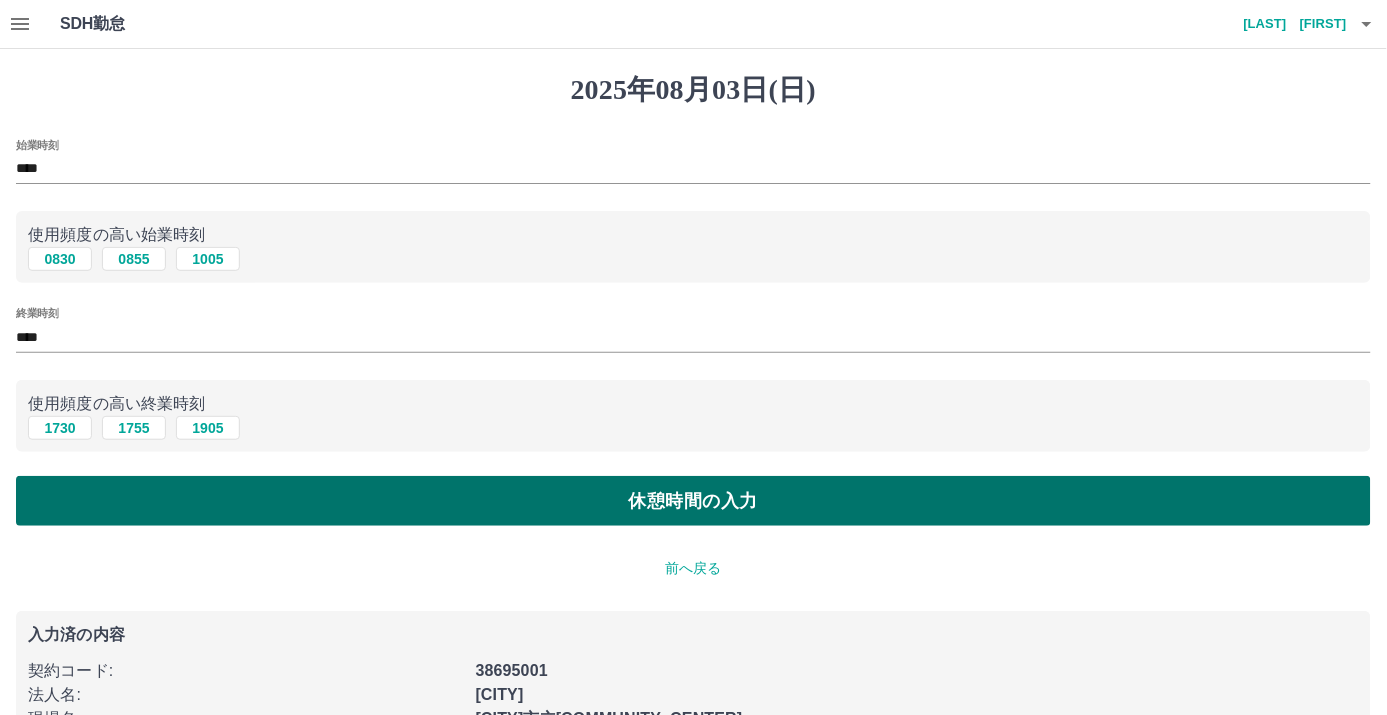 click on "休憩時間の入力" at bounding box center [693, 501] 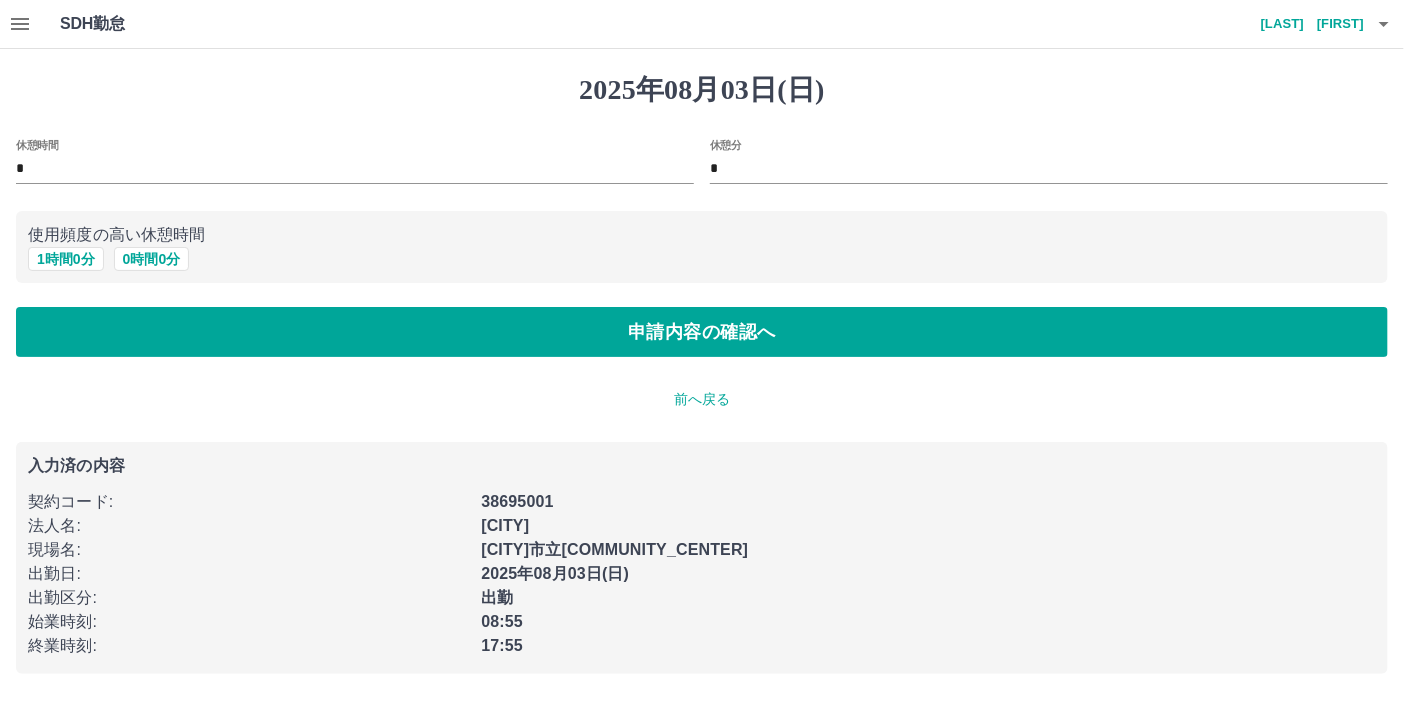 click on "使用頻度の高い休憩時間" at bounding box center [702, 235] 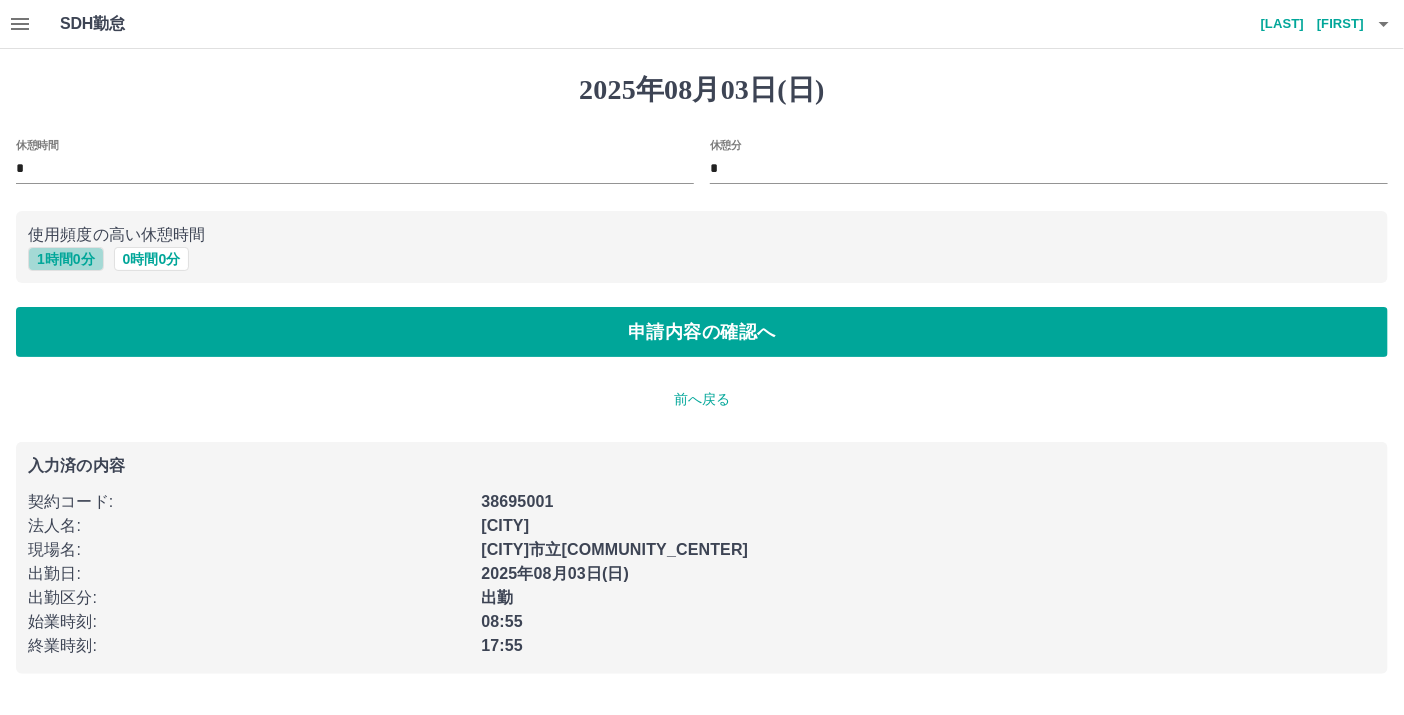 click on "1 時間 0 分" at bounding box center (66, 259) 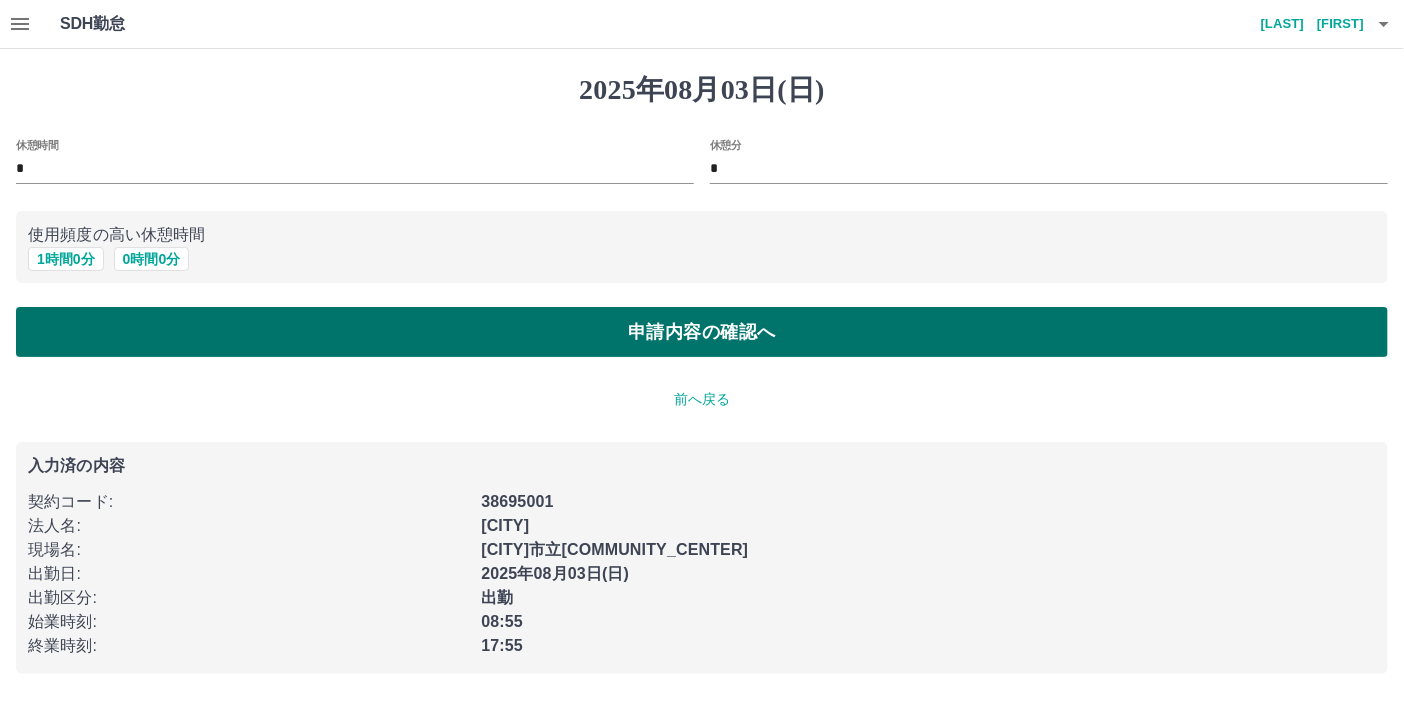 click on "申請内容の確認へ" at bounding box center (702, 332) 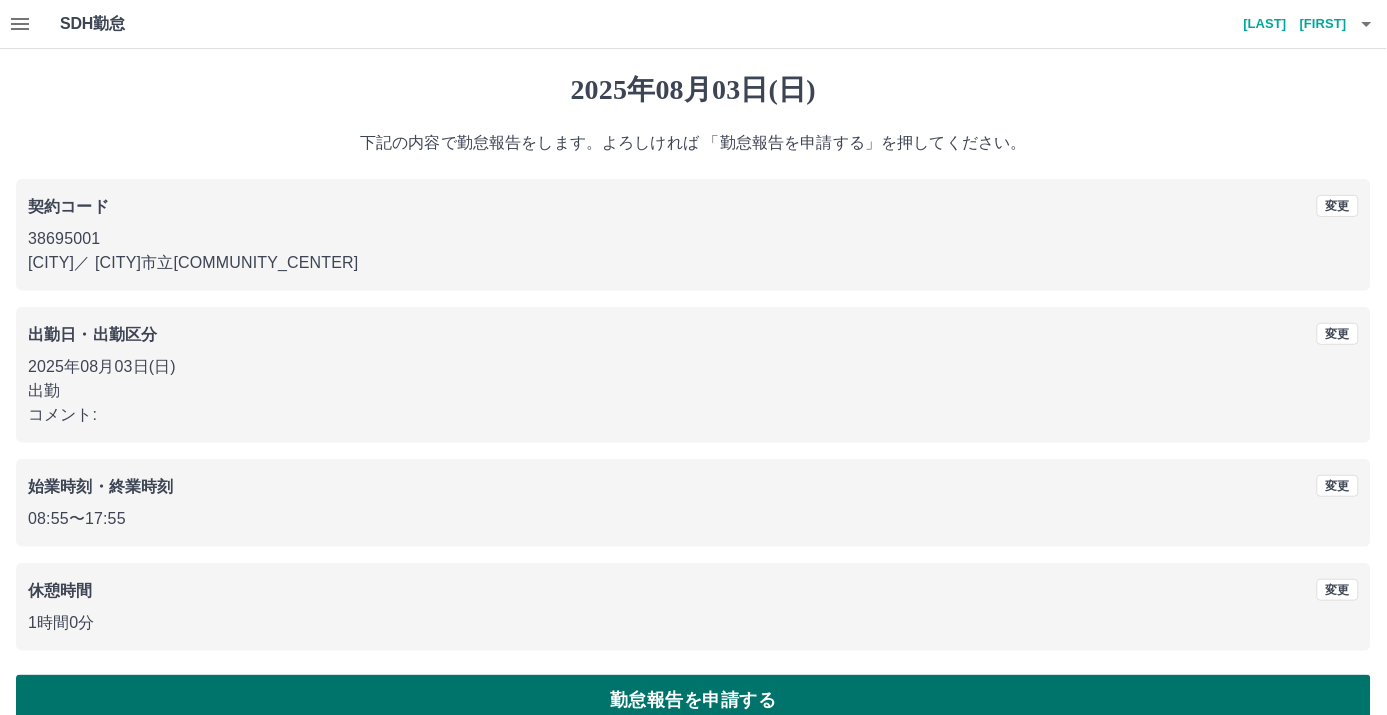 click on "勤怠報告を申請する" at bounding box center (693, 700) 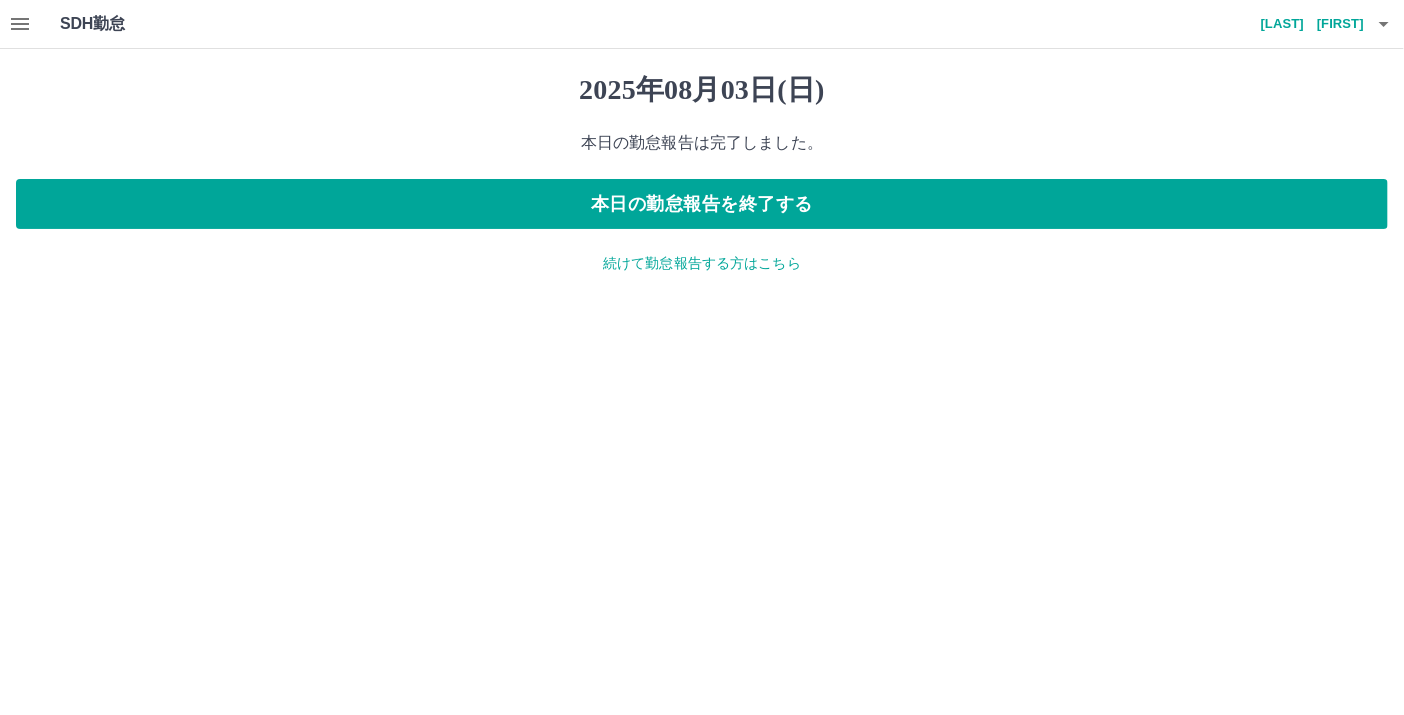 click on "続けて勤怠報告する方はこちら" at bounding box center [702, 263] 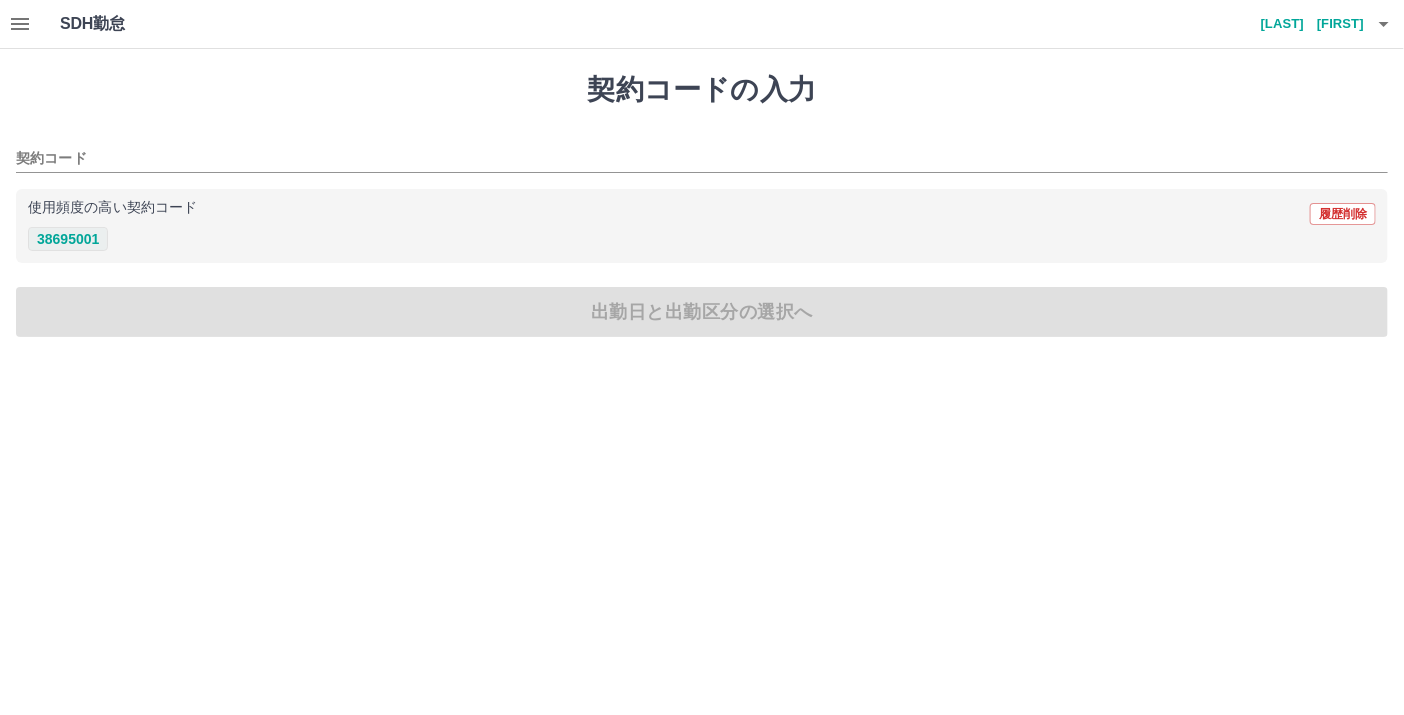 click on "38695001" at bounding box center (68, 239) 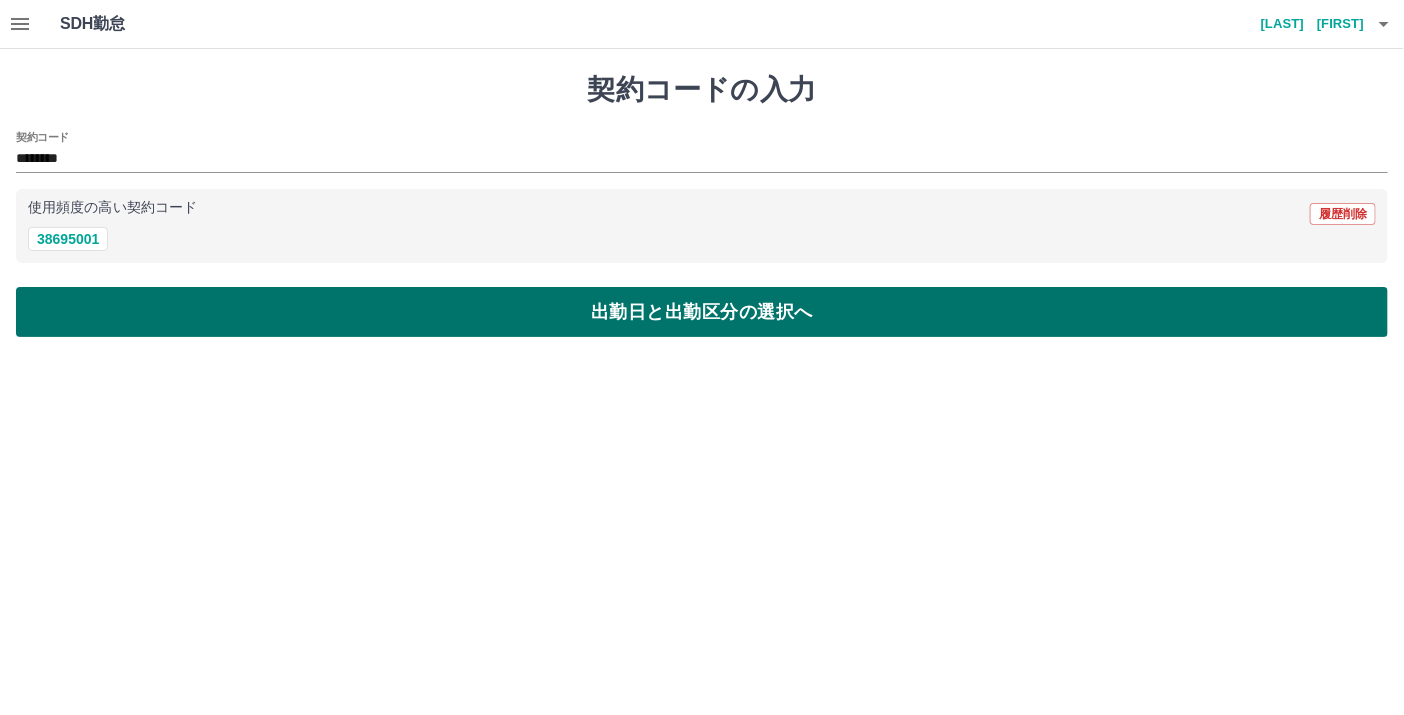 click on "出勤日と出勤区分の選択へ" at bounding box center [702, 312] 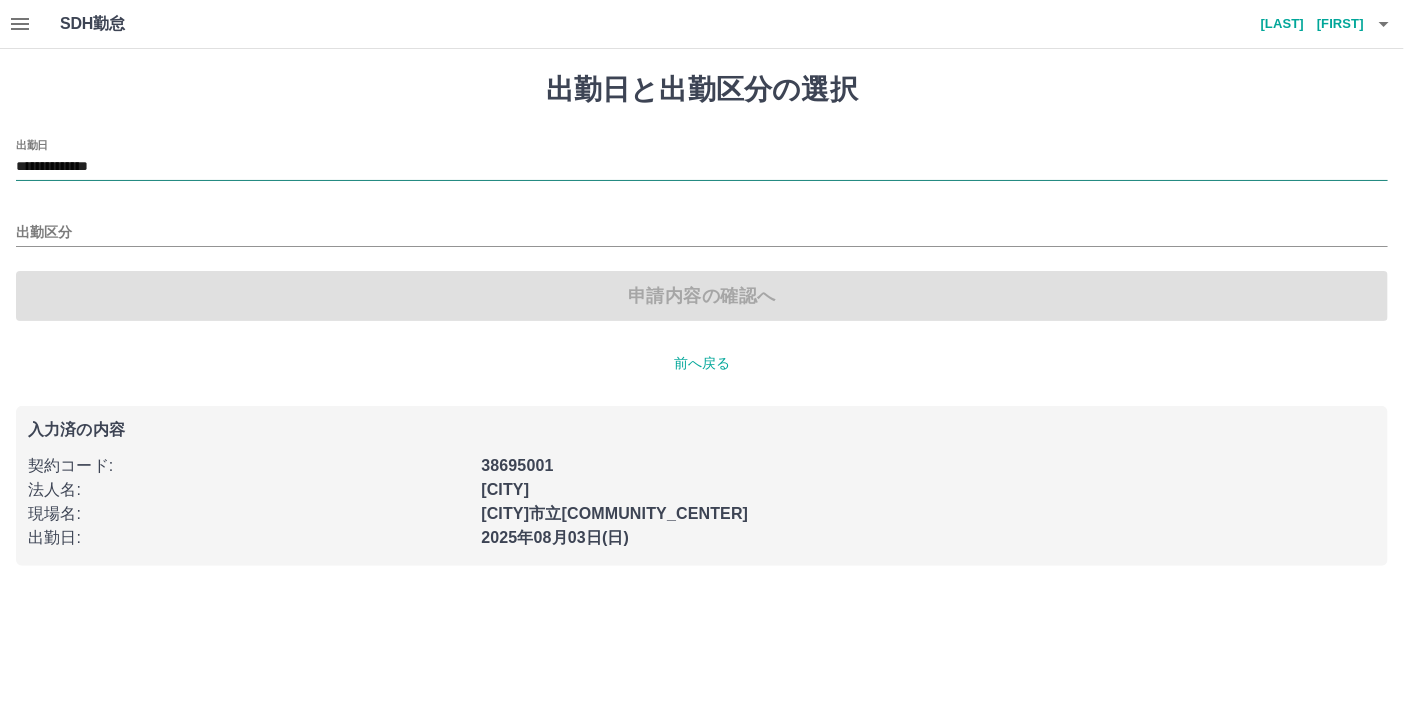 click on "**********" at bounding box center (702, 167) 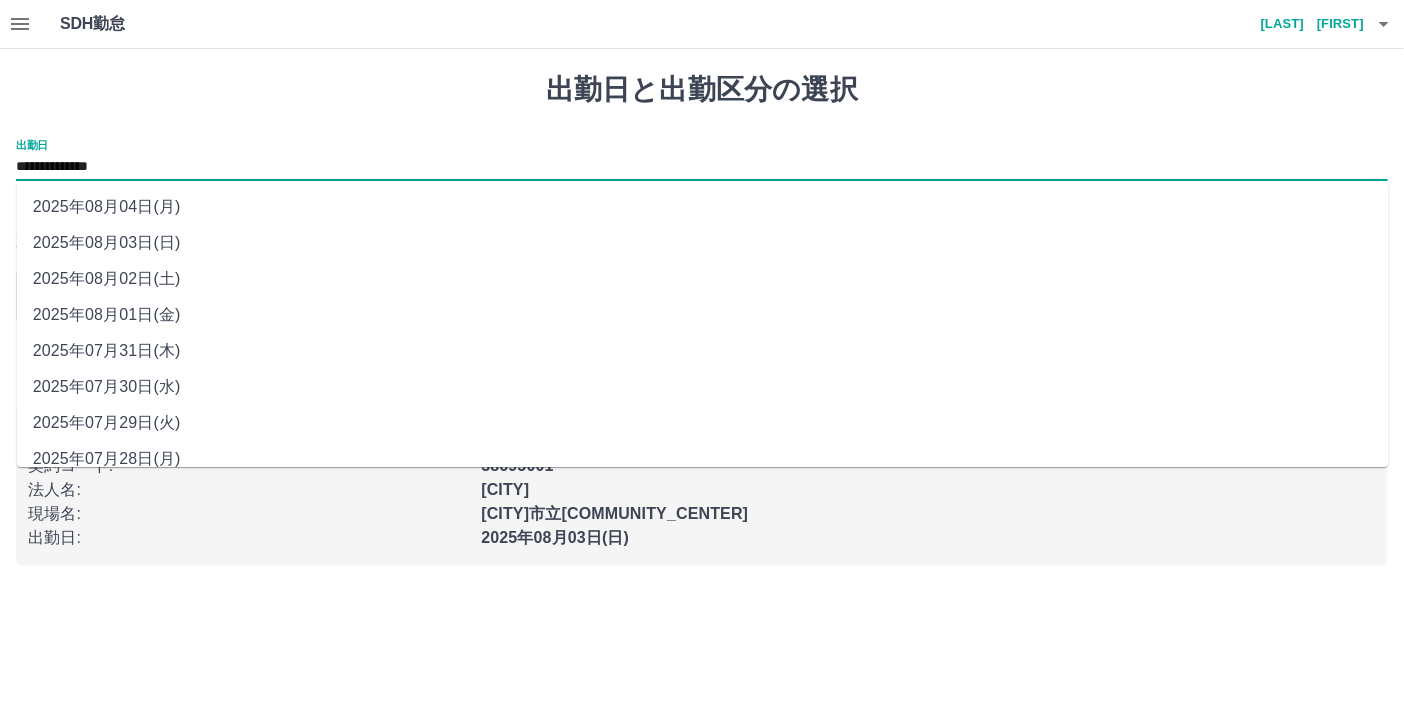 drag, startPoint x: 104, startPoint y: 162, endPoint x: 83, endPoint y: 280, distance: 119.85408 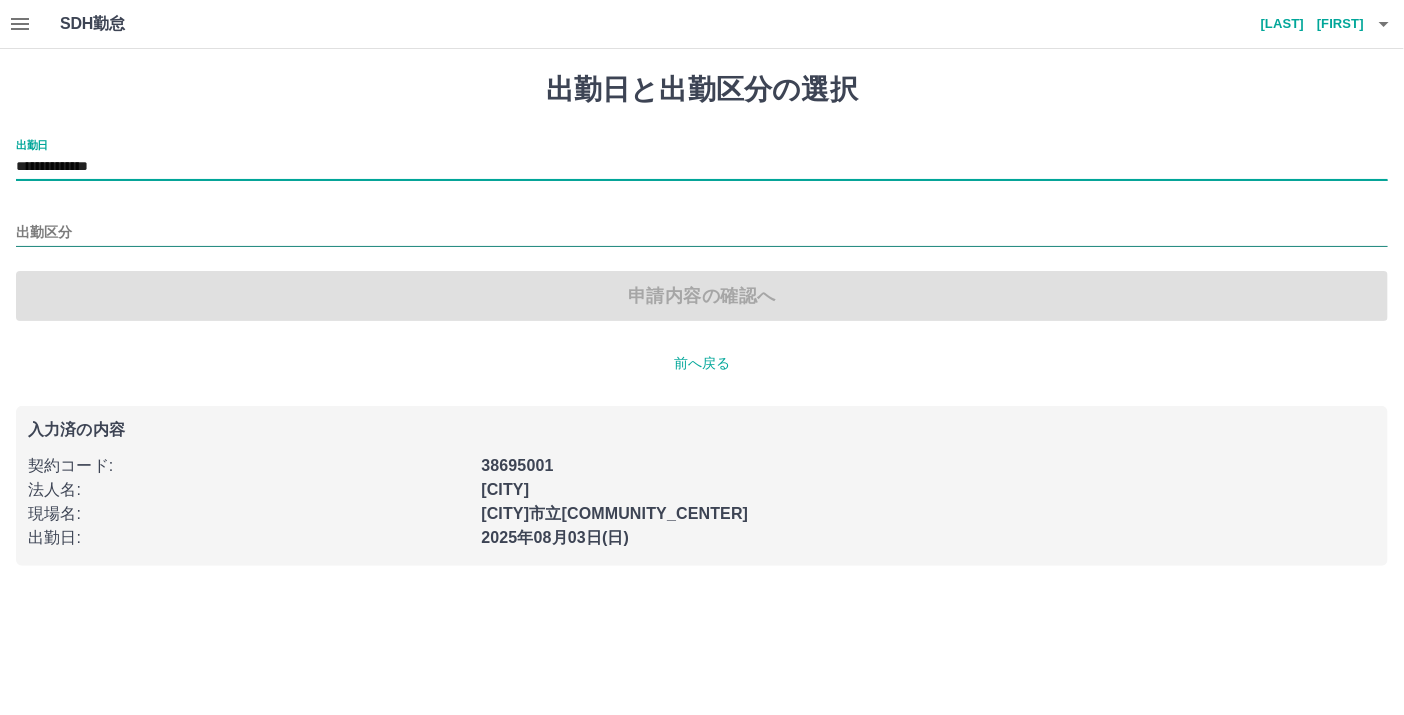 click on "出勤区分" at bounding box center (702, 233) 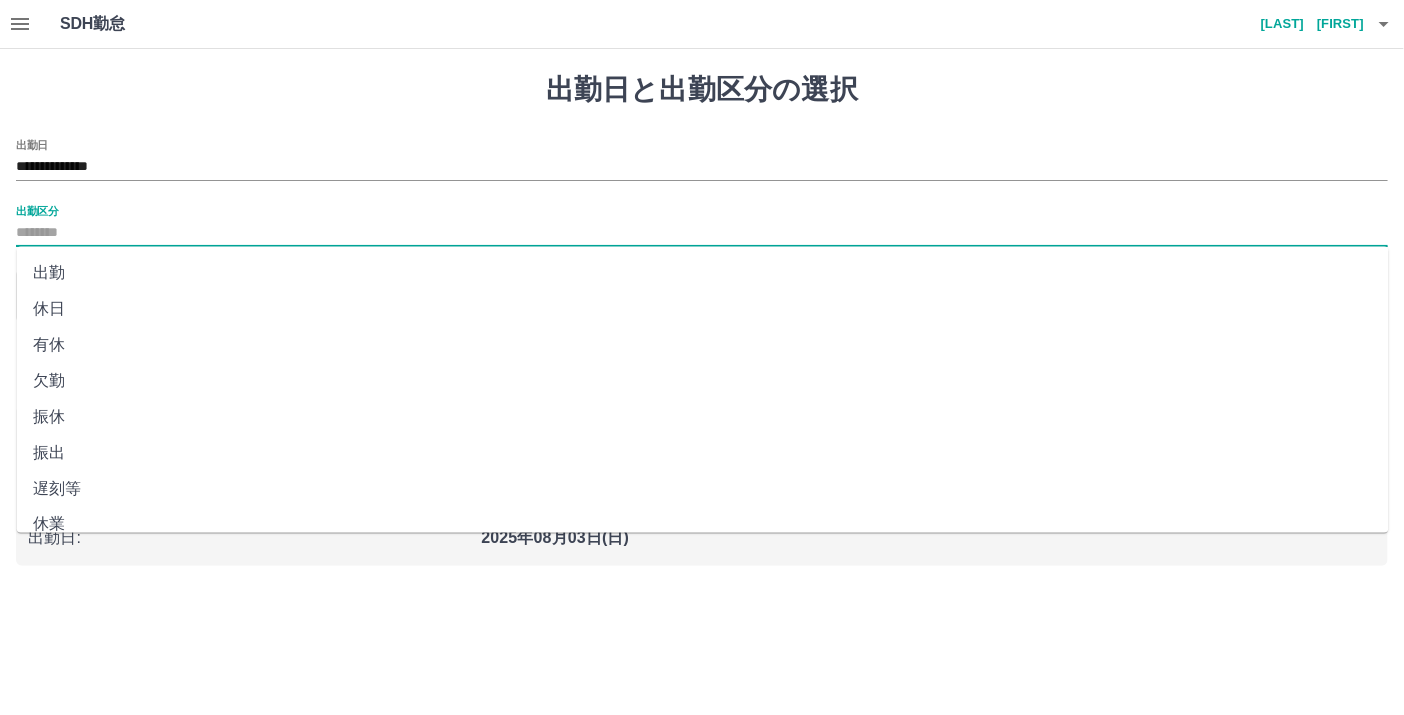 click on "休日" at bounding box center (703, 309) 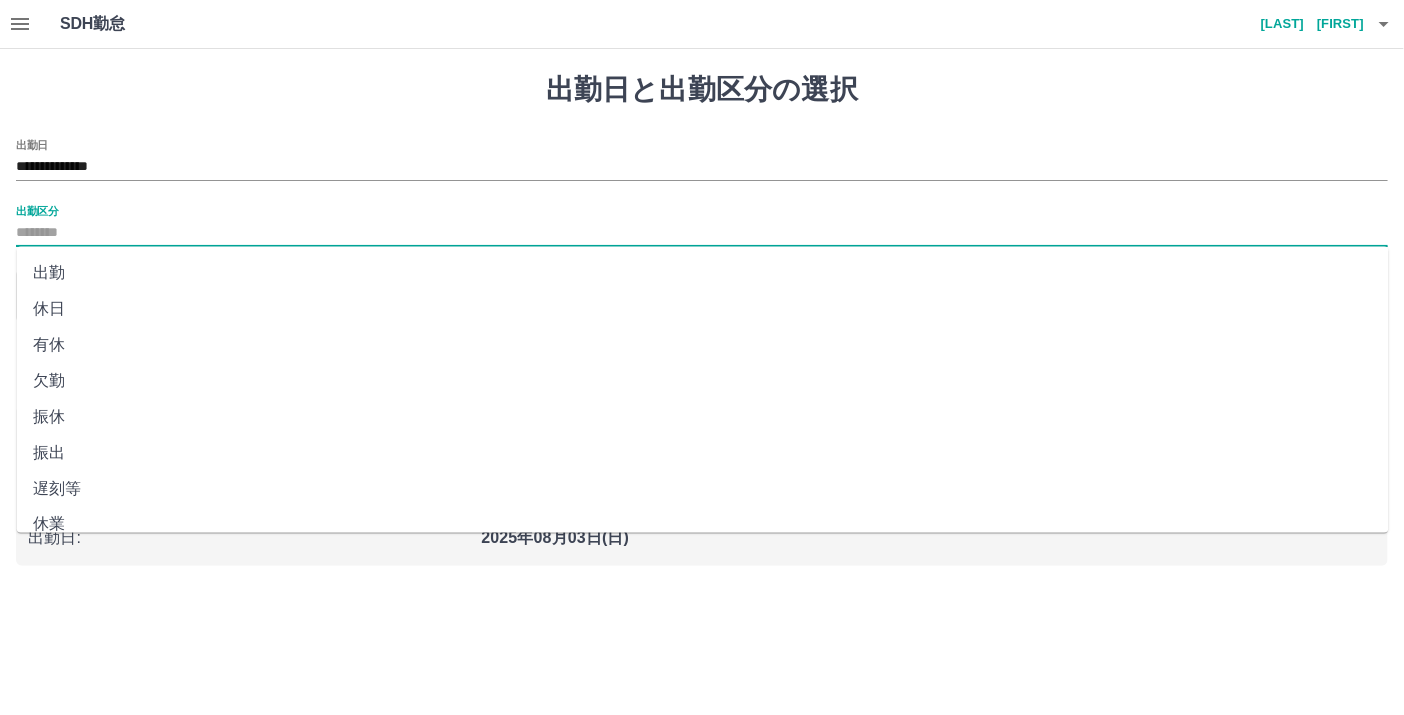 type on "**" 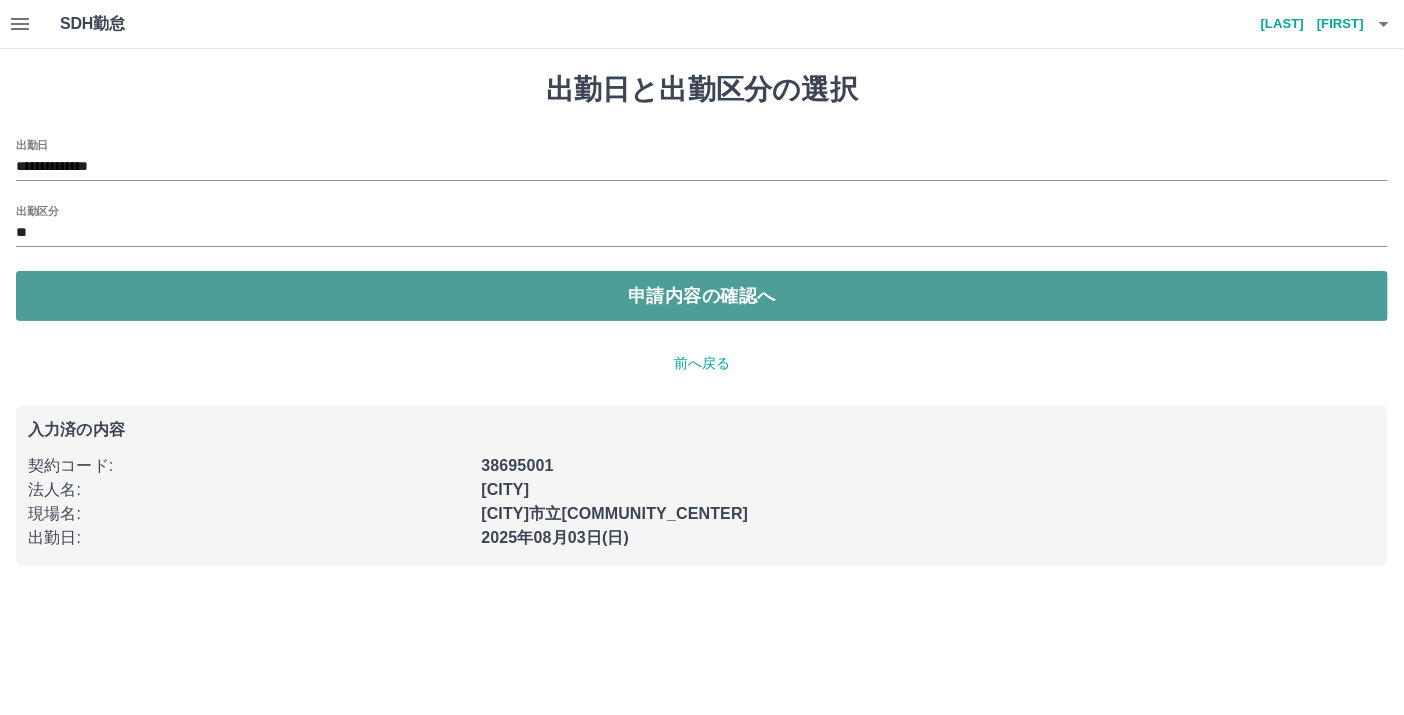 click on "申請内容の確認へ" at bounding box center [702, 296] 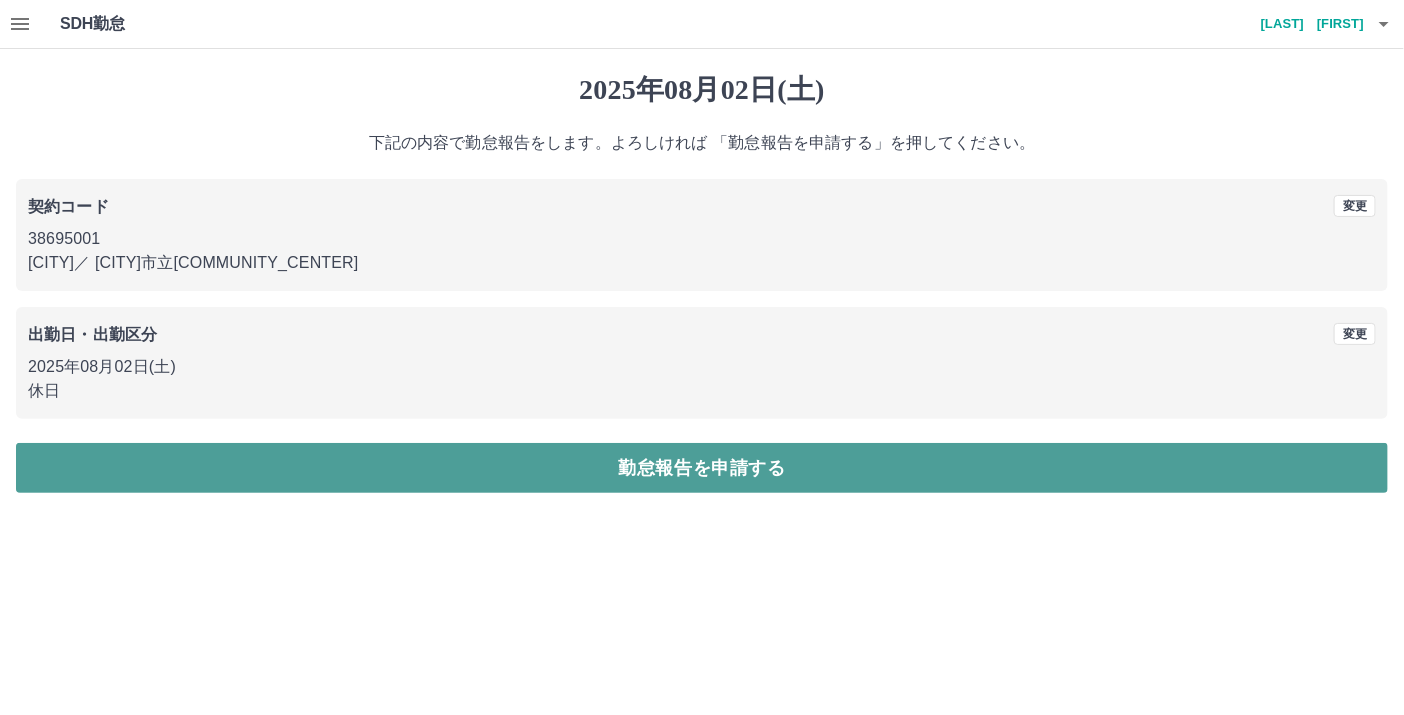 click on "勤怠報告を申請する" at bounding box center [702, 468] 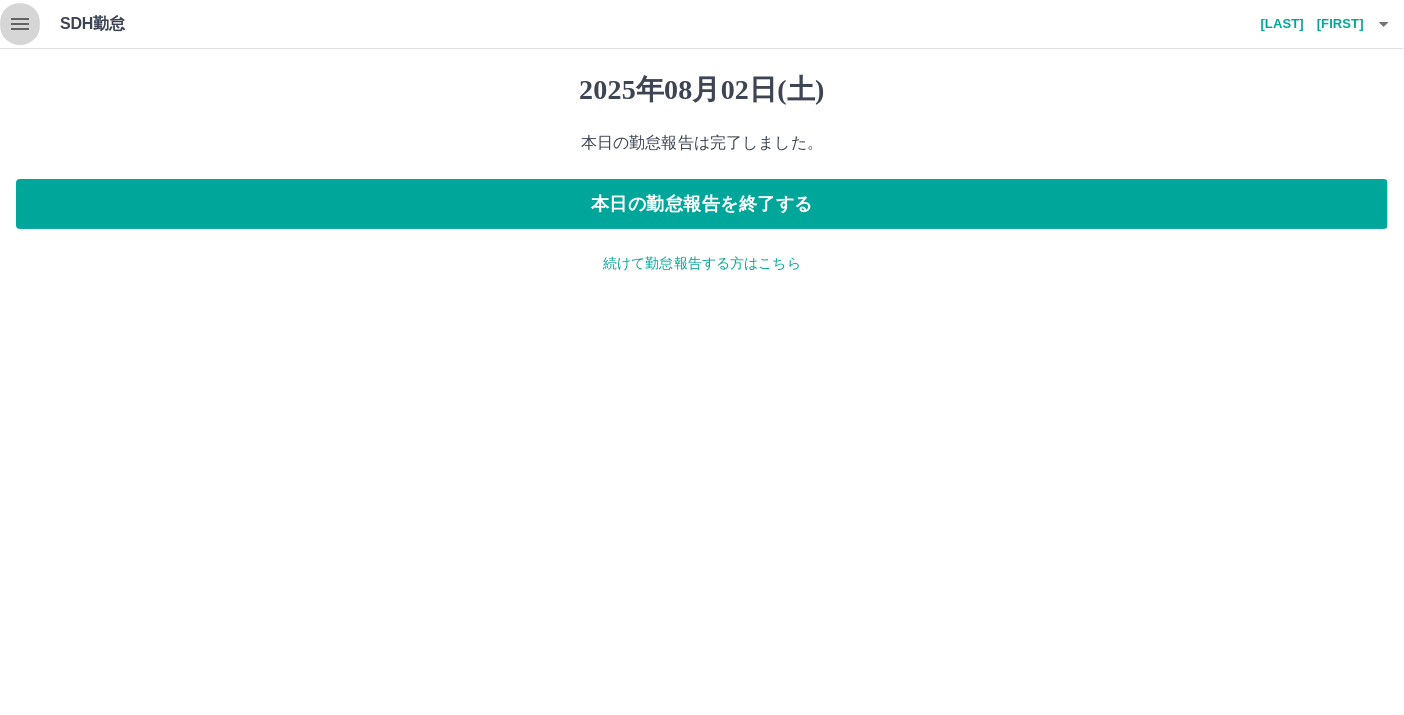 click 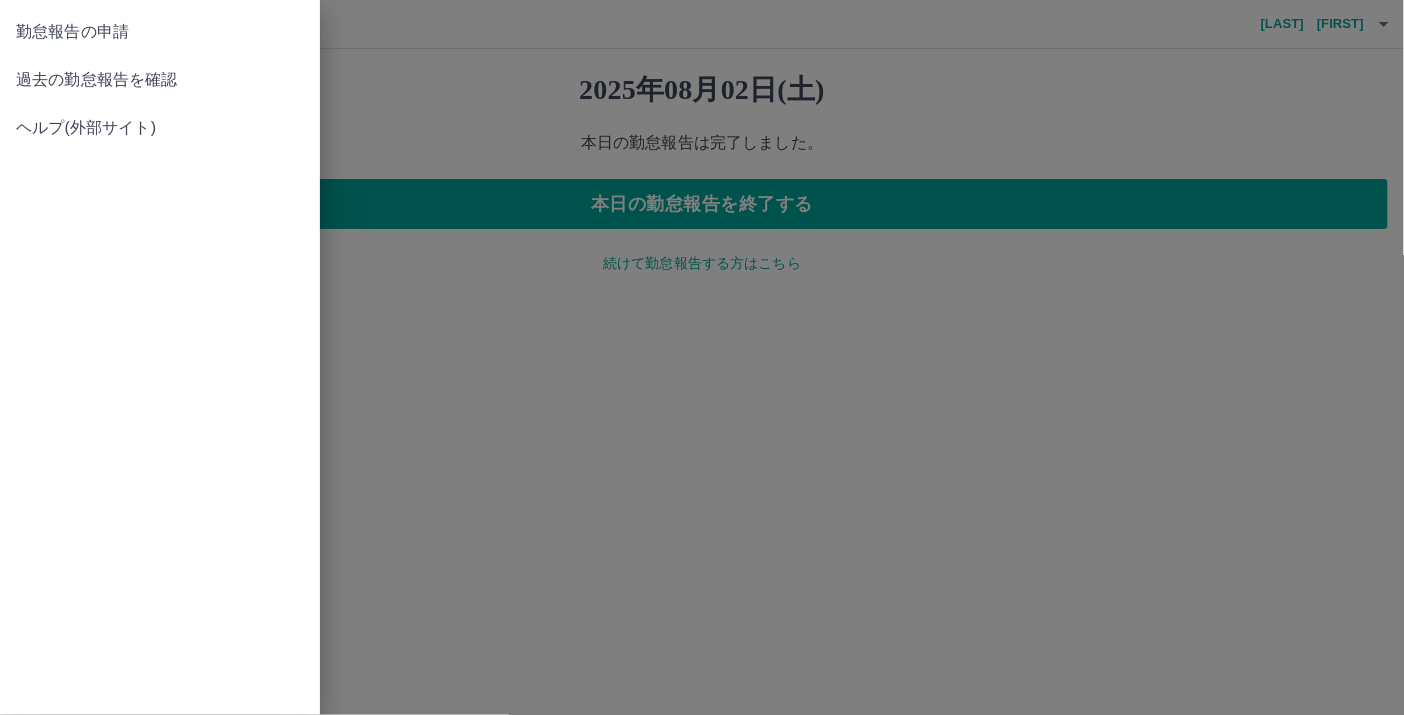 click on "勤怠報告の申請" at bounding box center (160, 32) 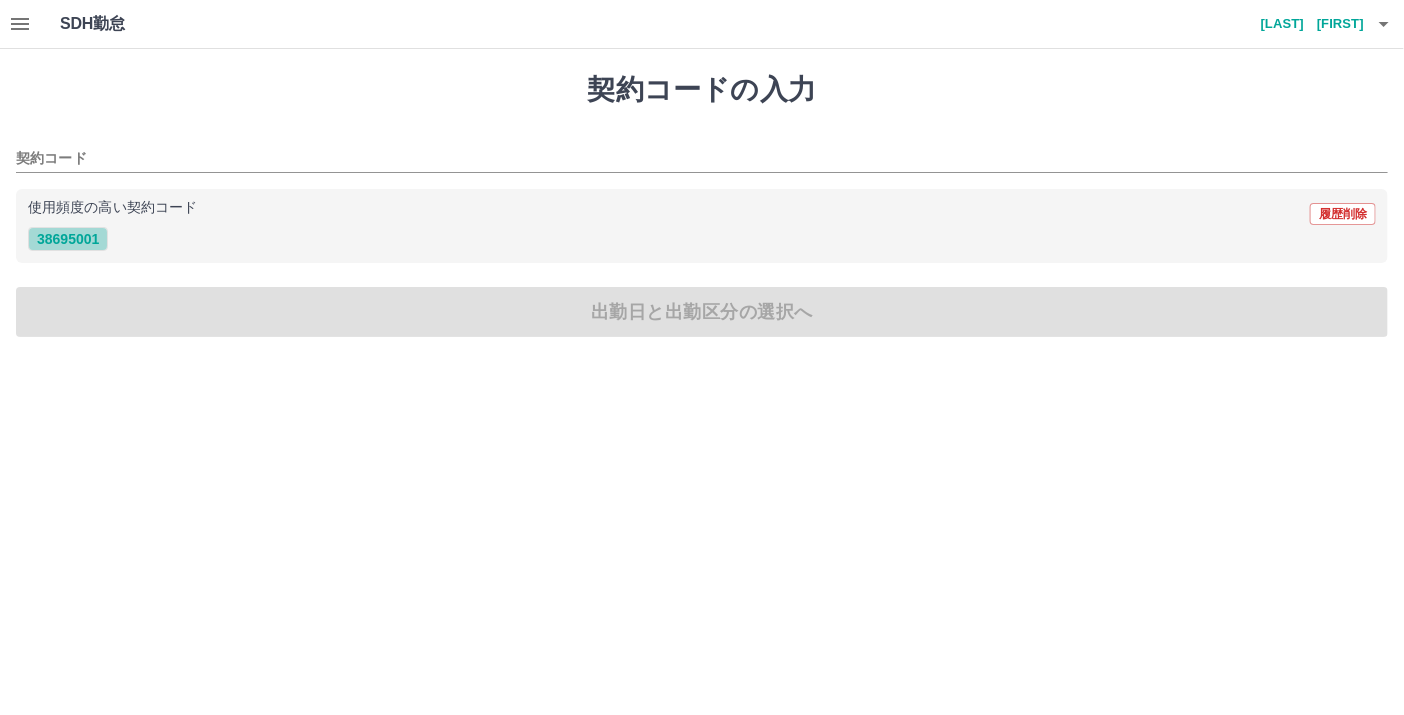 click on "38695001" at bounding box center [68, 239] 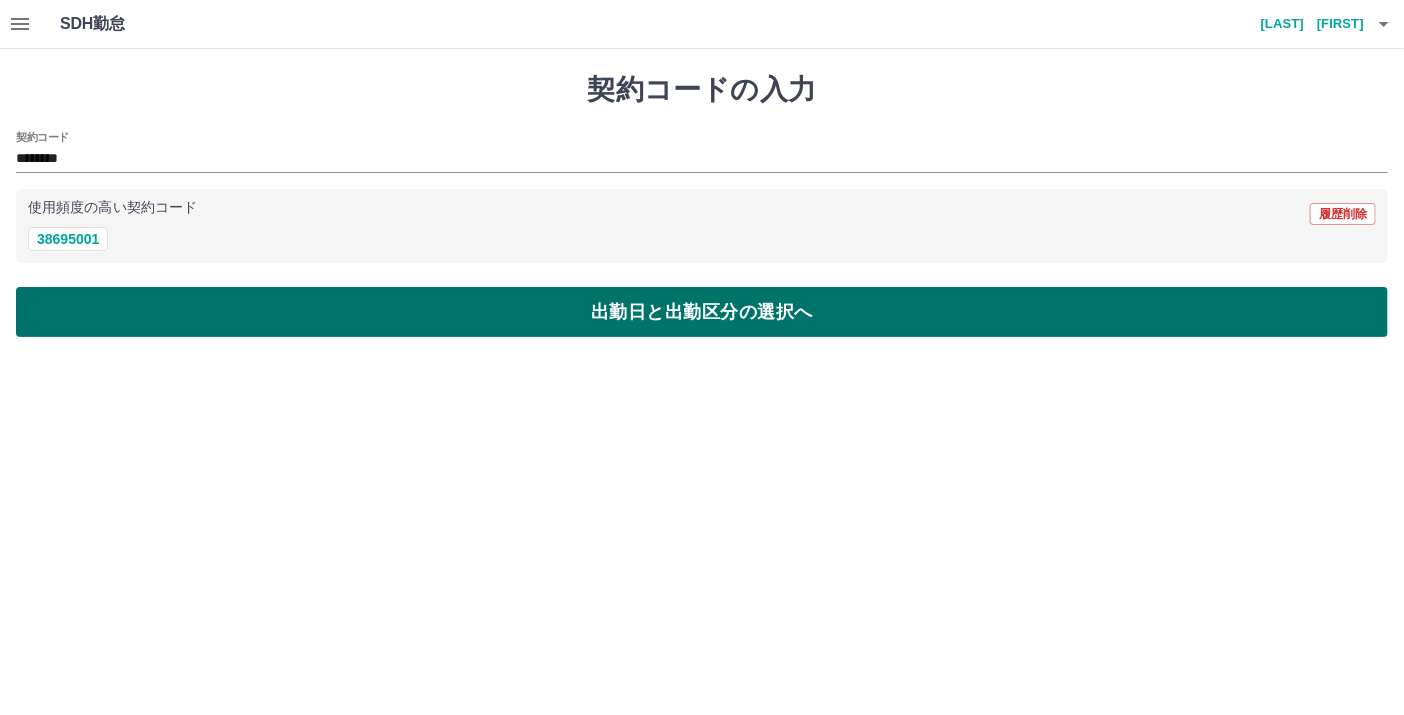 click on "出勤日と出勤区分の選択へ" at bounding box center [702, 312] 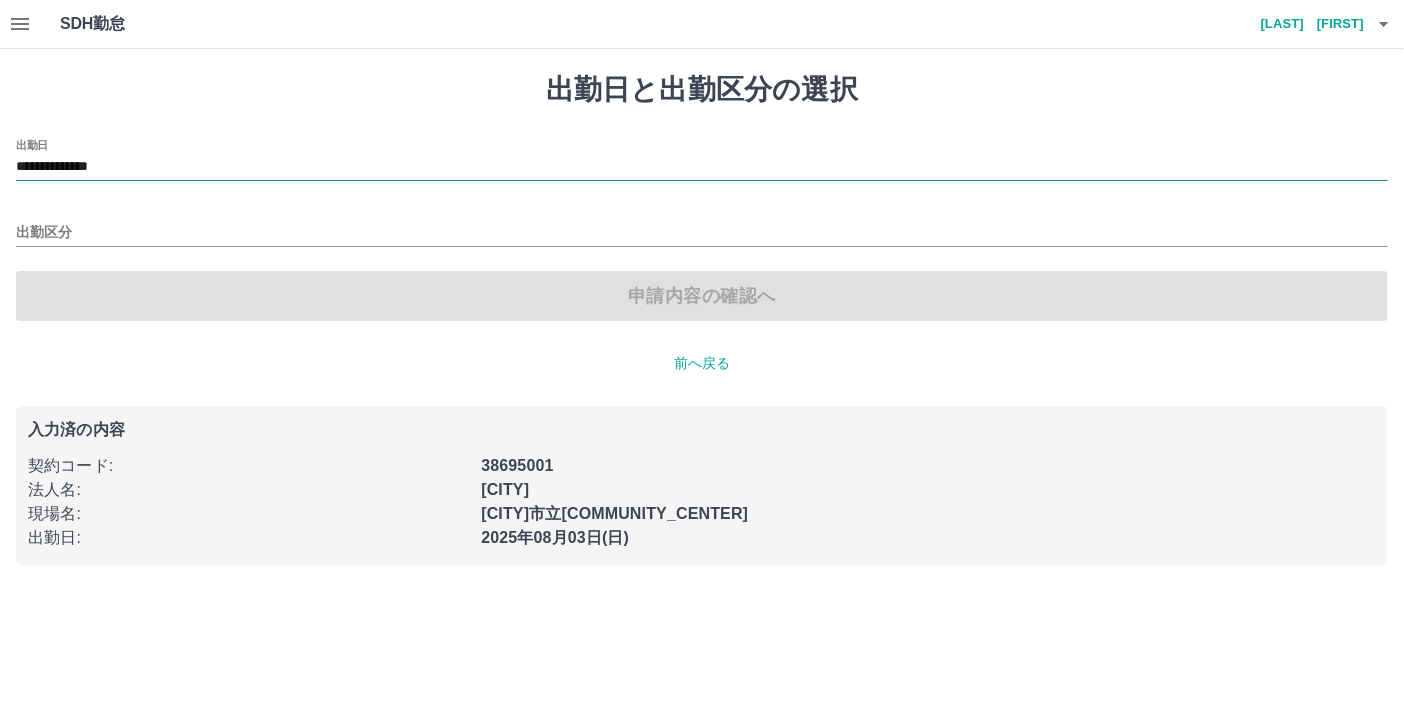 click on "**********" at bounding box center [702, 167] 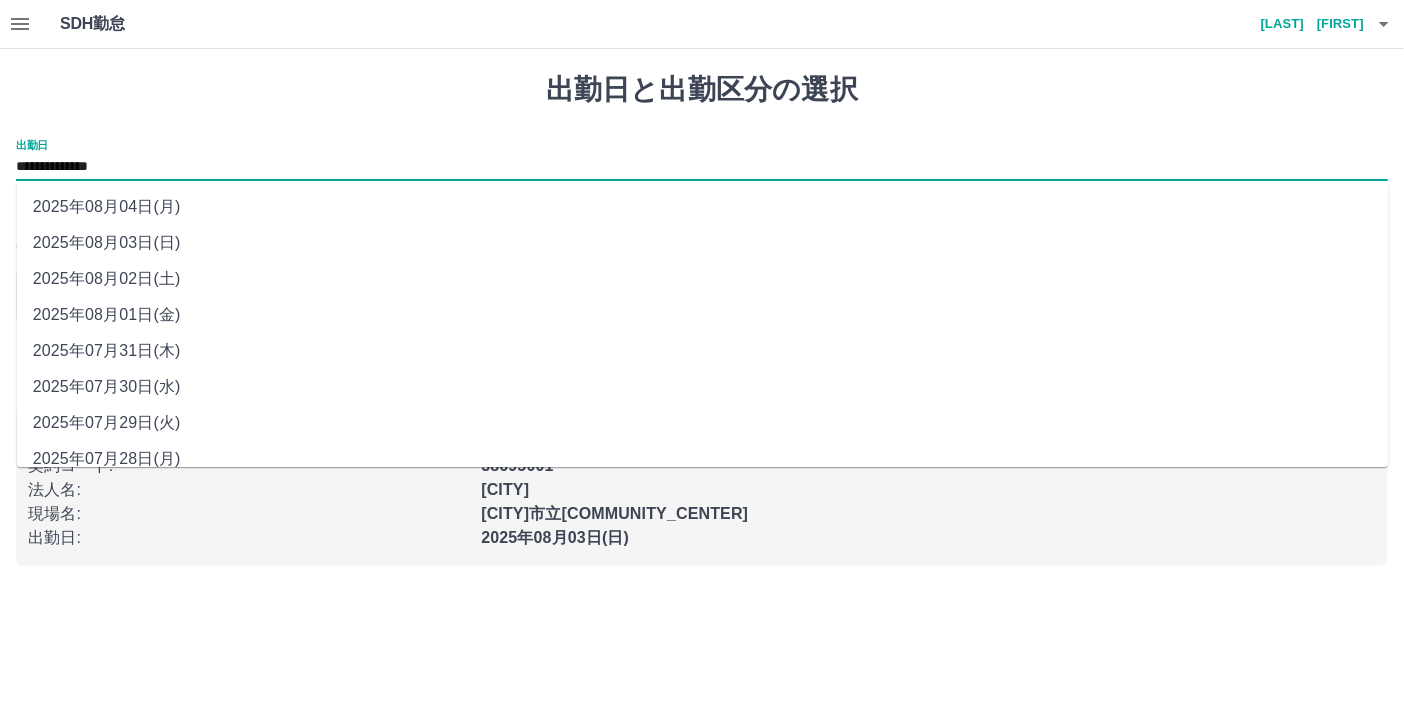 drag, startPoint x: 68, startPoint y: 166, endPoint x: 96, endPoint y: 202, distance: 45.607018 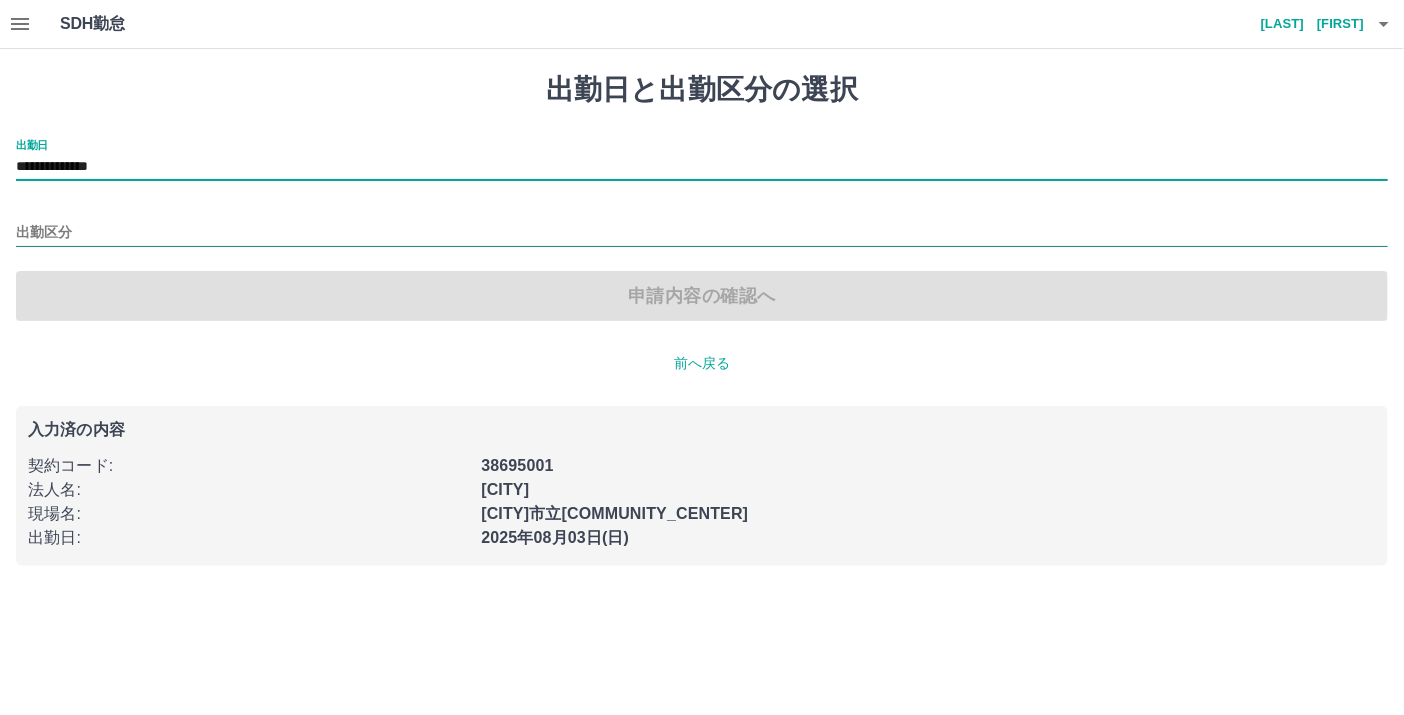 click on "出勤区分" at bounding box center (702, 233) 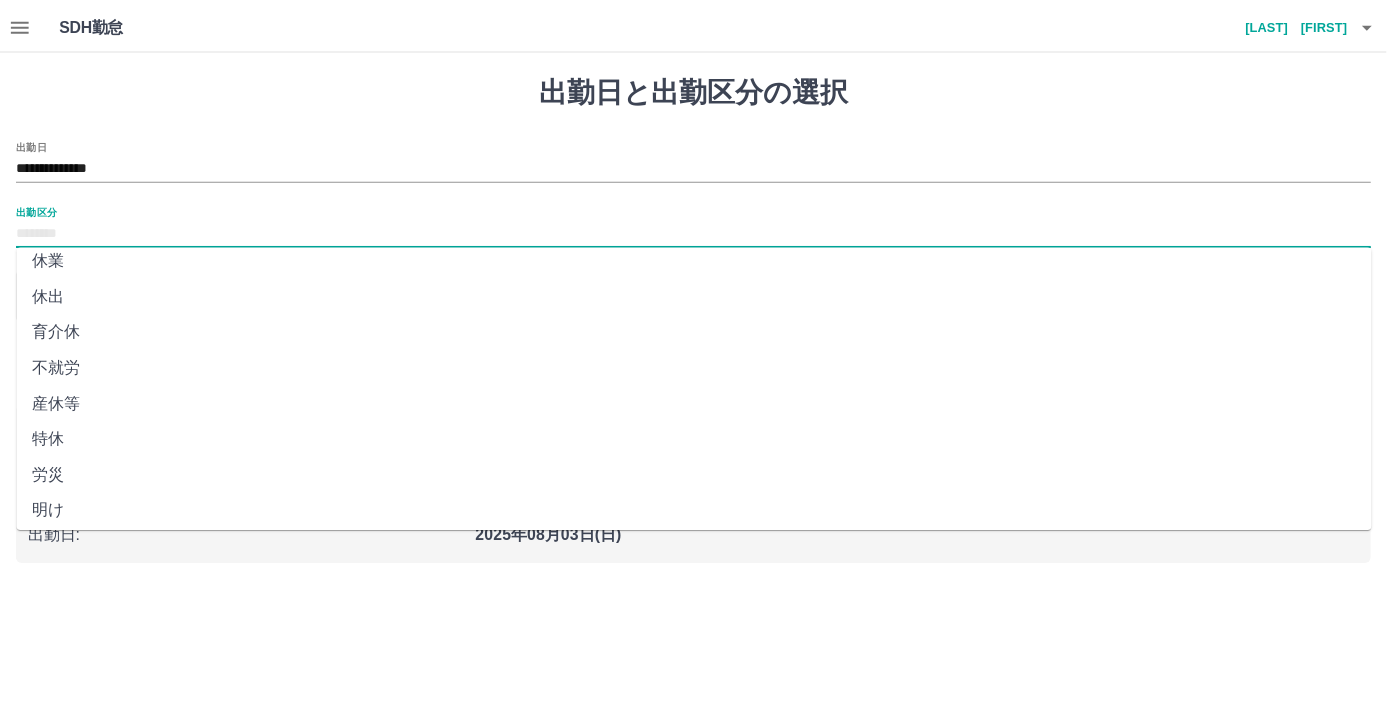 scroll, scrollTop: 376, scrollLeft: 0, axis: vertical 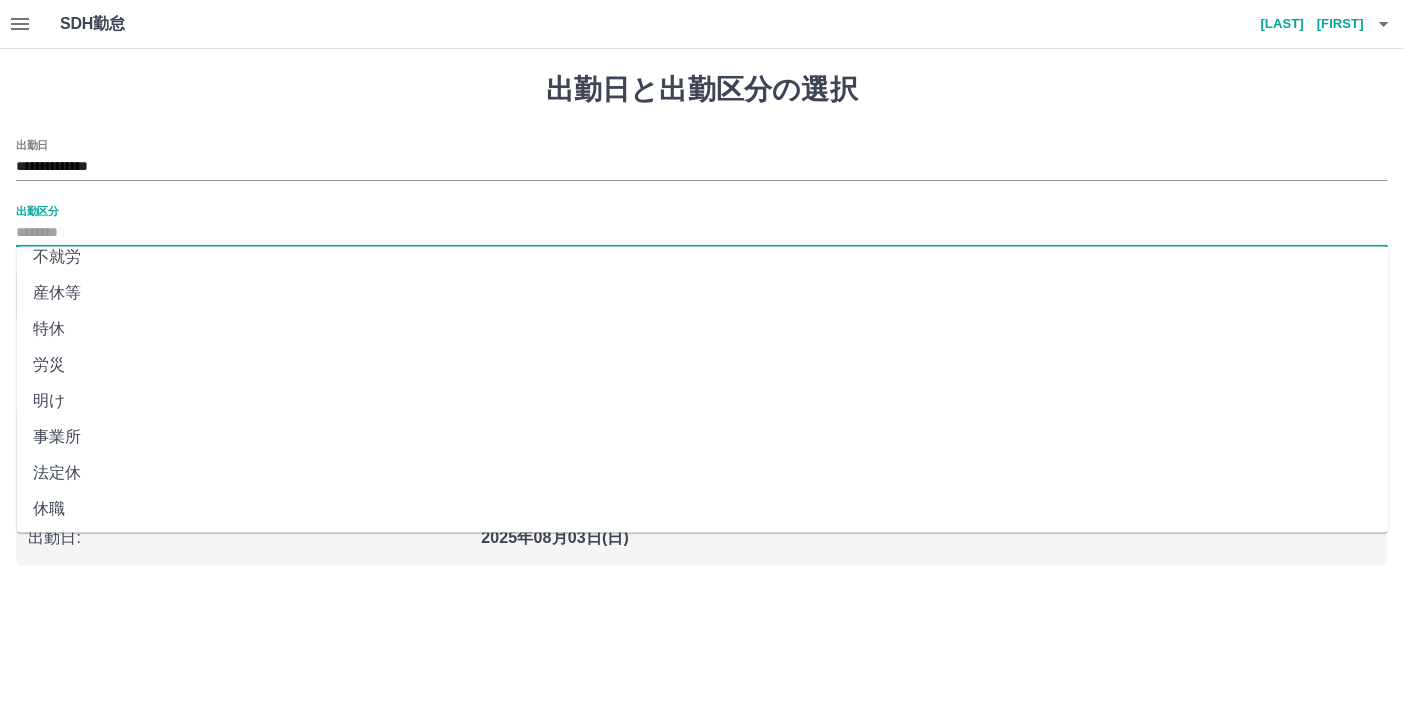 click on "法定休" at bounding box center (703, 473) 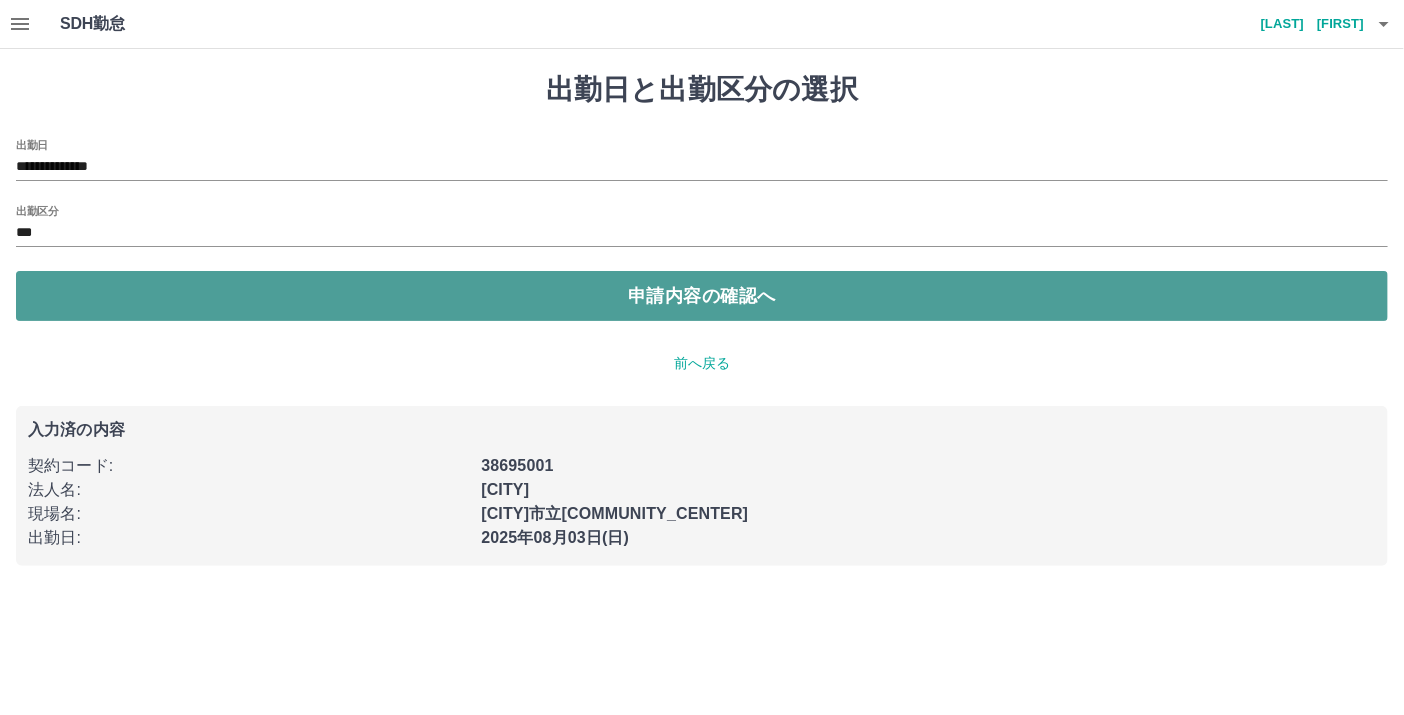 click on "申請内容の確認へ" at bounding box center (702, 296) 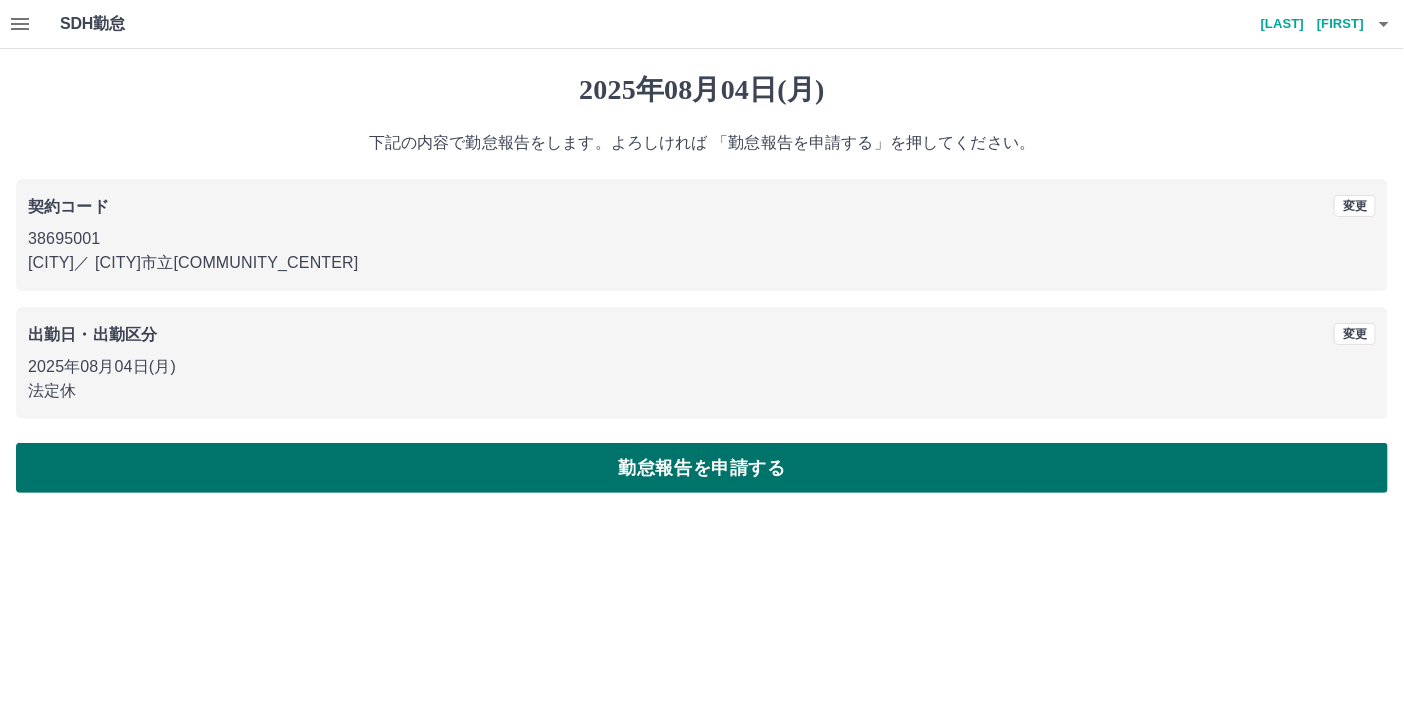 drag, startPoint x: 88, startPoint y: 468, endPoint x: 90, endPoint y: 457, distance: 11.18034 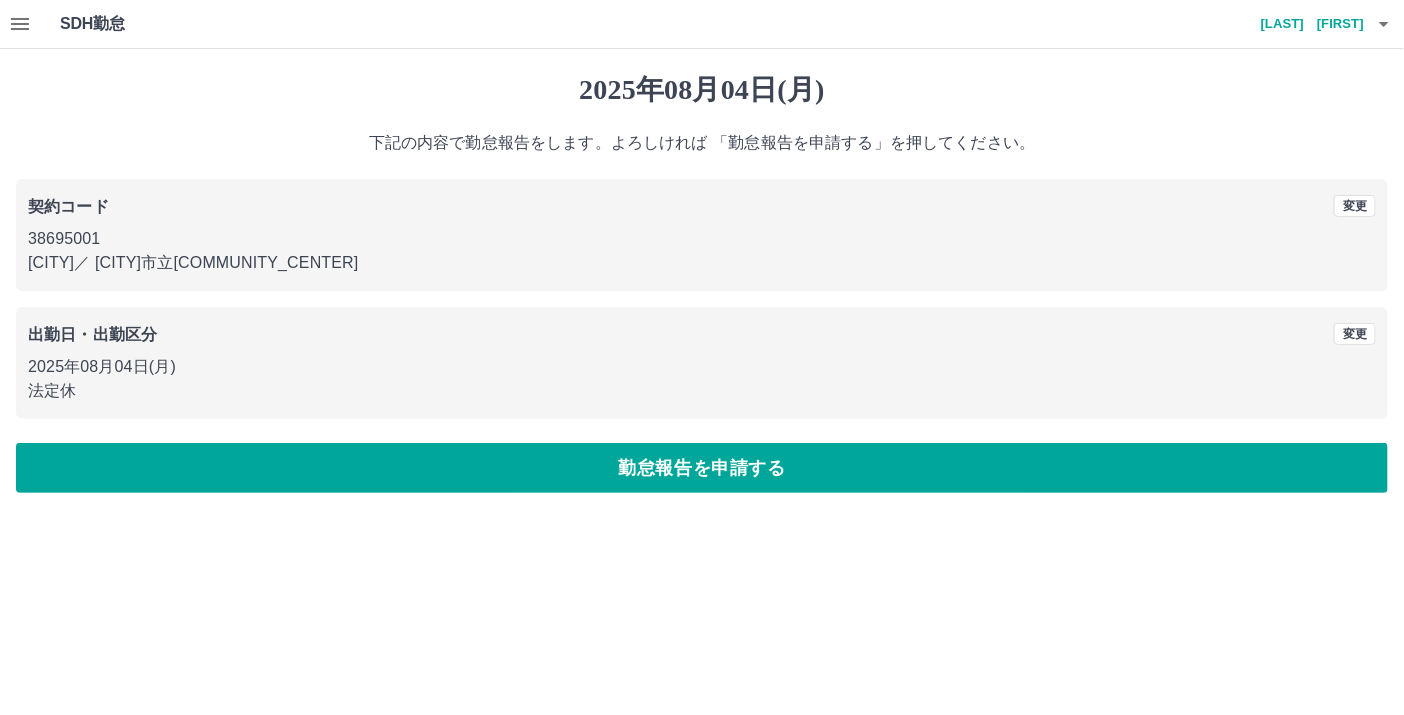 click on "勤怠報告を申請する" at bounding box center (702, 468) 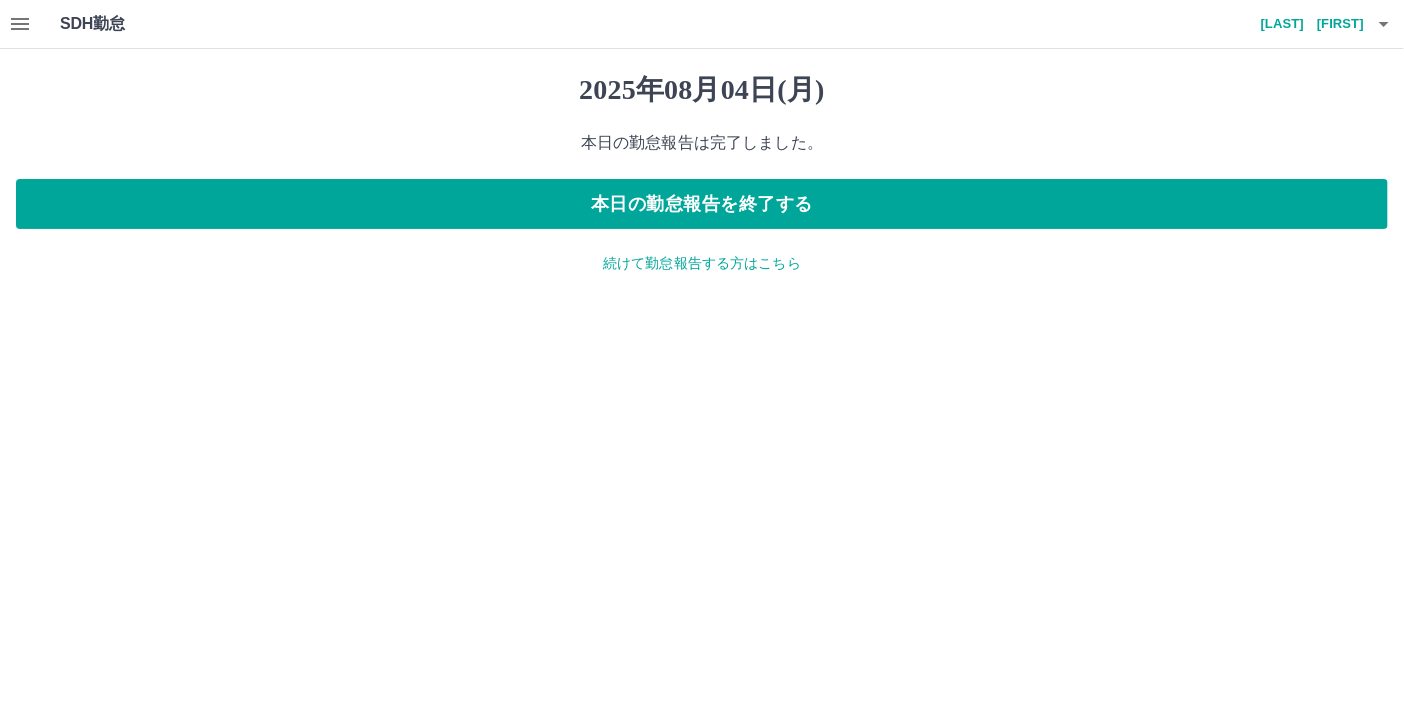 click 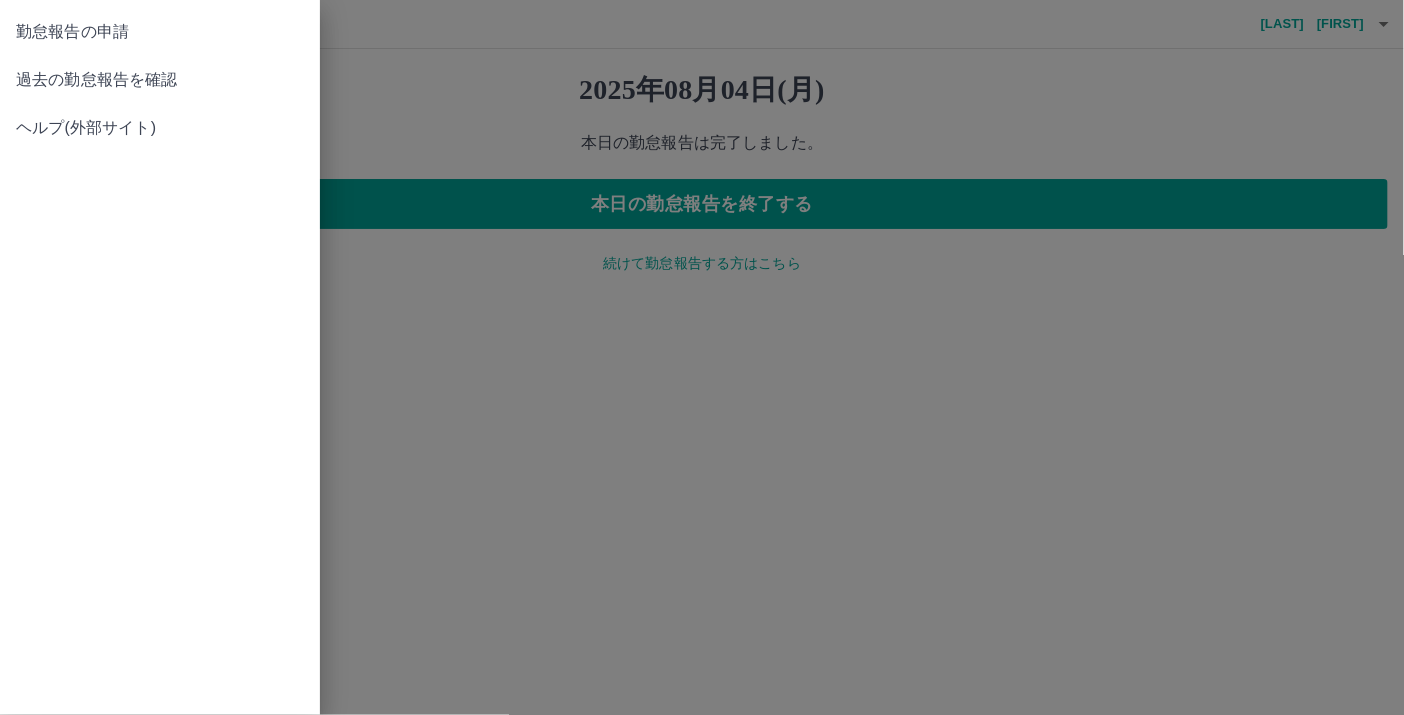 click on "過去の勤怠報告を確認" at bounding box center [160, 80] 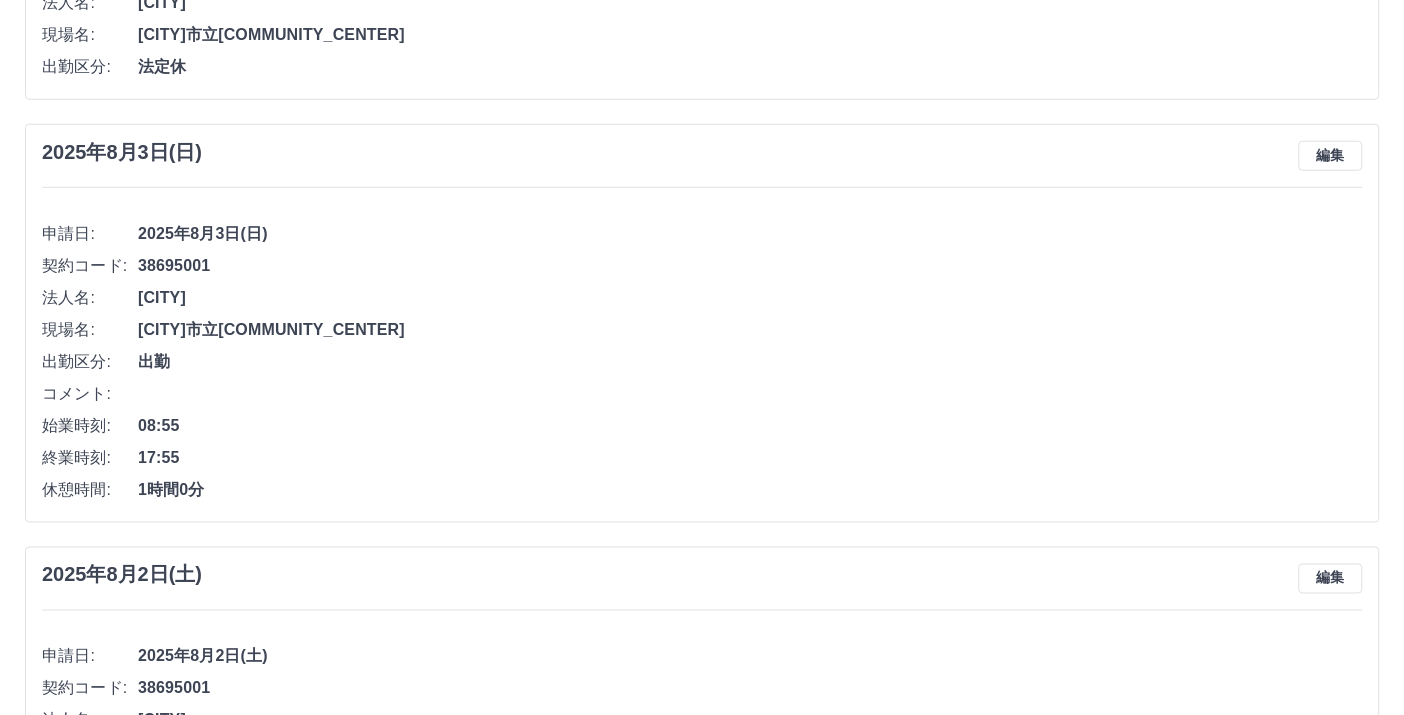 scroll, scrollTop: 0, scrollLeft: 0, axis: both 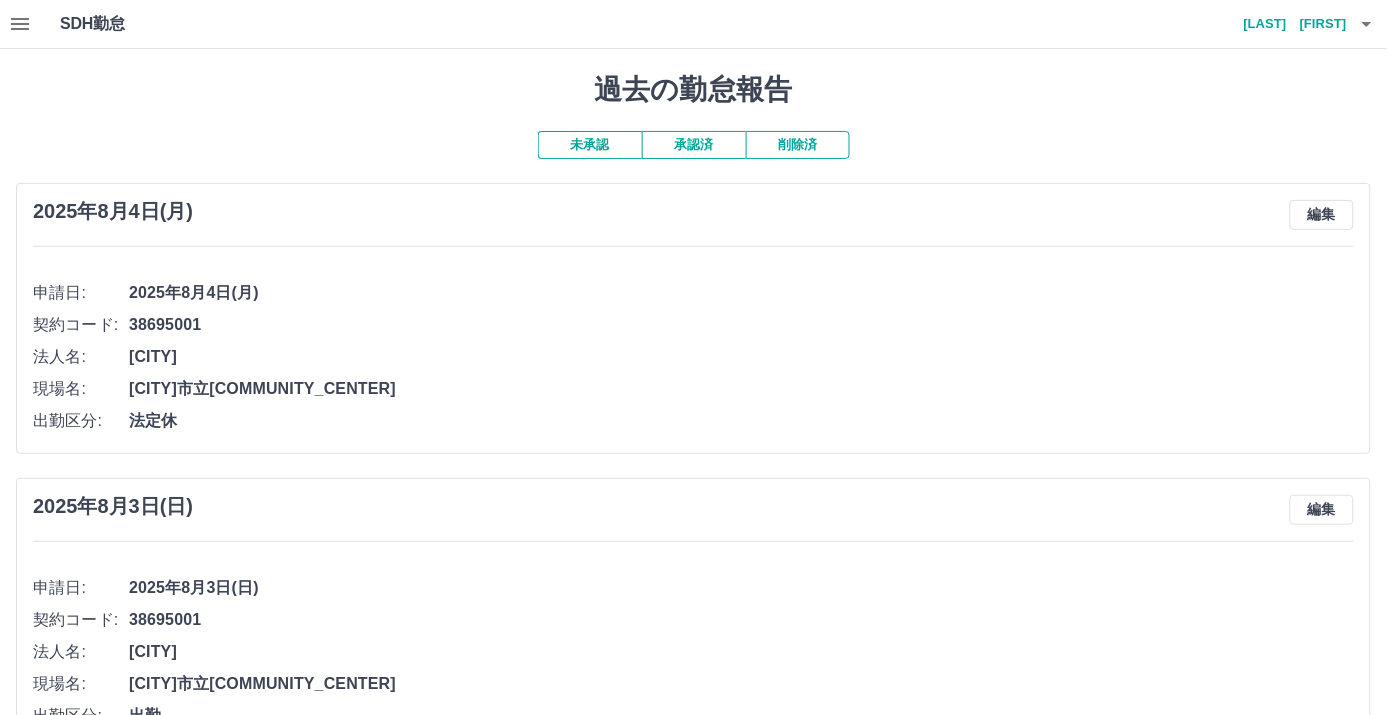 click on "未承認" at bounding box center [590, 145] 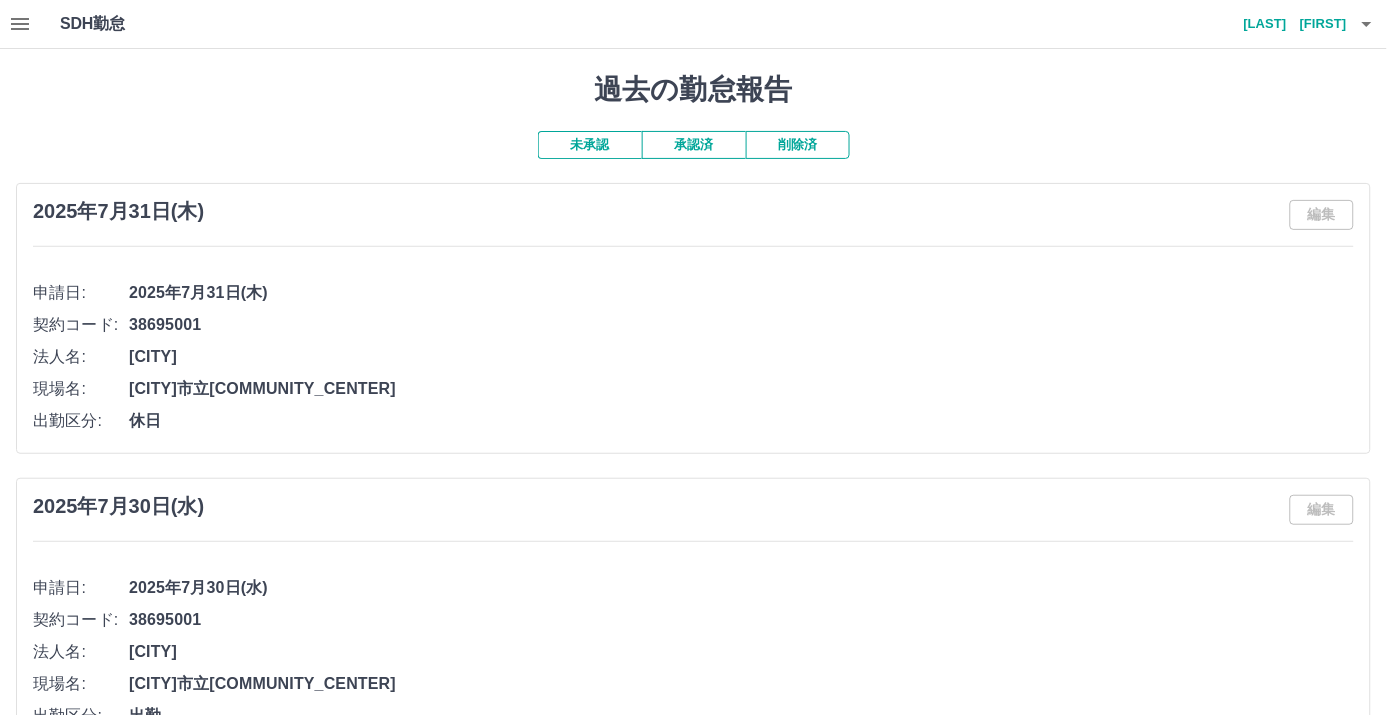 click 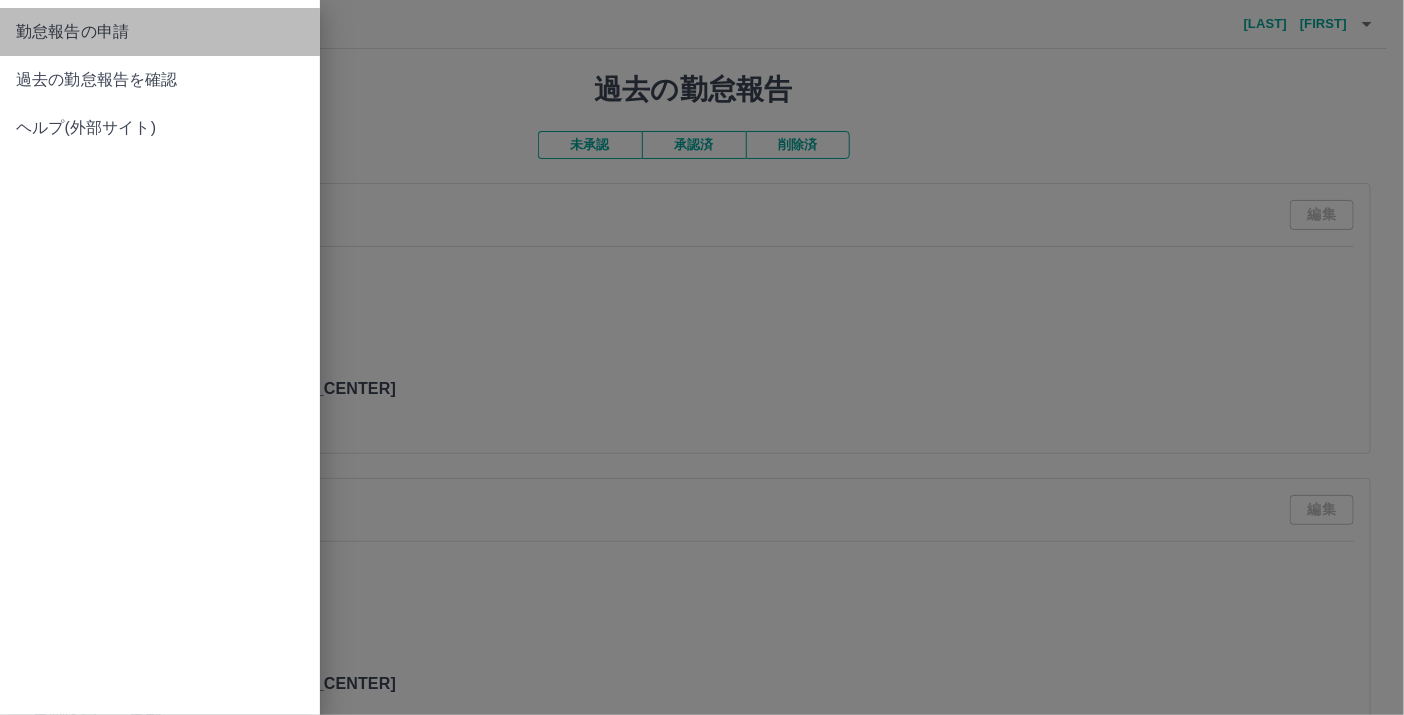 click on "勤怠報告の申請" at bounding box center (160, 32) 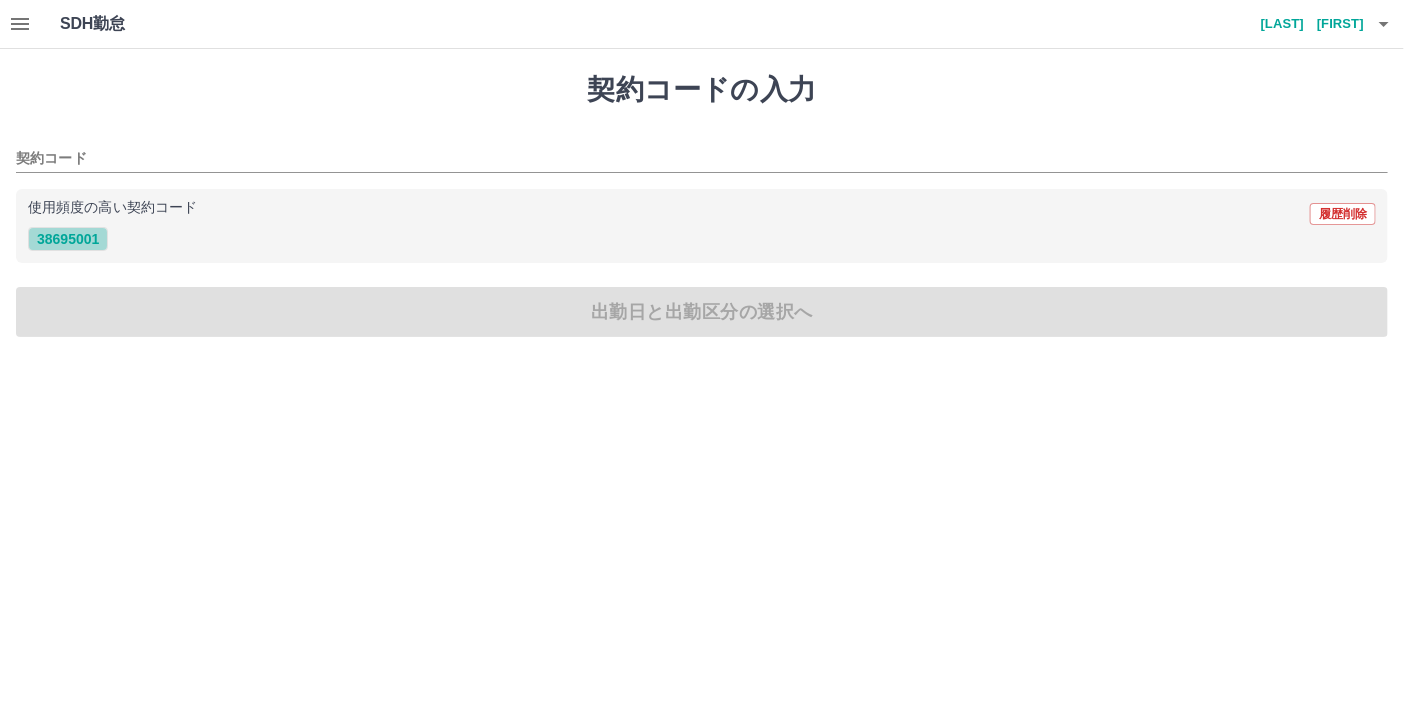 click on "38695001" at bounding box center (68, 239) 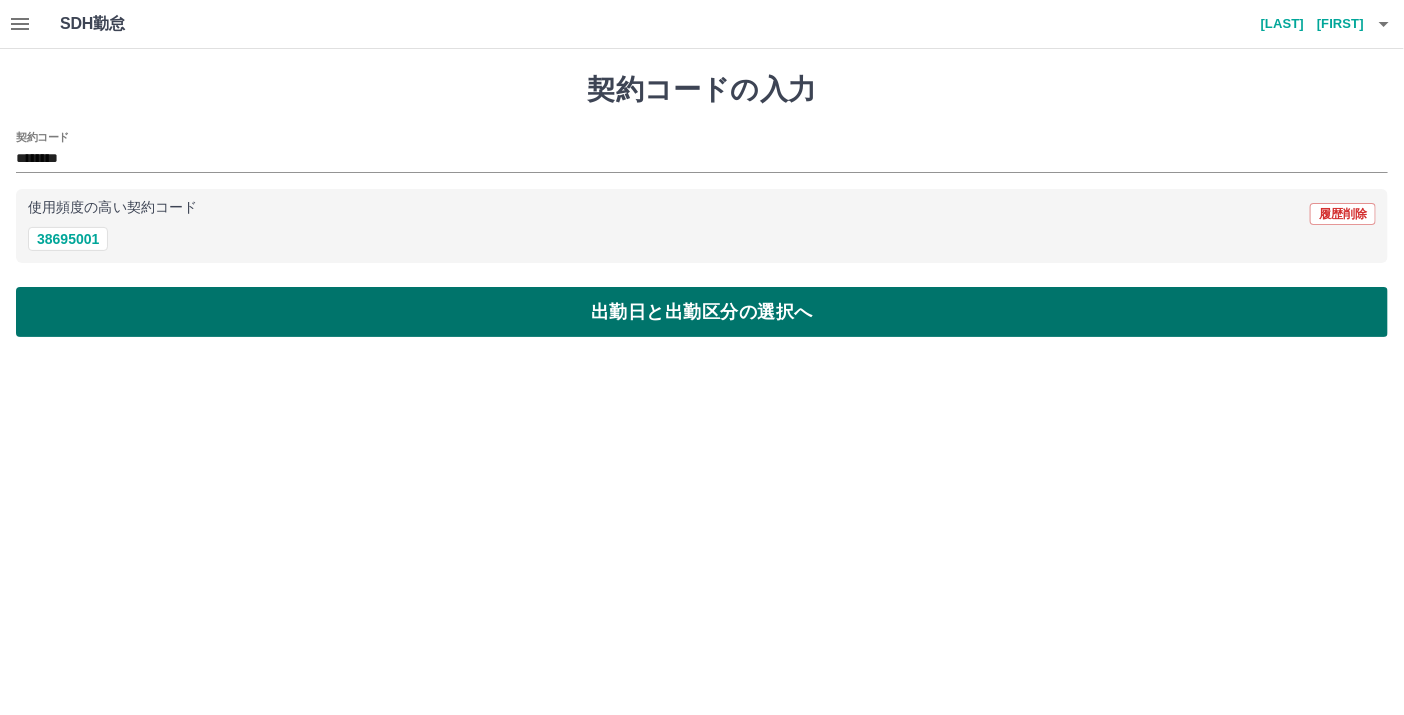 click on "出勤日と出勤区分の選択へ" at bounding box center [702, 312] 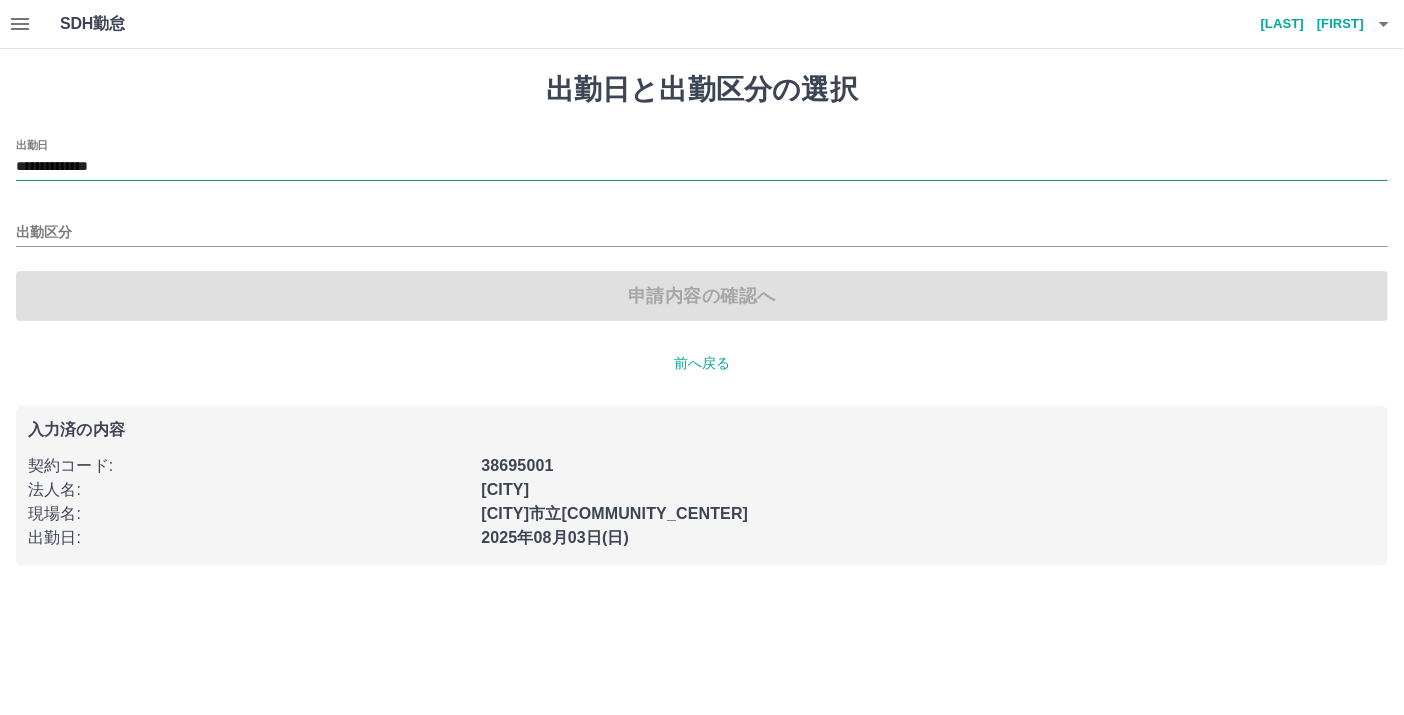 click on "**********" at bounding box center (702, 167) 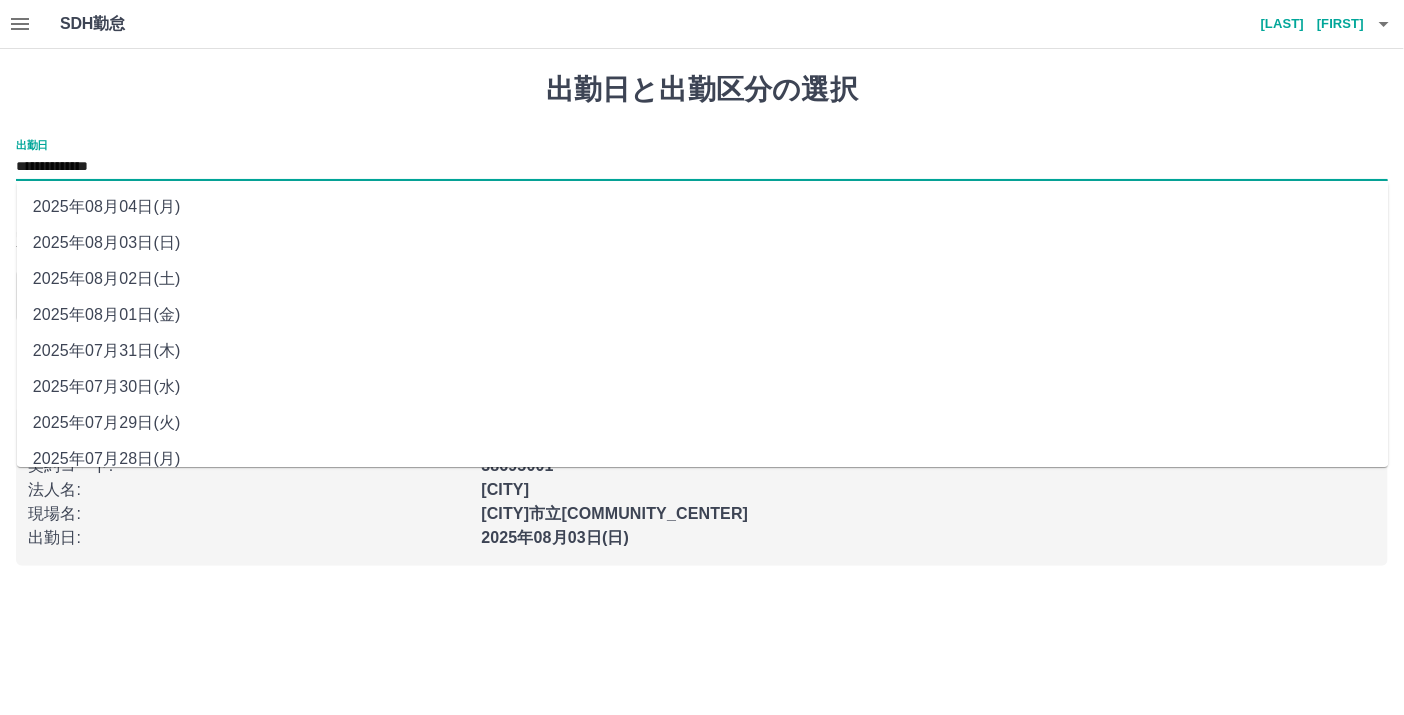 drag, startPoint x: 62, startPoint y: 171, endPoint x: 94, endPoint y: 315, distance: 147.51271 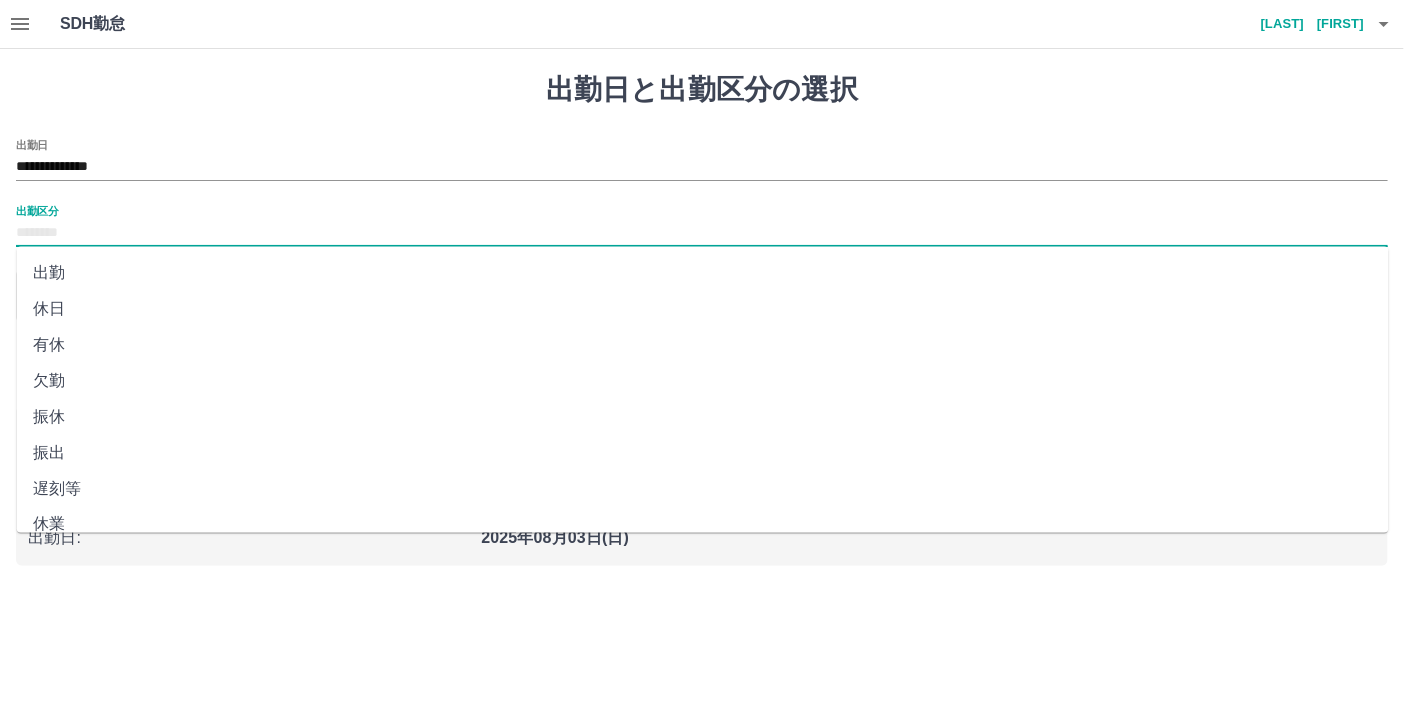 click on "出勤区分" at bounding box center (702, 233) 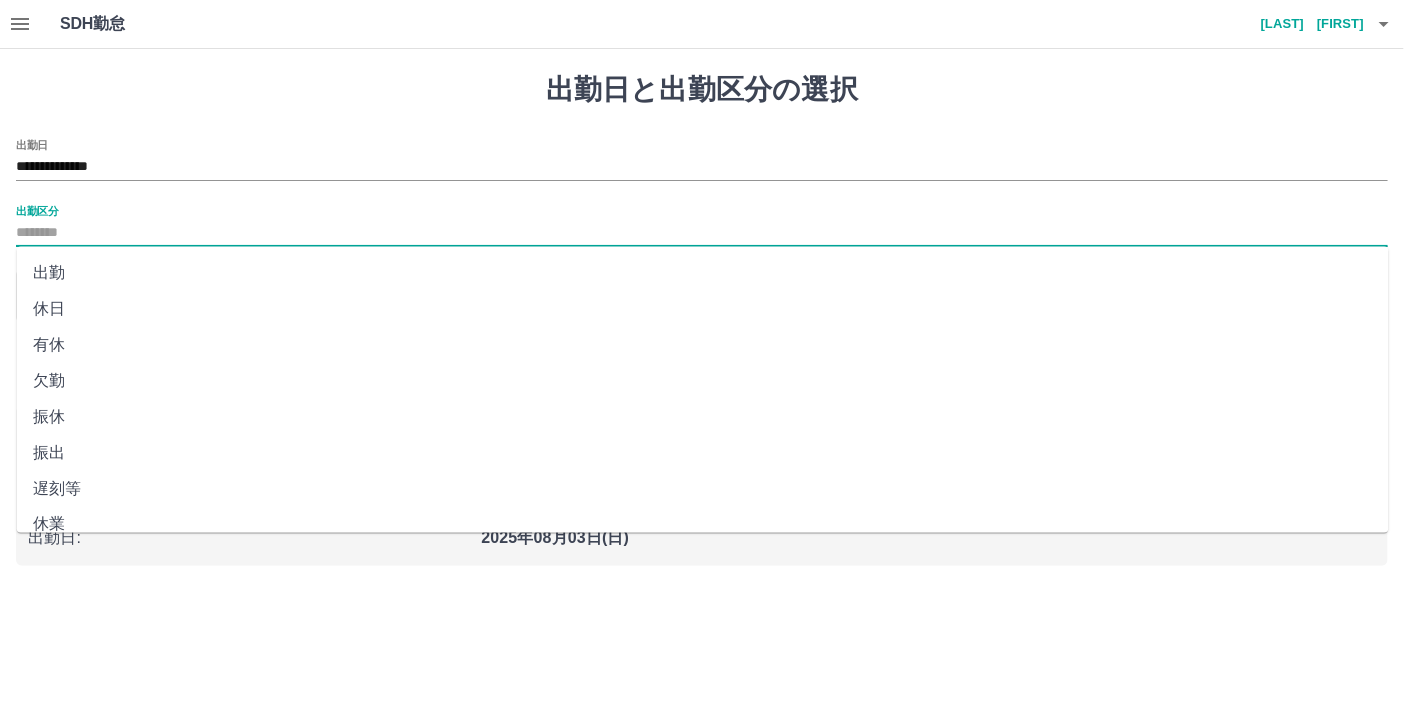 click on "出勤" at bounding box center [703, 273] 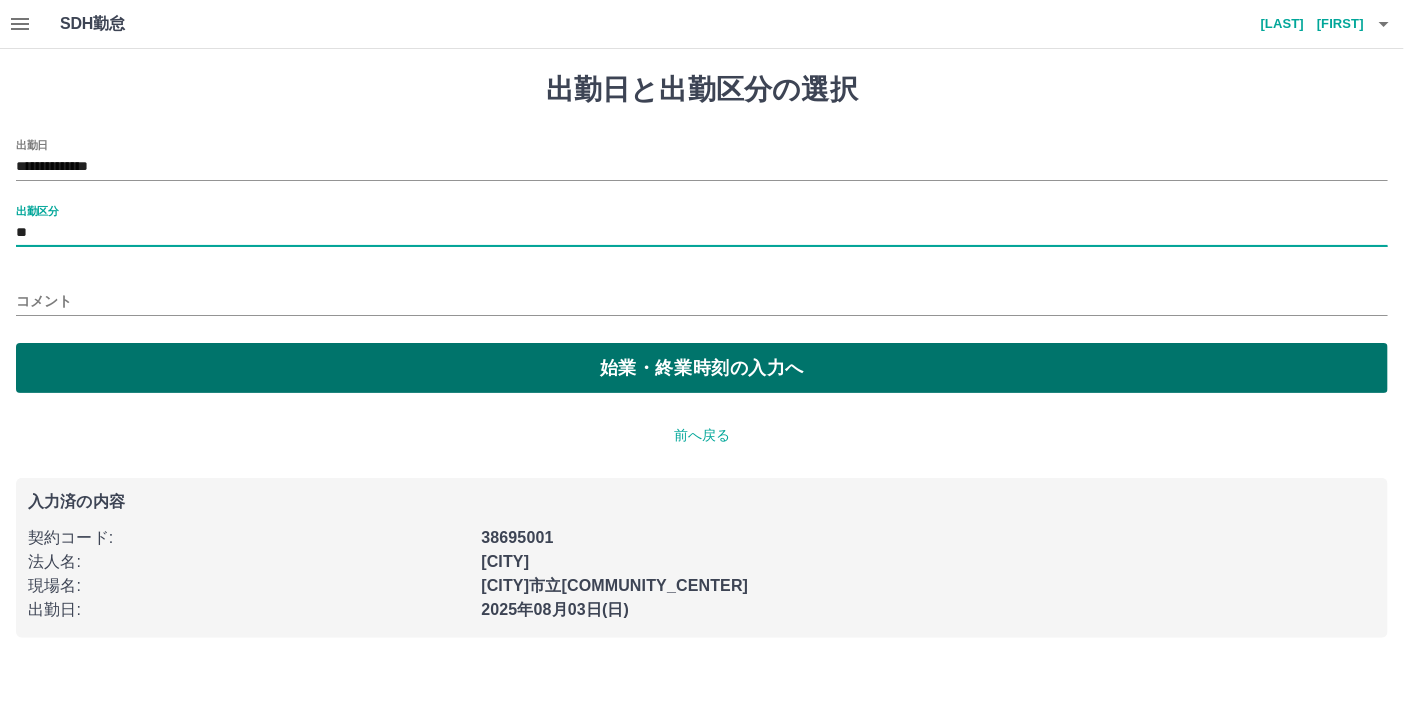 click on "始業・終業時刻の入力へ" at bounding box center [702, 368] 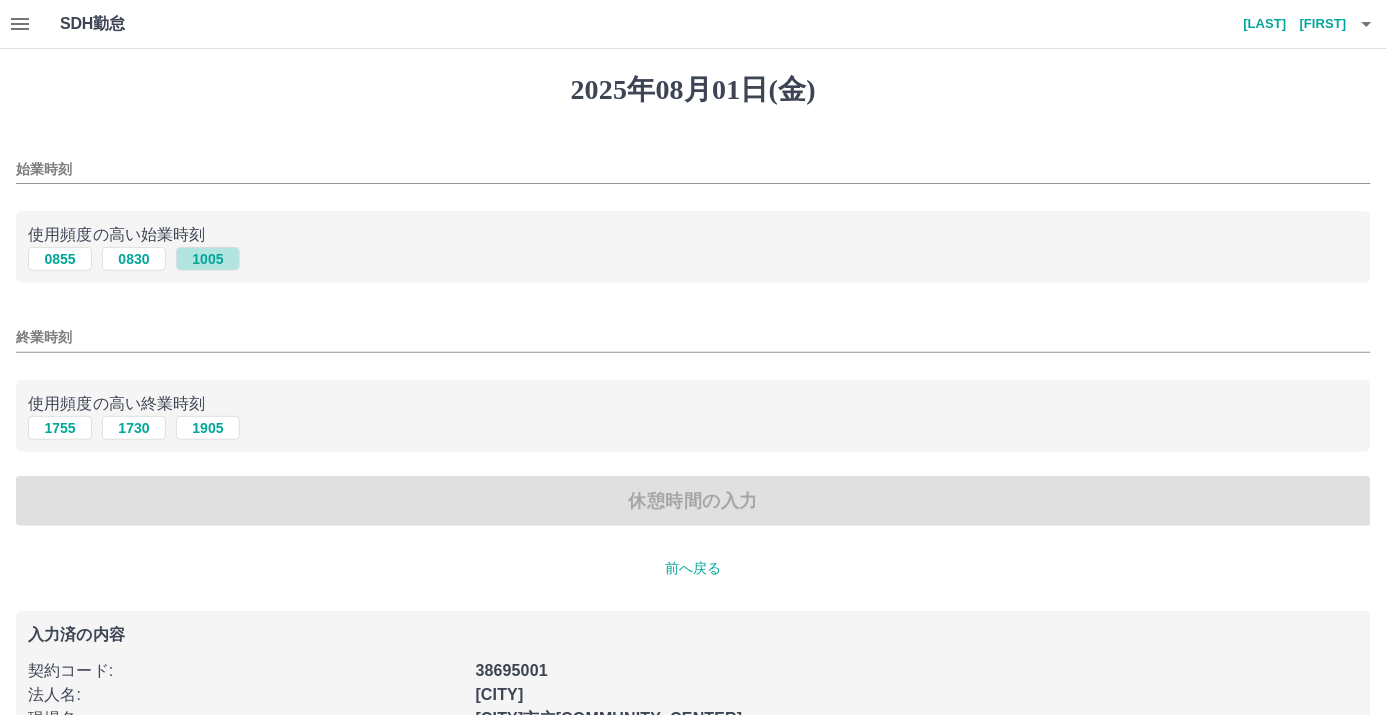 drag, startPoint x: 220, startPoint y: 255, endPoint x: 206, endPoint y: 322, distance: 68.44706 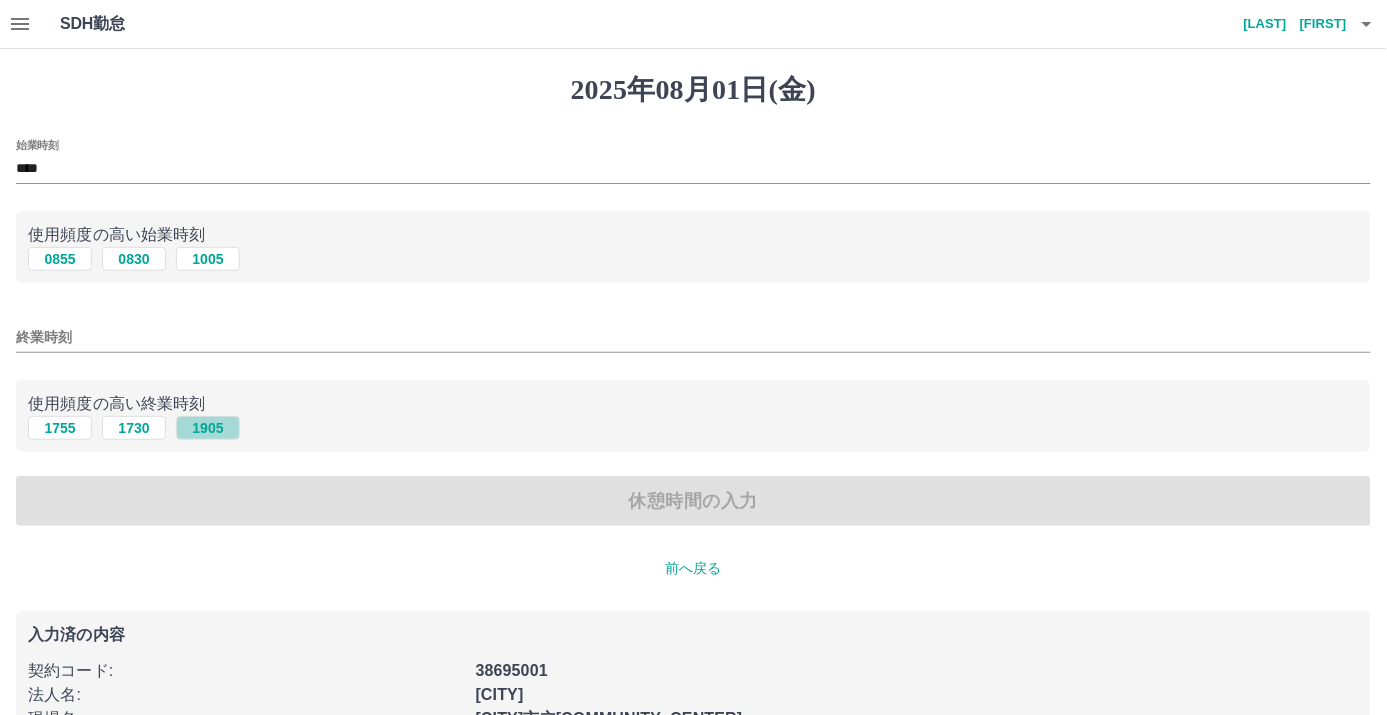 click on "1905" at bounding box center [208, 428] 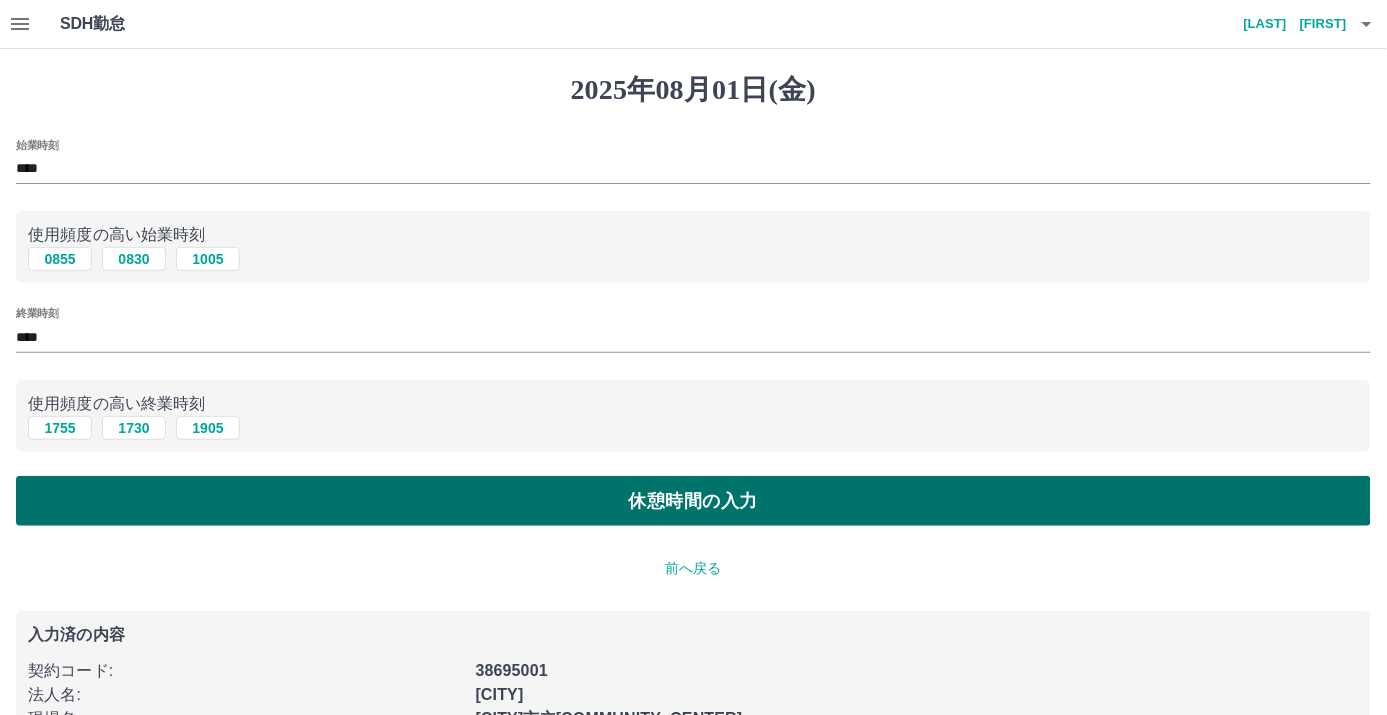 click on "休憩時間の入力" at bounding box center [693, 501] 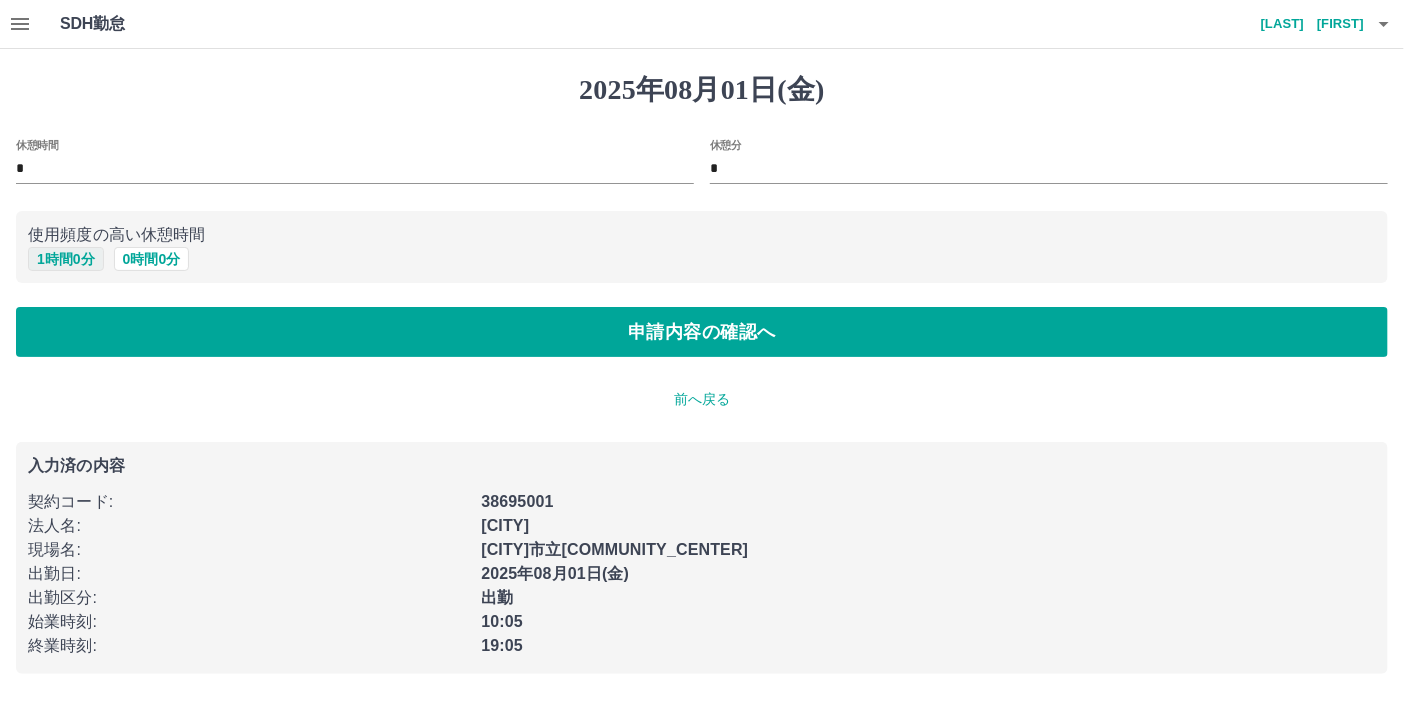 click on "1 時間 0 分" at bounding box center [66, 259] 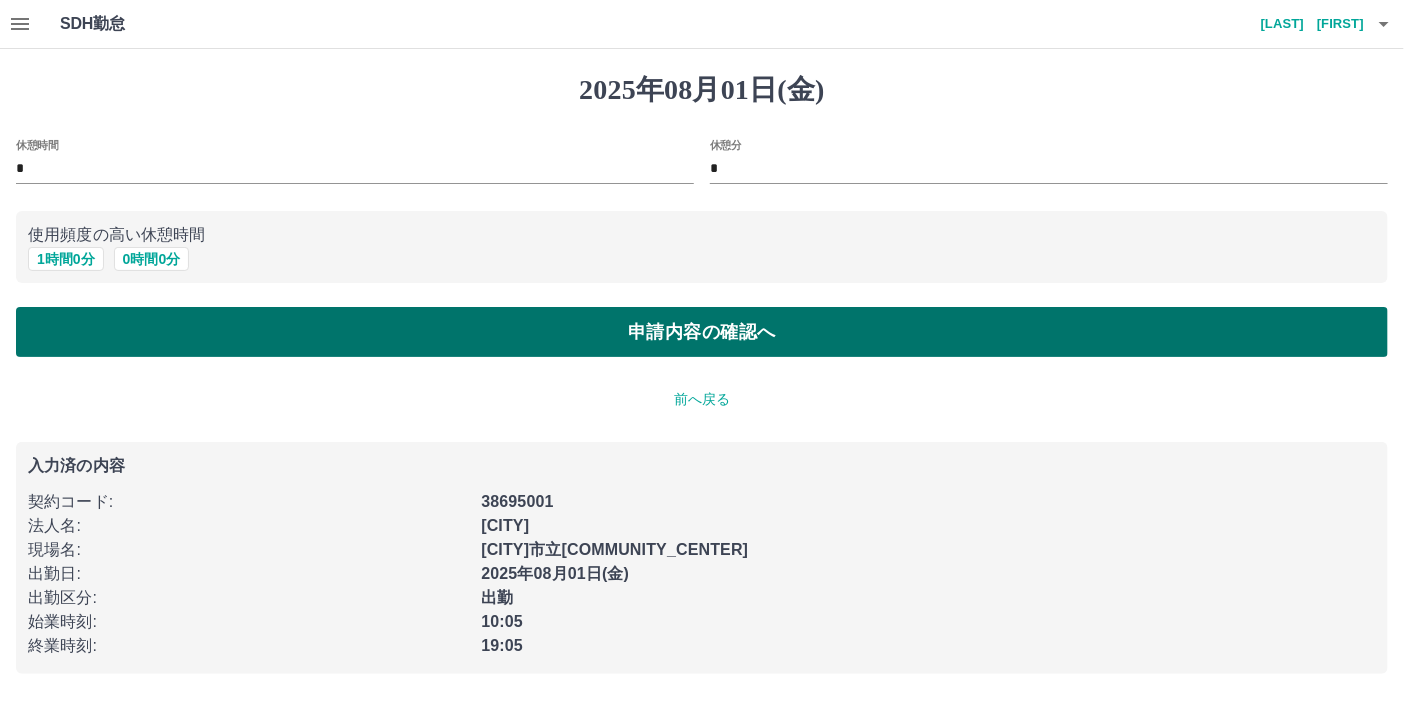 click on "申請内容の確認へ" at bounding box center [702, 332] 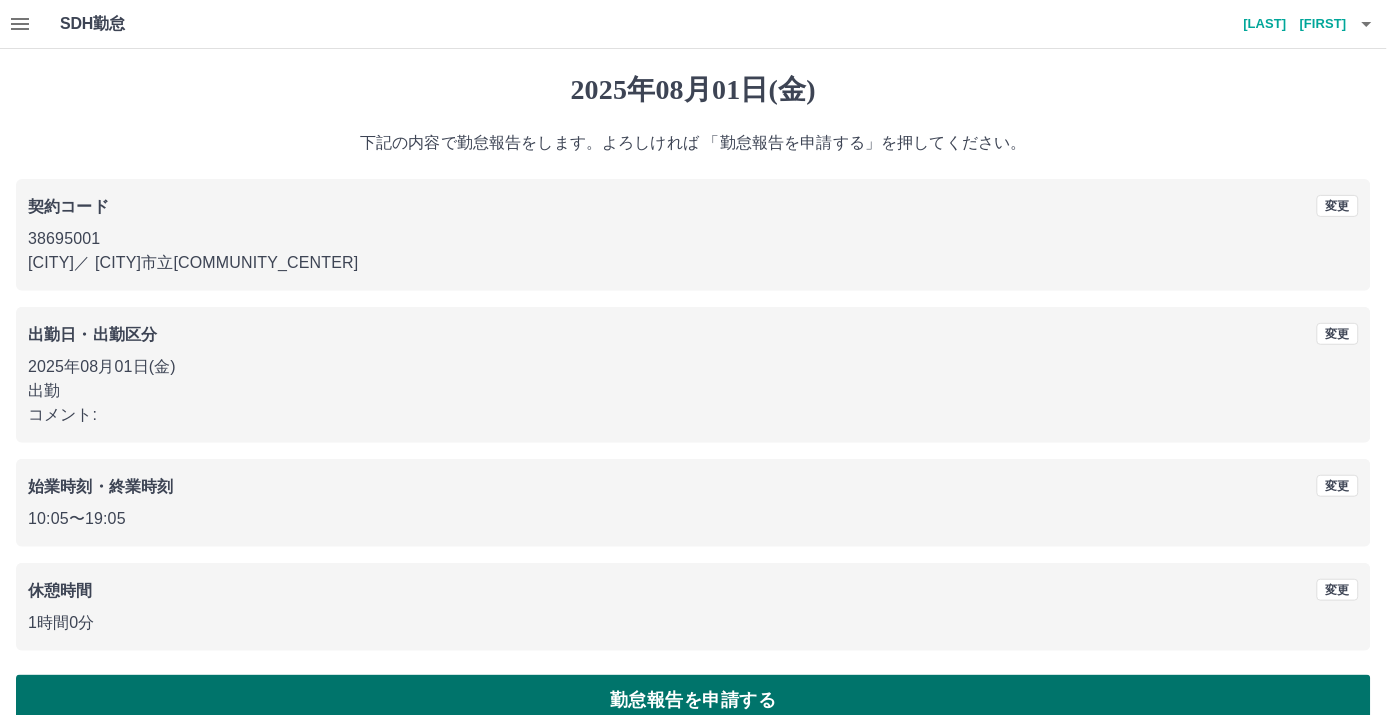 click on "勤怠報告を申請する" at bounding box center (693, 700) 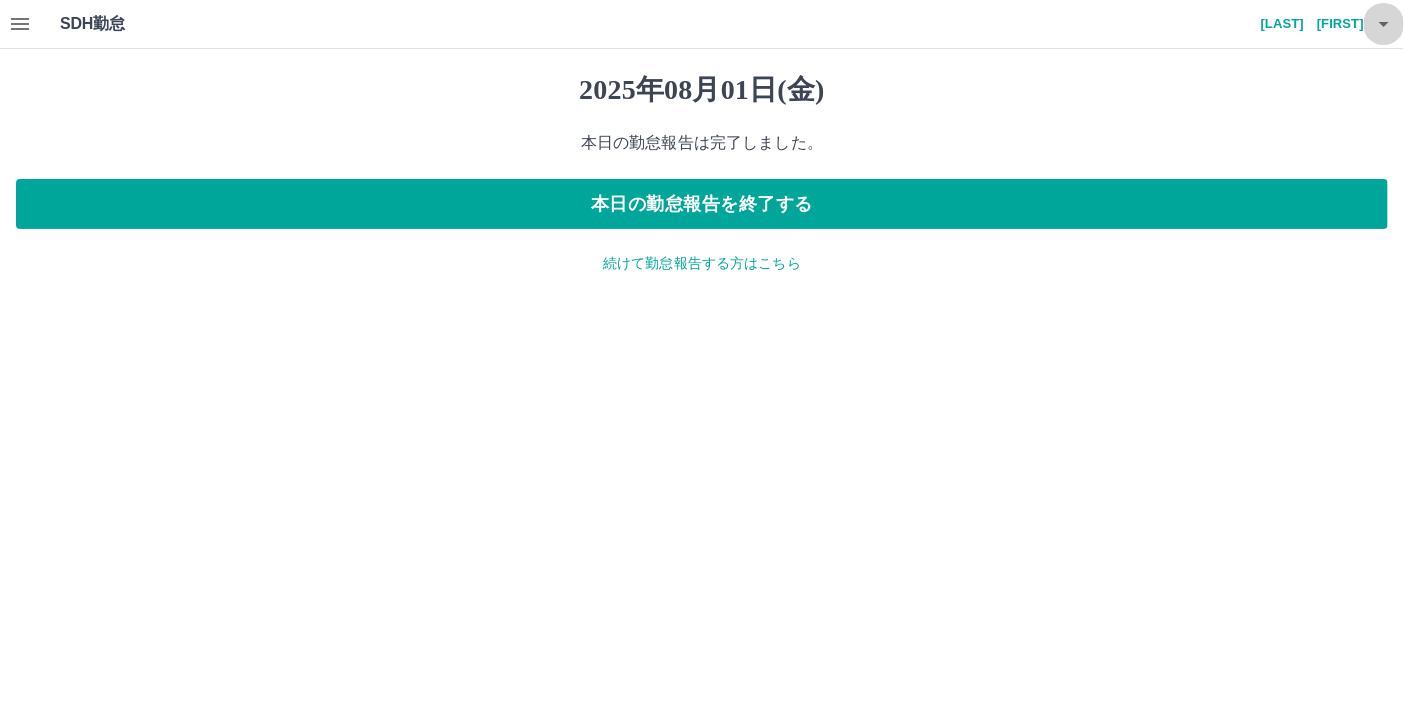 click 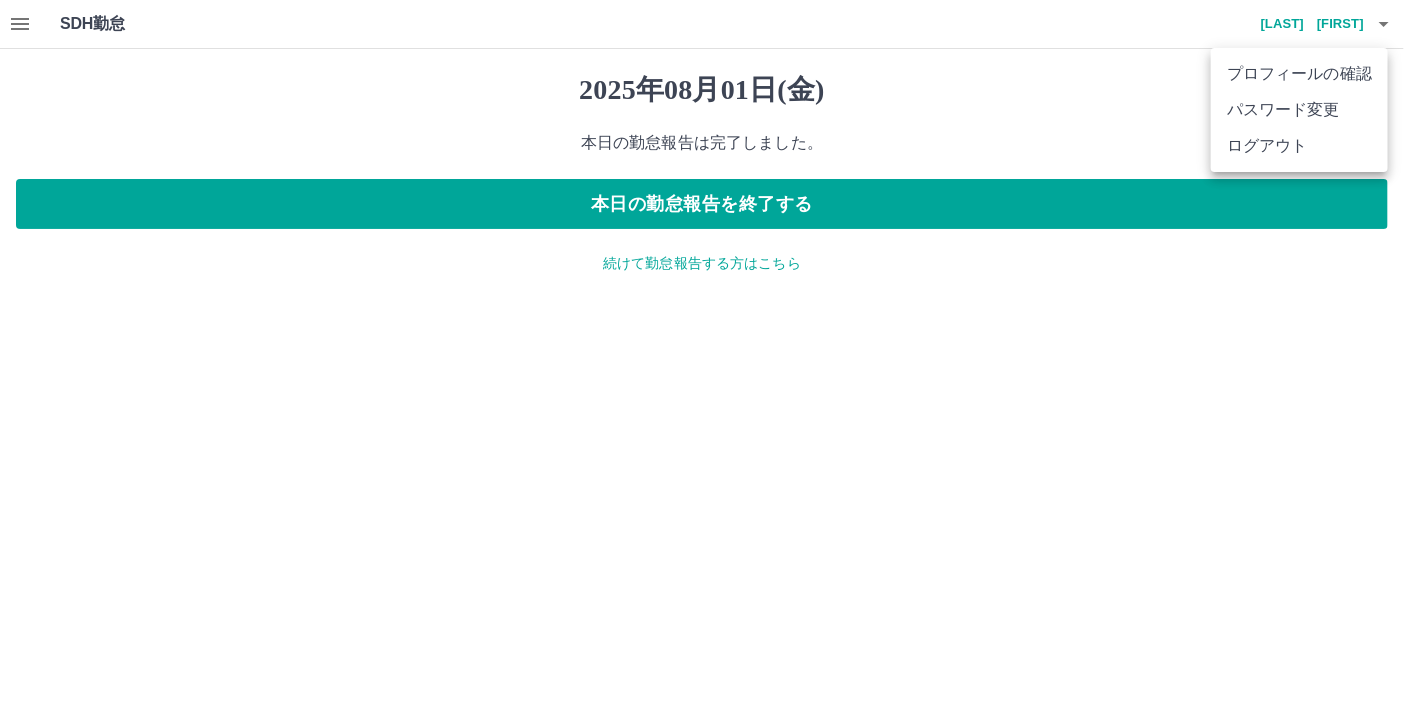 click on "ログアウト" at bounding box center [1299, 146] 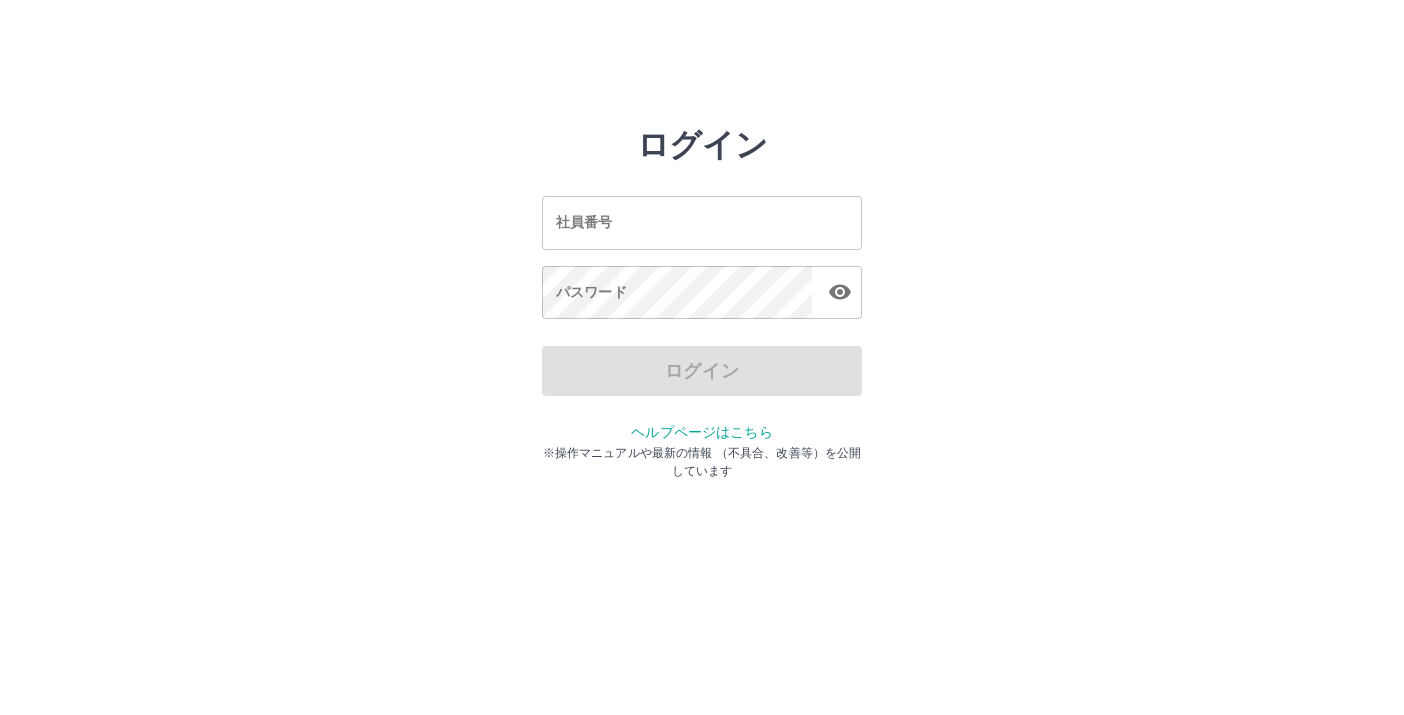 scroll, scrollTop: 0, scrollLeft: 0, axis: both 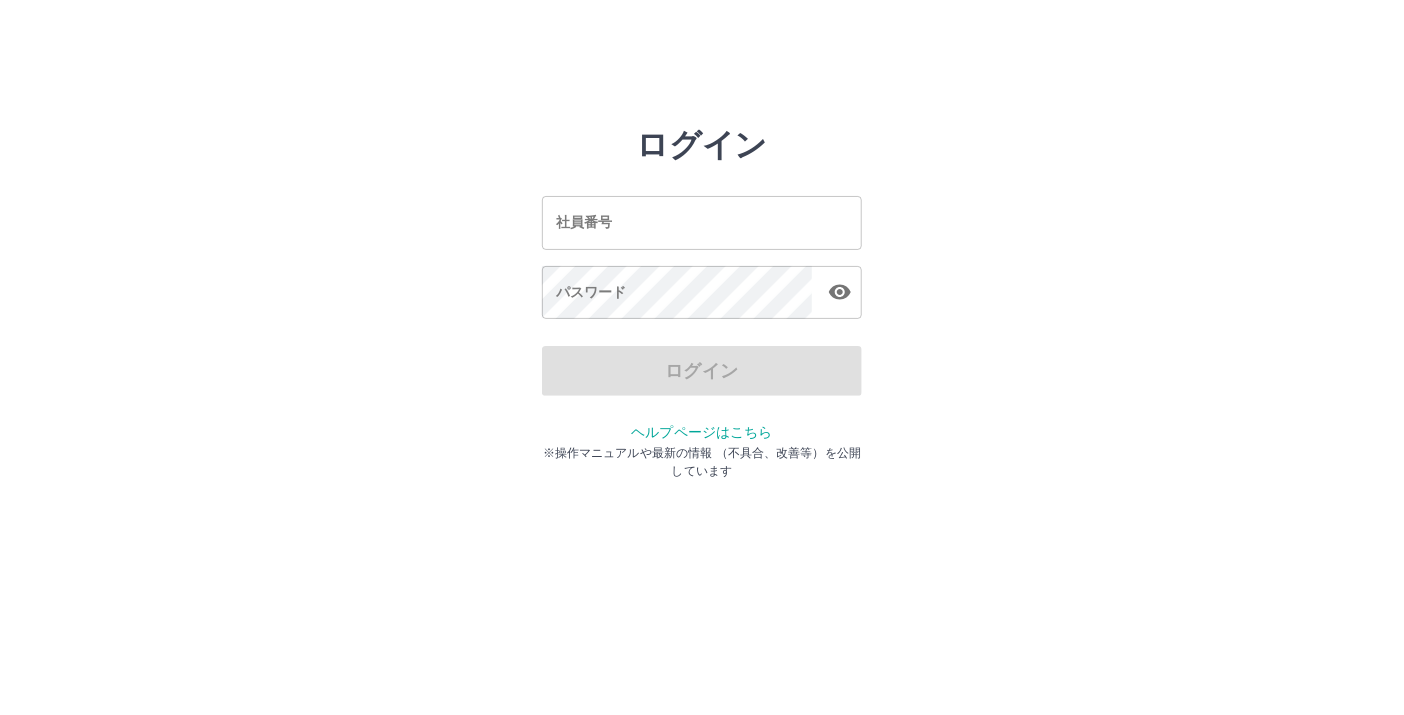 click on "社員番号" at bounding box center [702, 222] 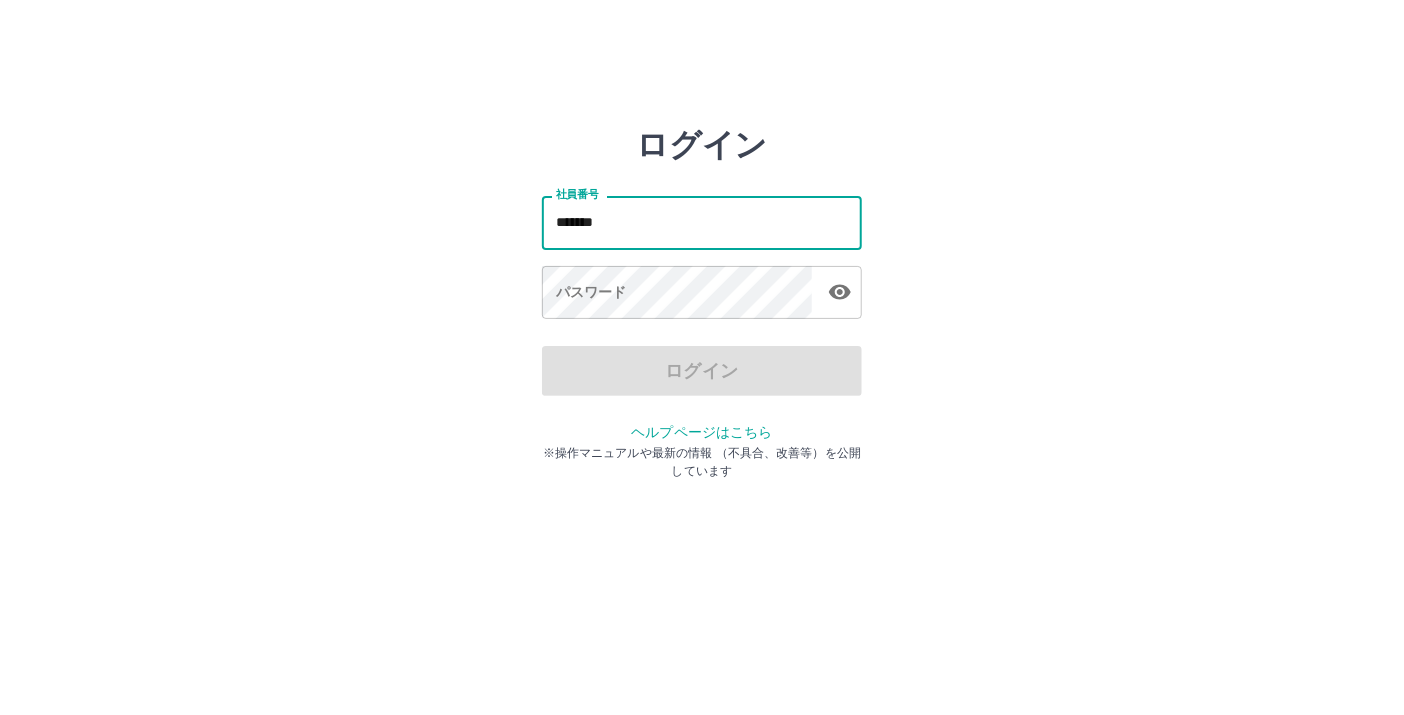 type on "*******" 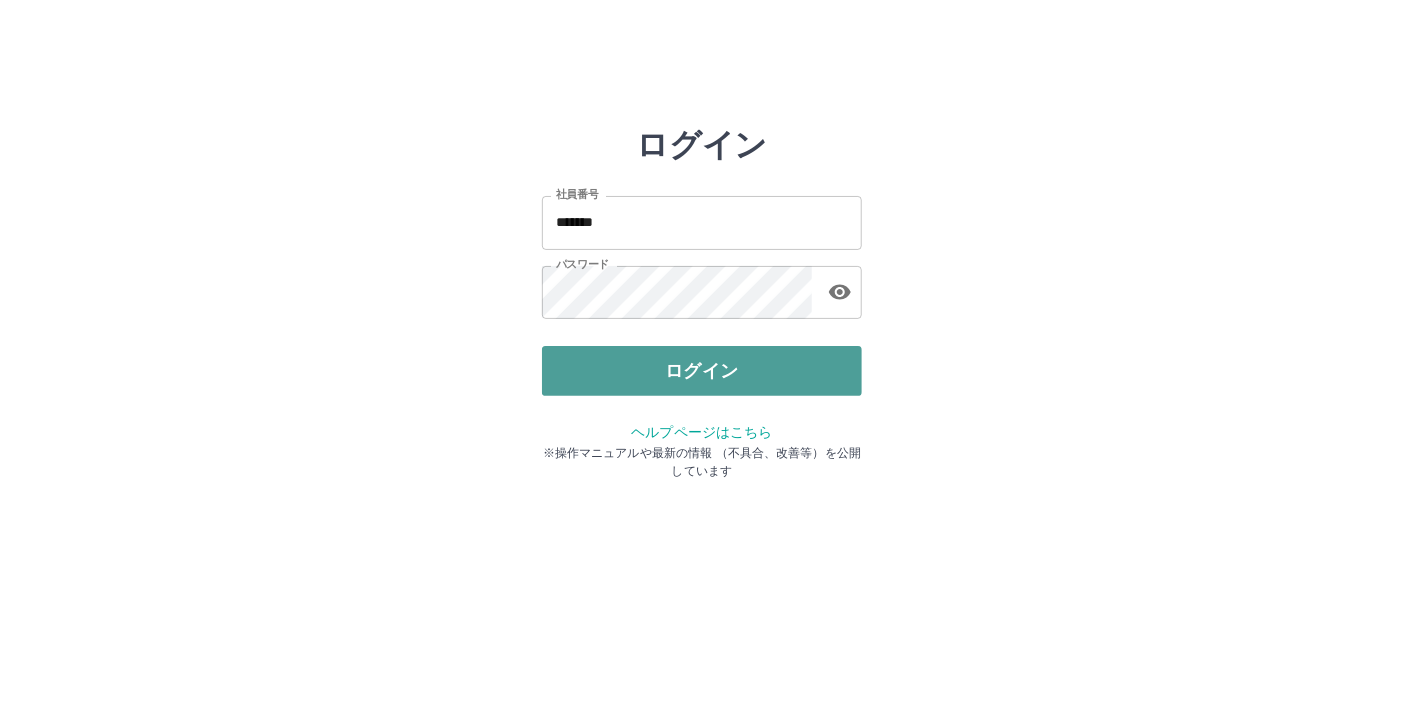 click on "ログイン" at bounding box center [702, 371] 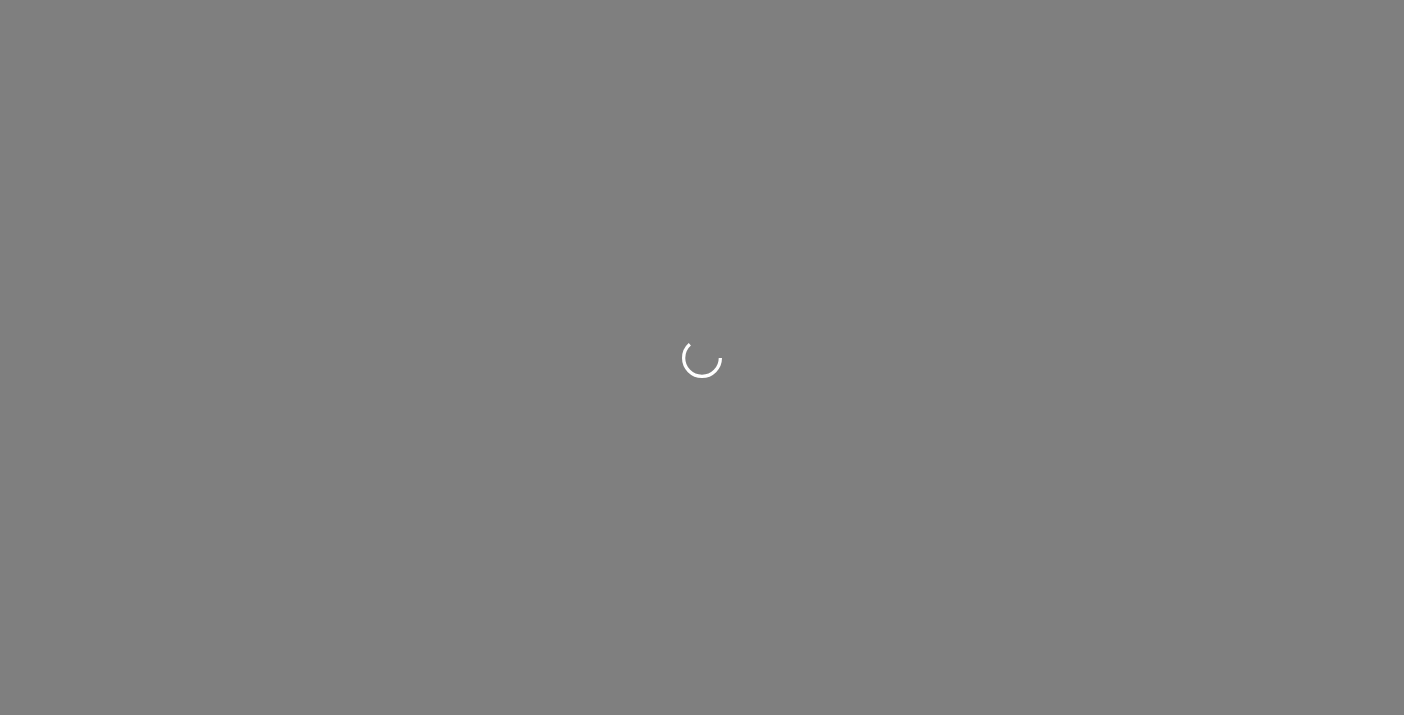 scroll, scrollTop: 0, scrollLeft: 0, axis: both 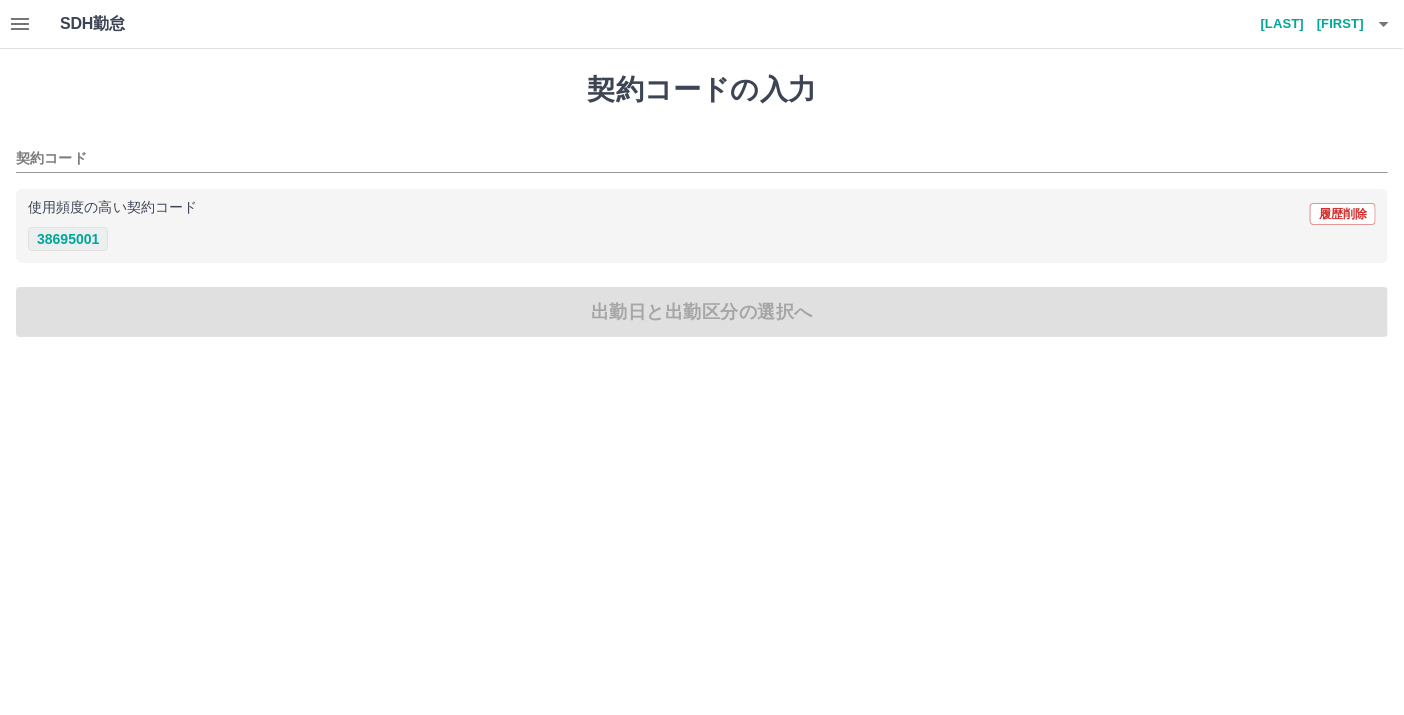 click on "38695001" at bounding box center (68, 239) 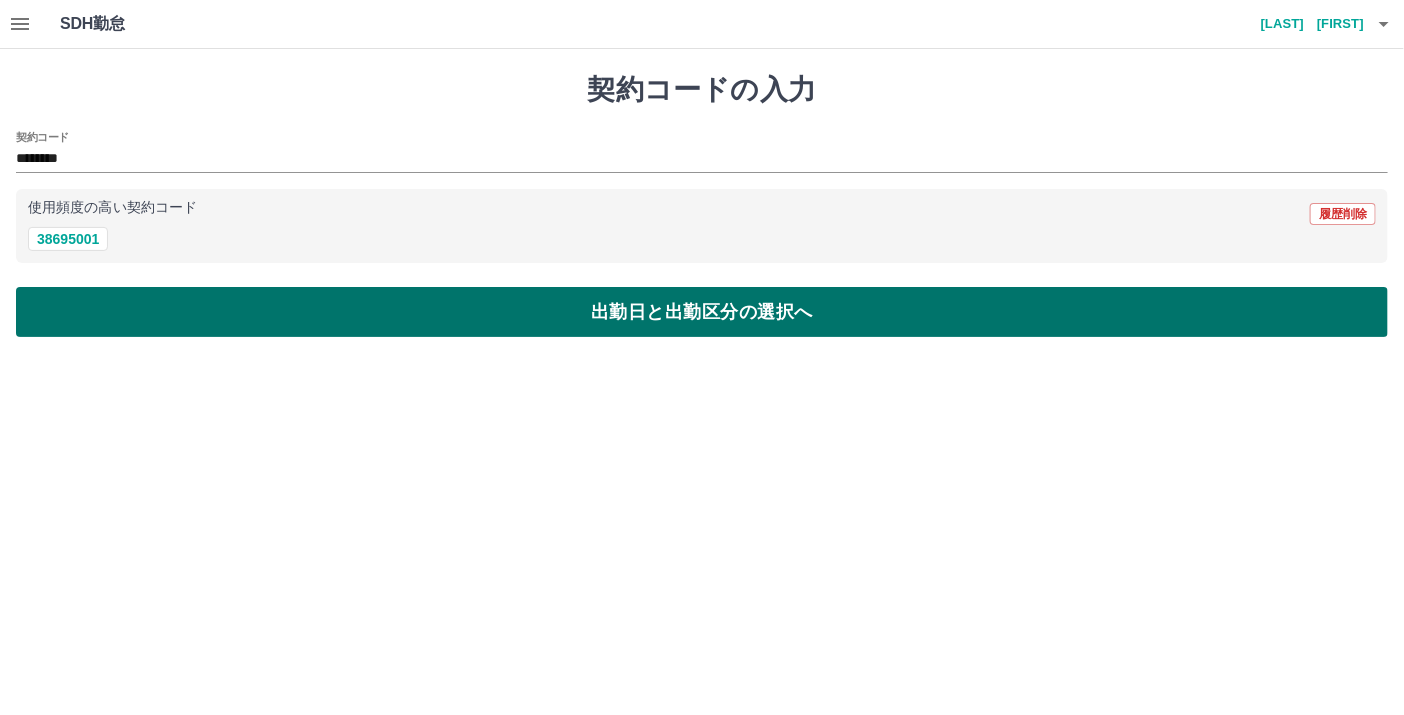 click on "出勤日と出勤区分の選択へ" at bounding box center (702, 312) 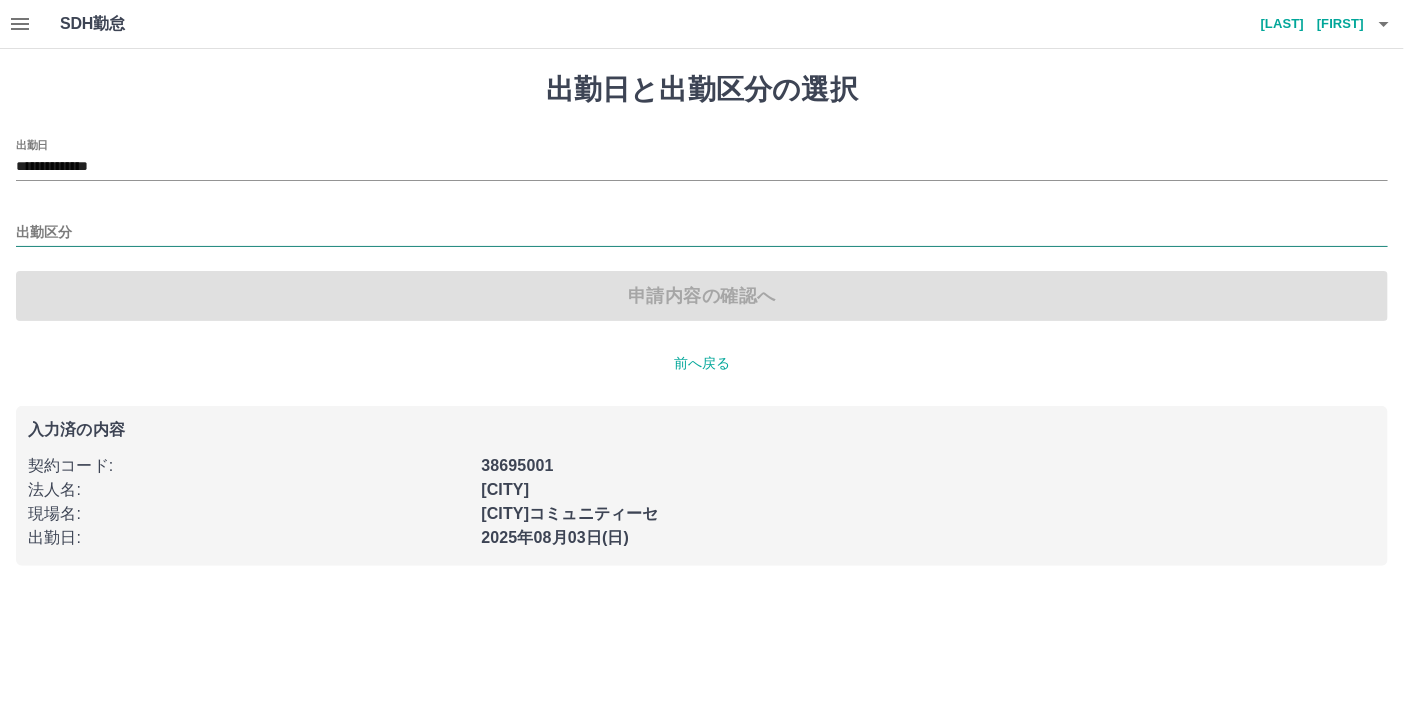 click on "出勤区分" at bounding box center (702, 233) 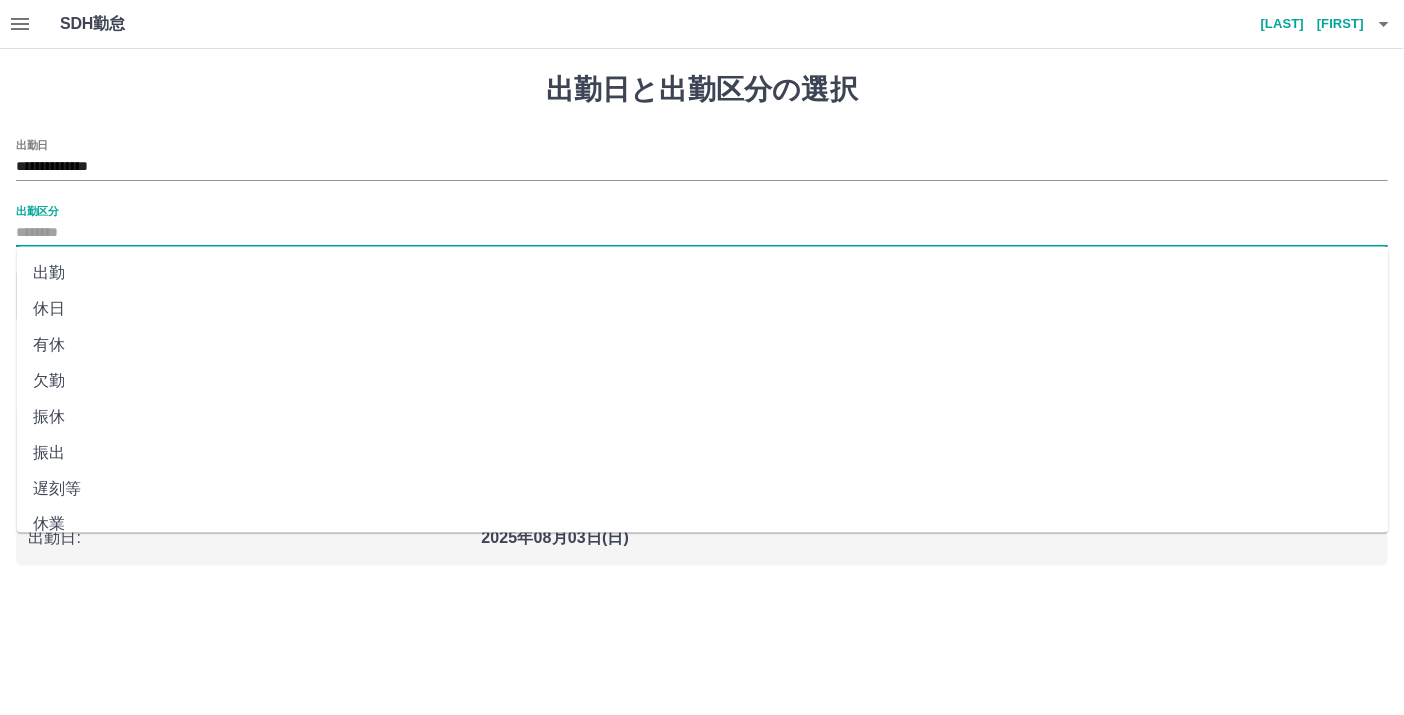 click on "出勤" at bounding box center (703, 273) 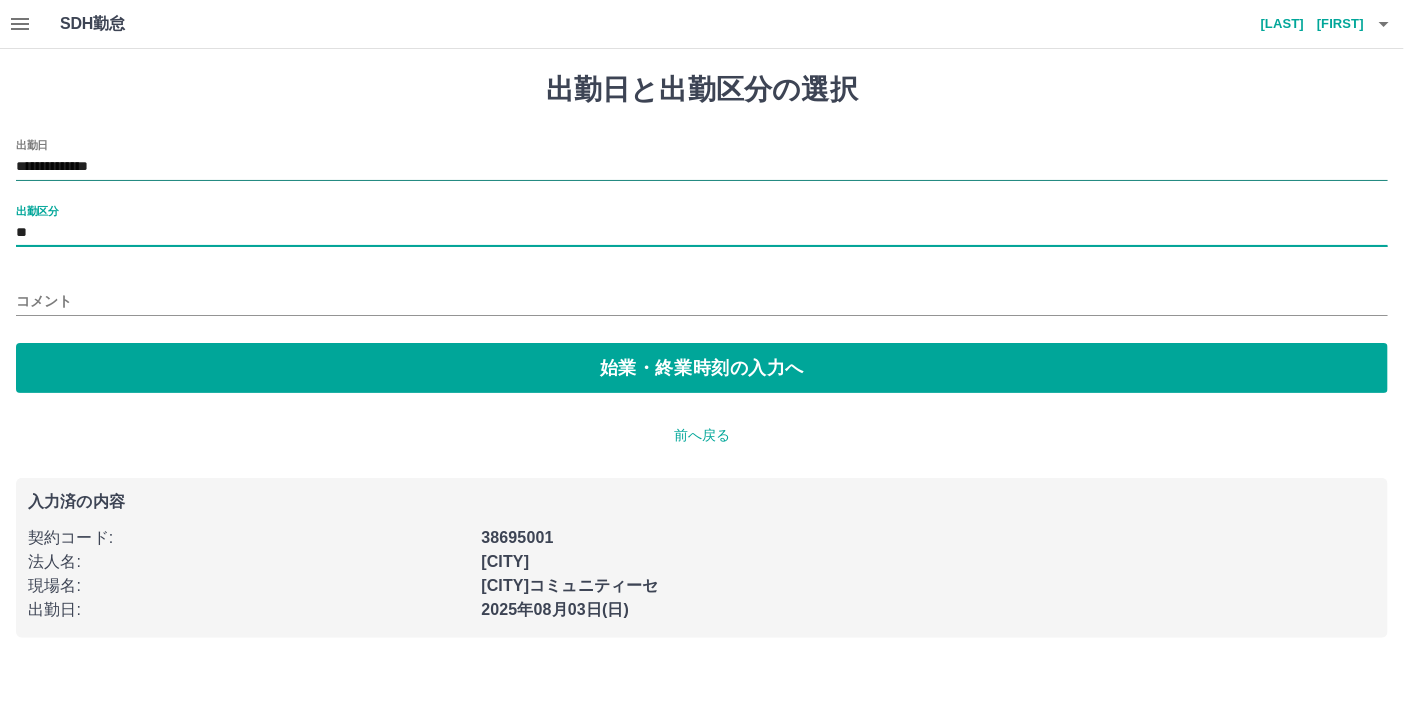 click on "**********" at bounding box center [702, 167] 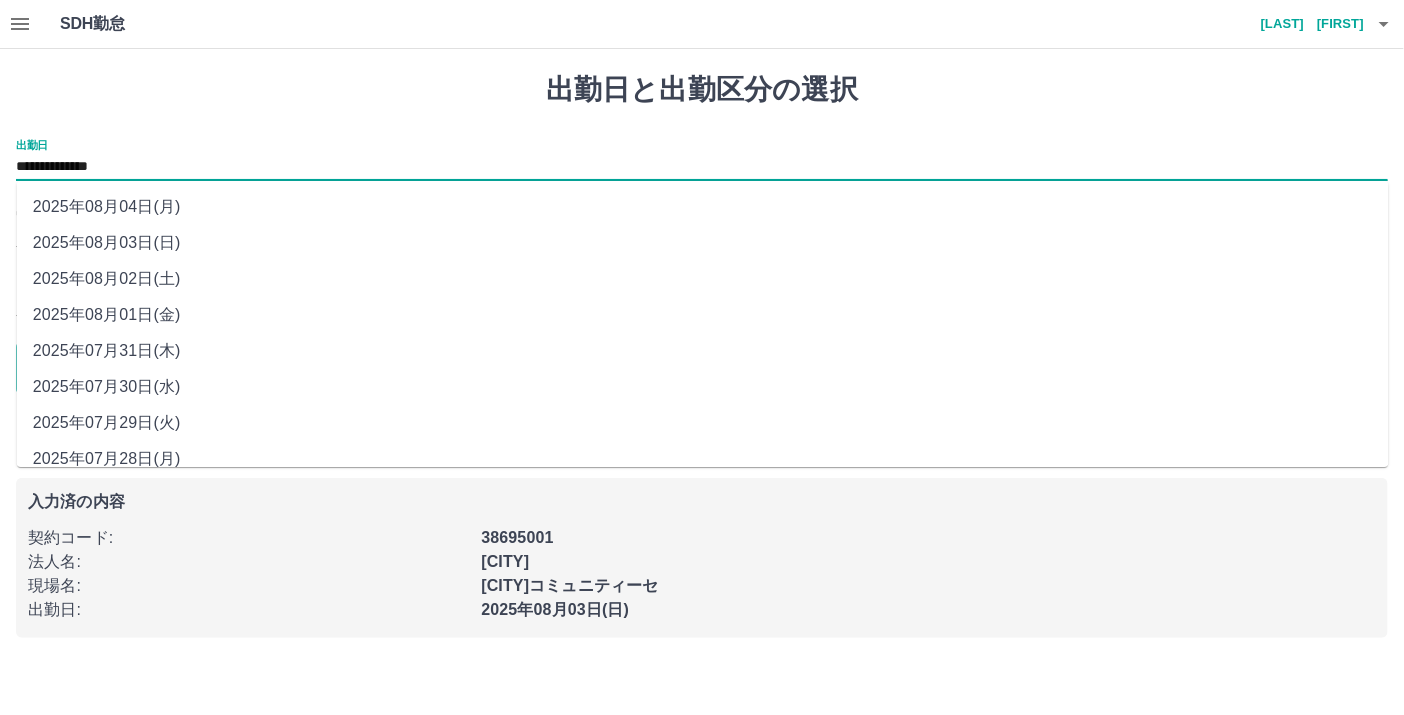 drag, startPoint x: 162, startPoint y: 171, endPoint x: 126, endPoint y: 275, distance: 110.054535 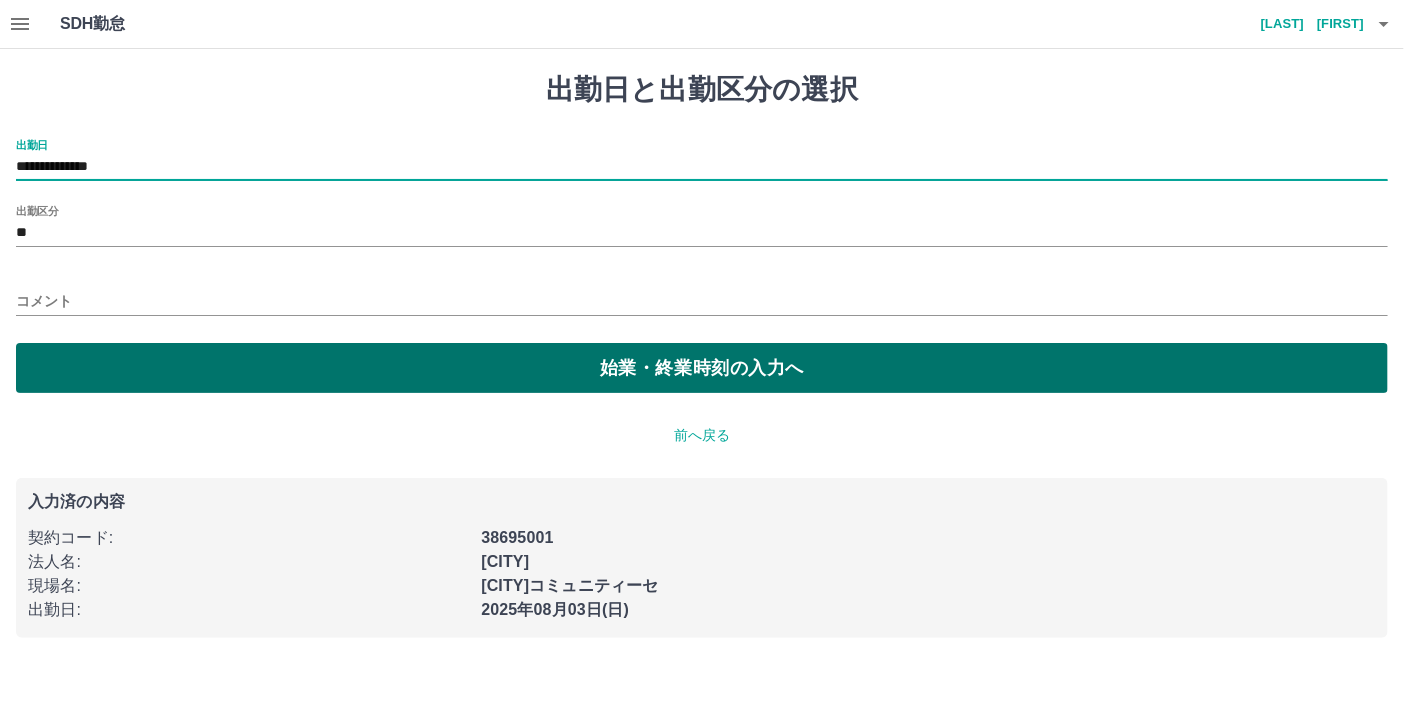 click on "始業・終業時刻の入力へ" at bounding box center (702, 368) 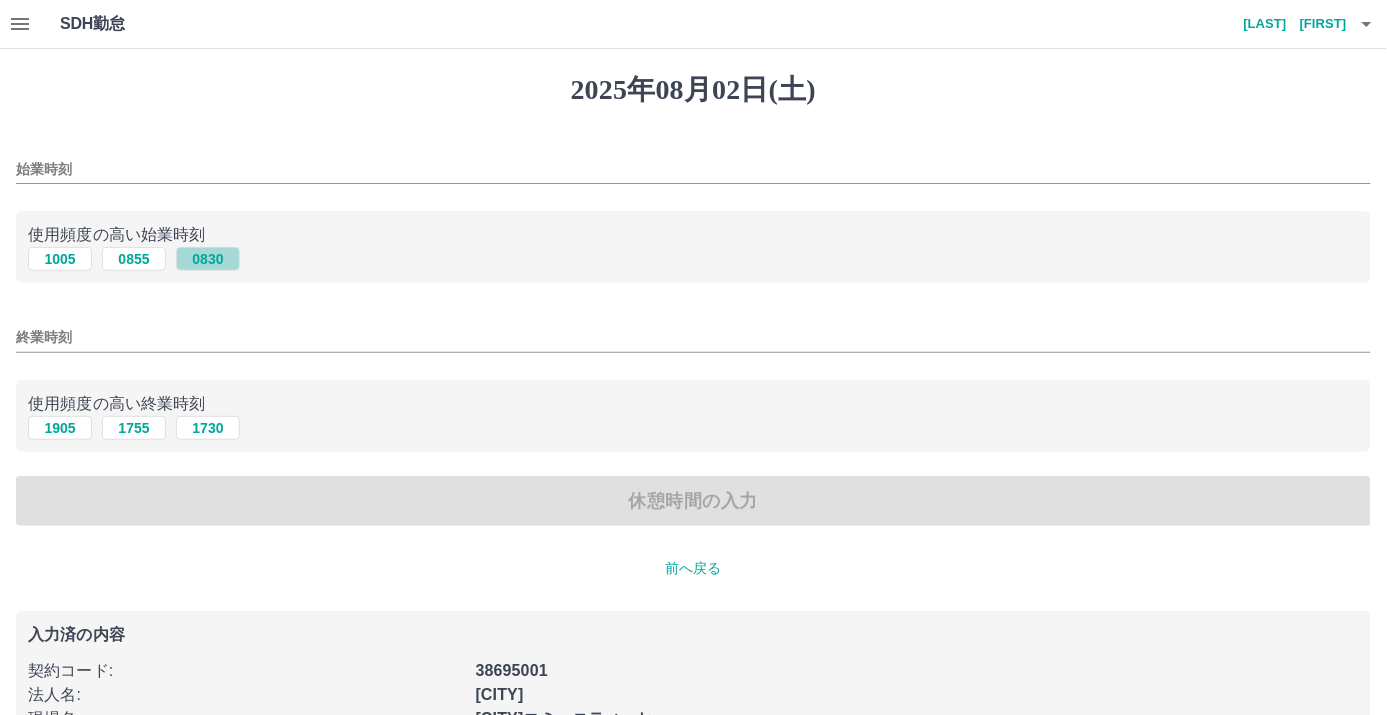 click on "0830" at bounding box center (208, 259) 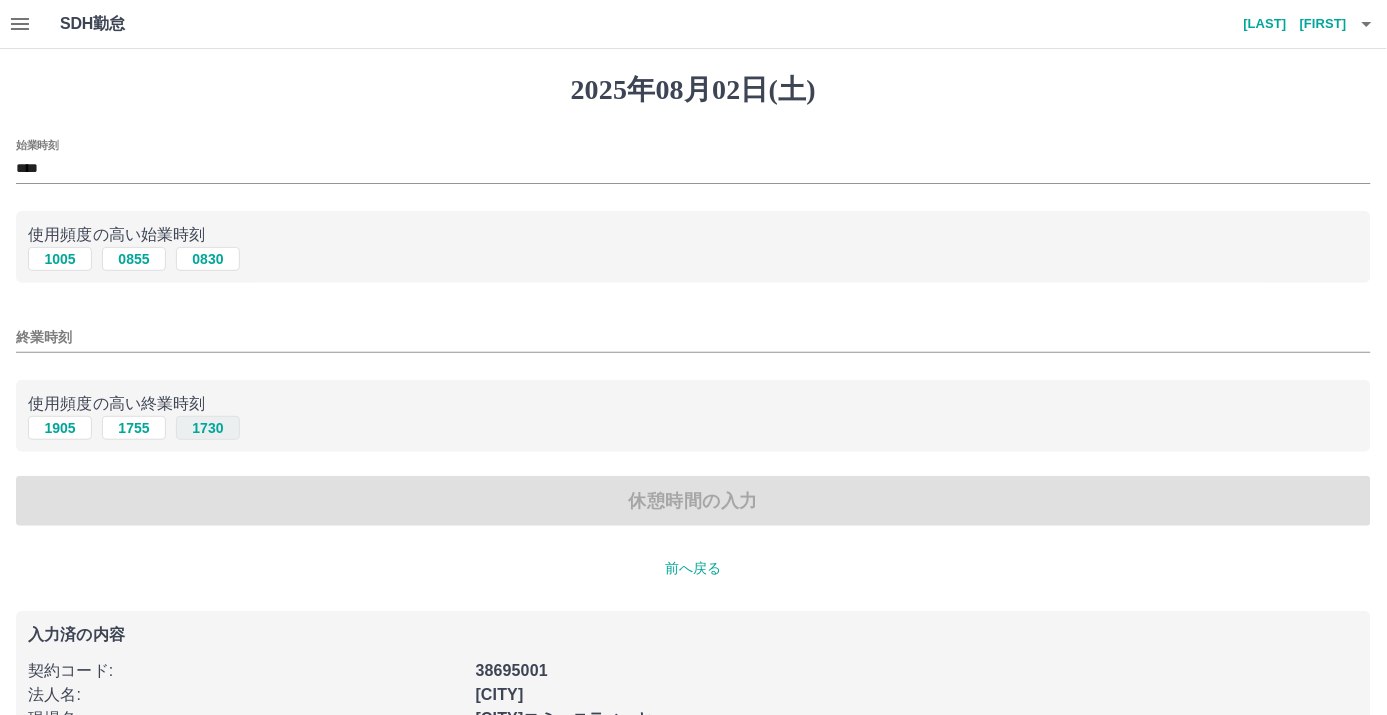 click on "1730" at bounding box center (208, 428) 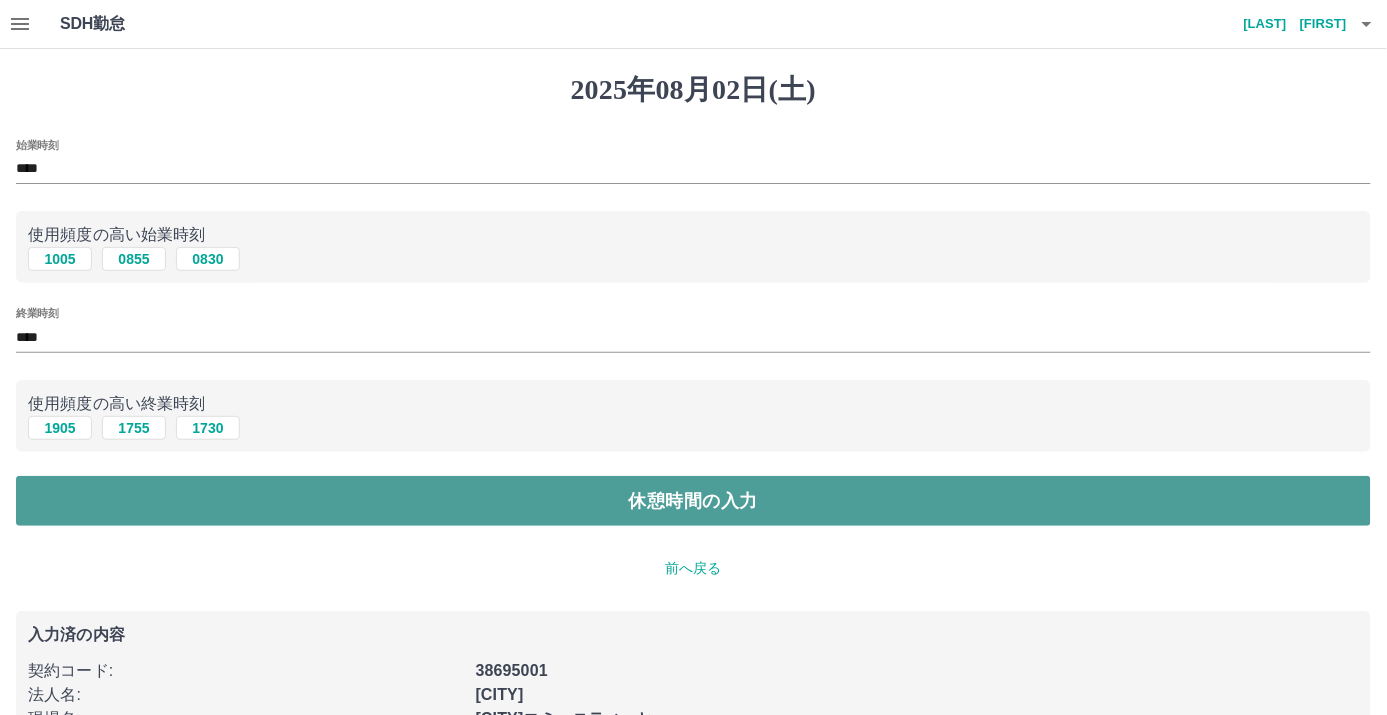 click on "休憩時間の入力" at bounding box center (693, 501) 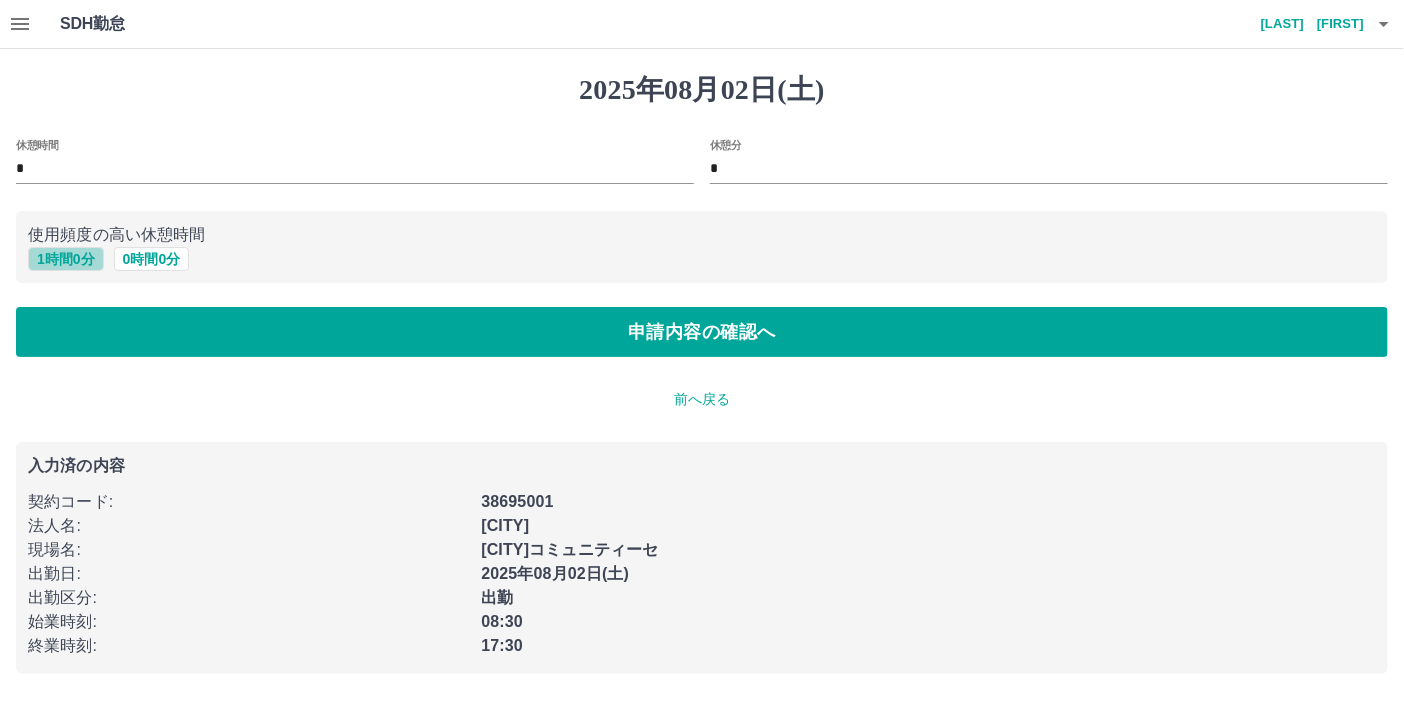 click on "1 時間 0 分" at bounding box center (66, 259) 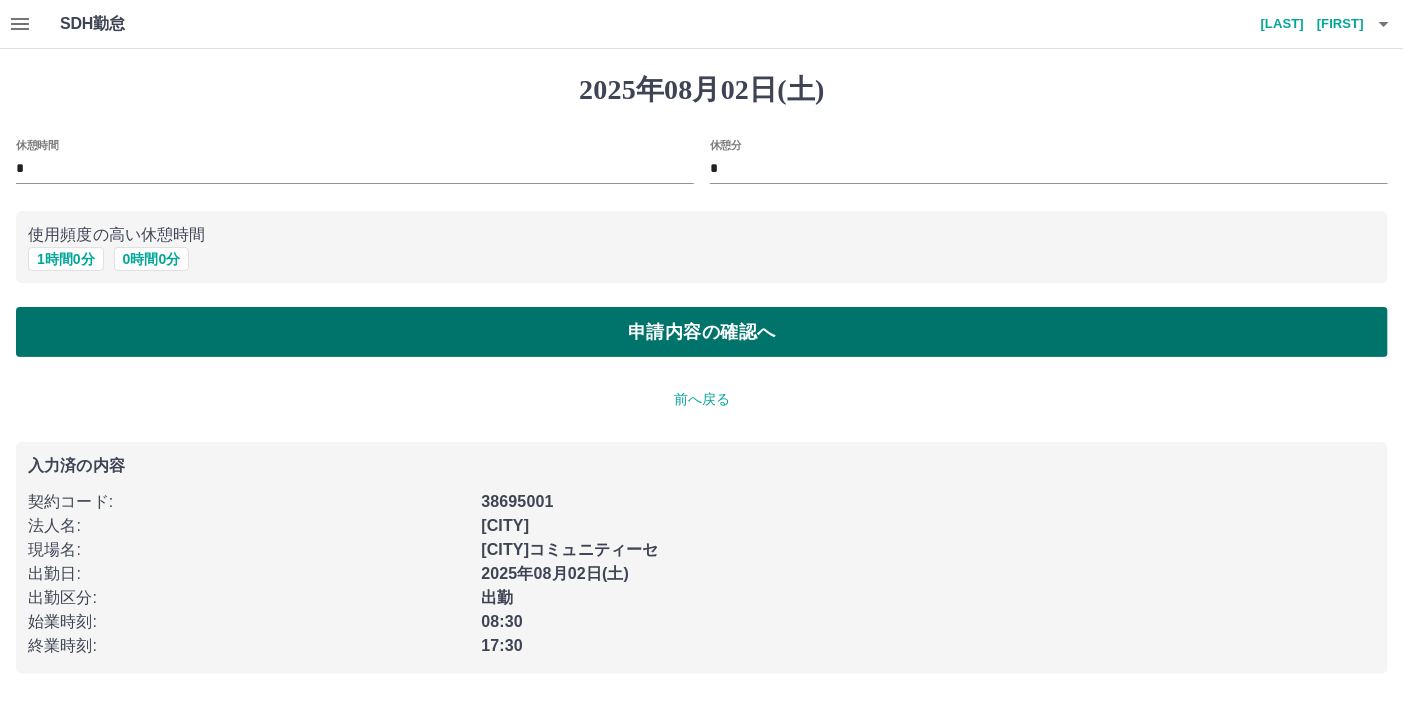 click on "申請内容の確認へ" at bounding box center (702, 332) 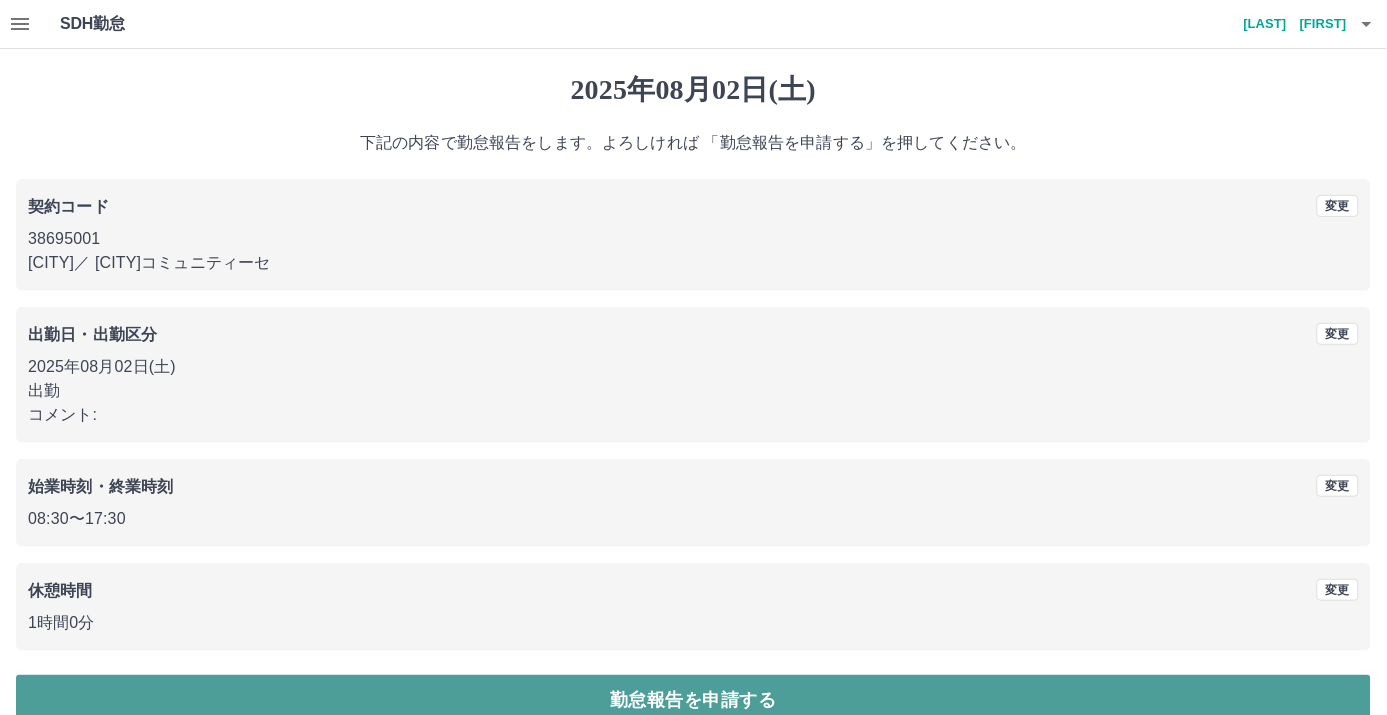click on "勤怠報告を申請する" at bounding box center (693, 700) 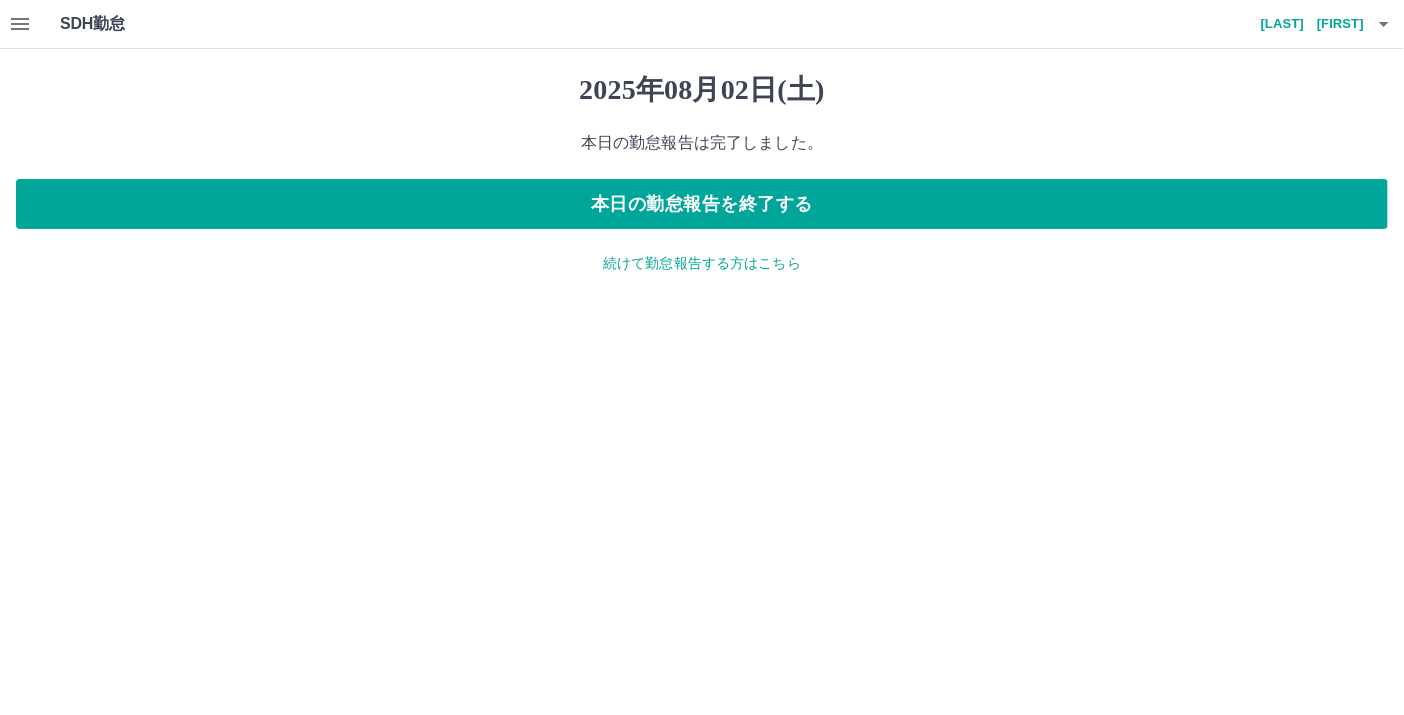 click on "続けて勤怠報告する方はこちら" at bounding box center (702, 263) 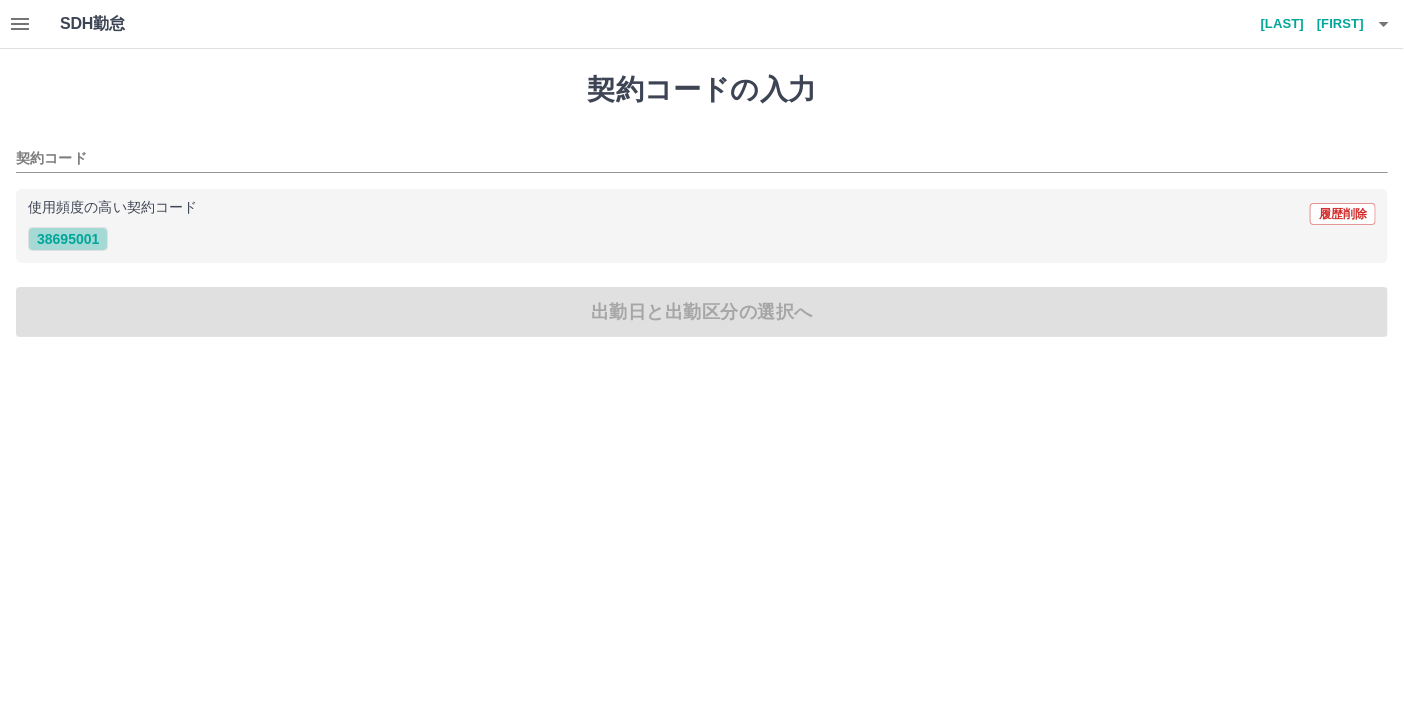 click on "38695001" at bounding box center [68, 239] 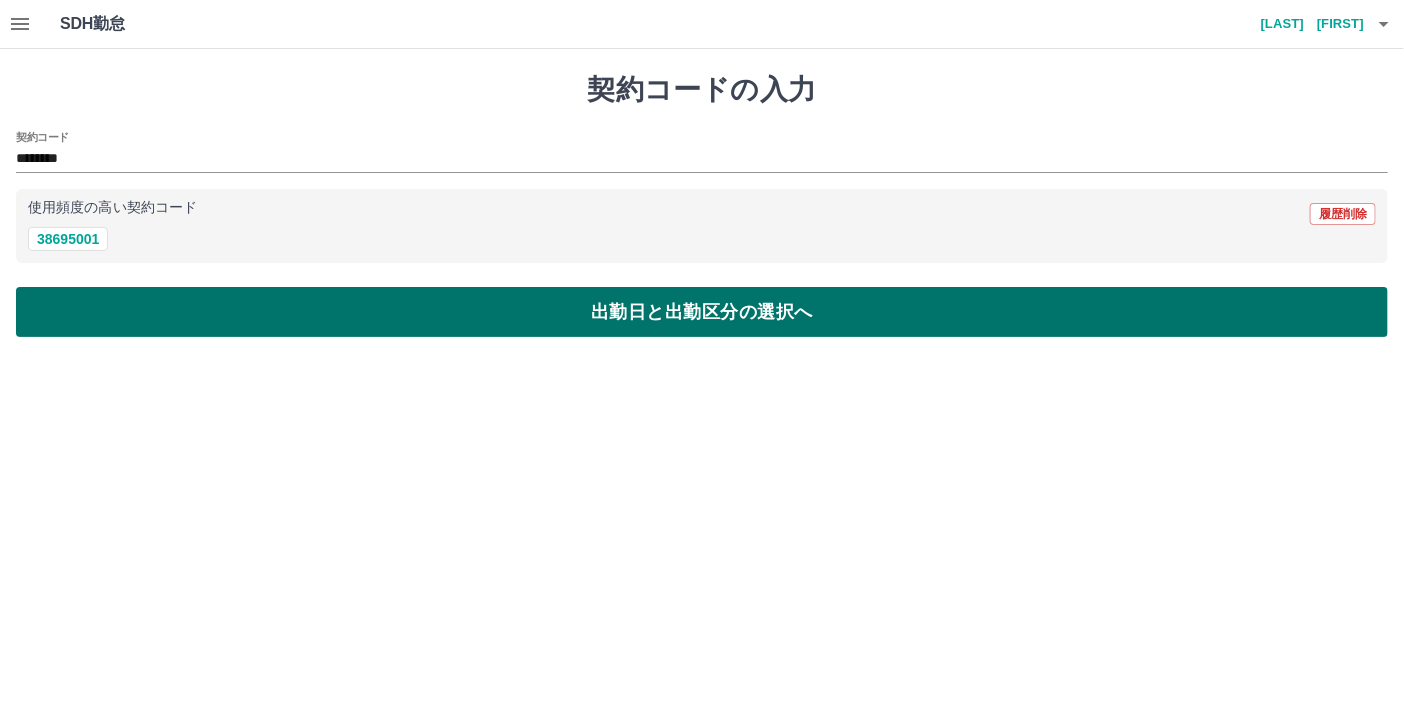 click on "出勤日と出勤区分の選択へ" at bounding box center (702, 312) 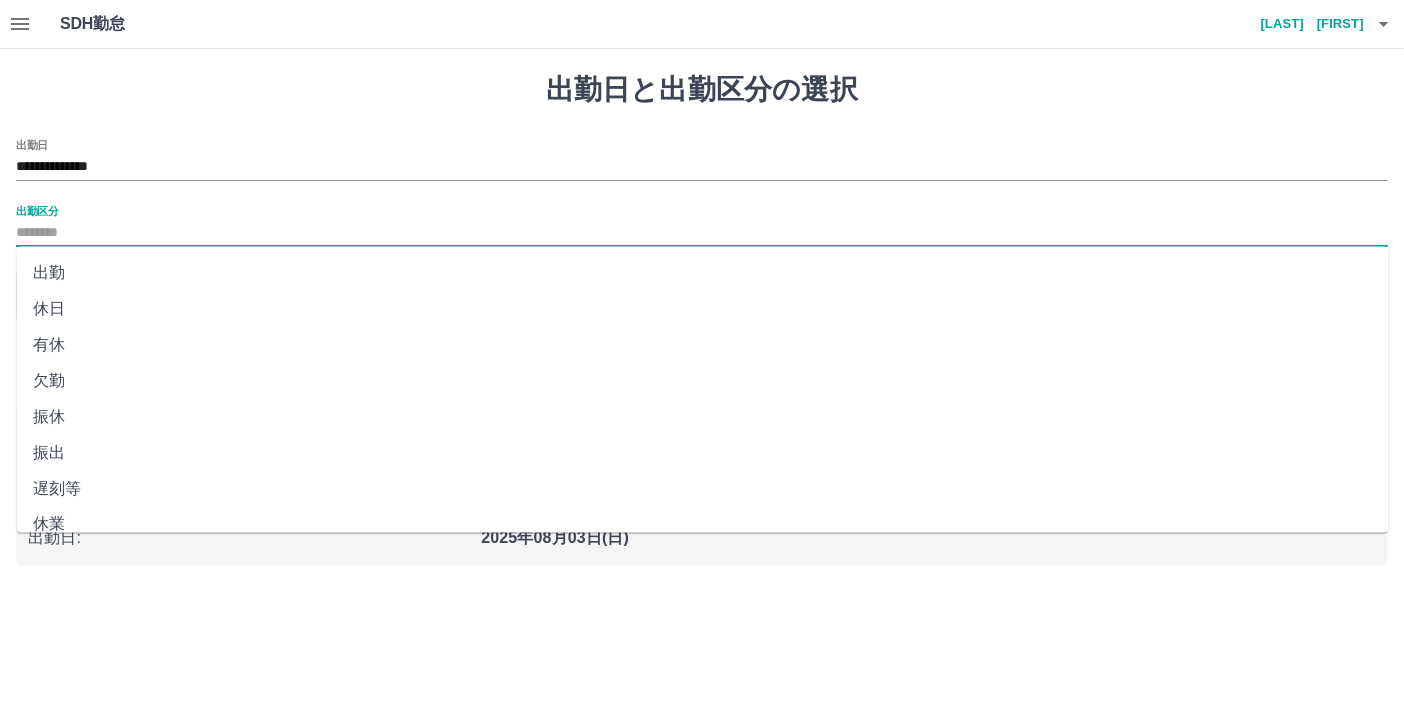click on "出勤区分" at bounding box center [702, 233] 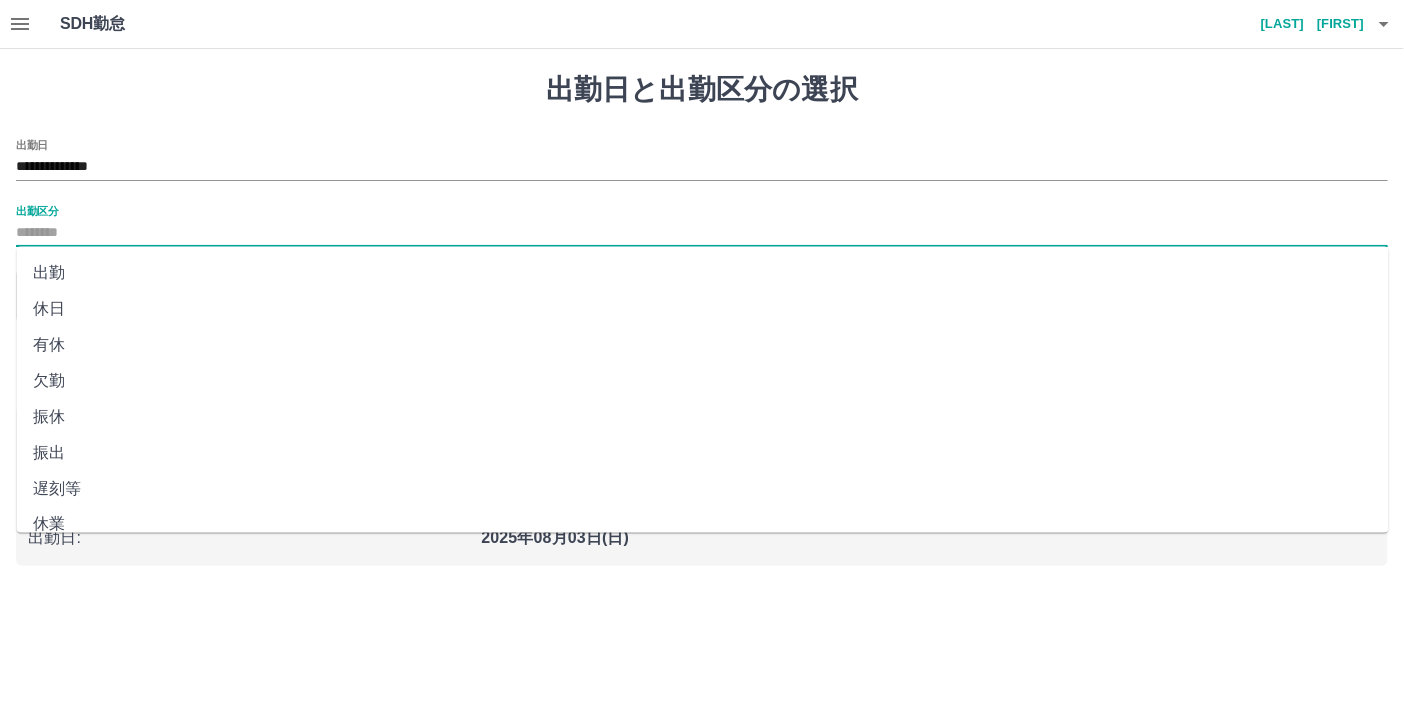 click on "出勤" at bounding box center [703, 273] 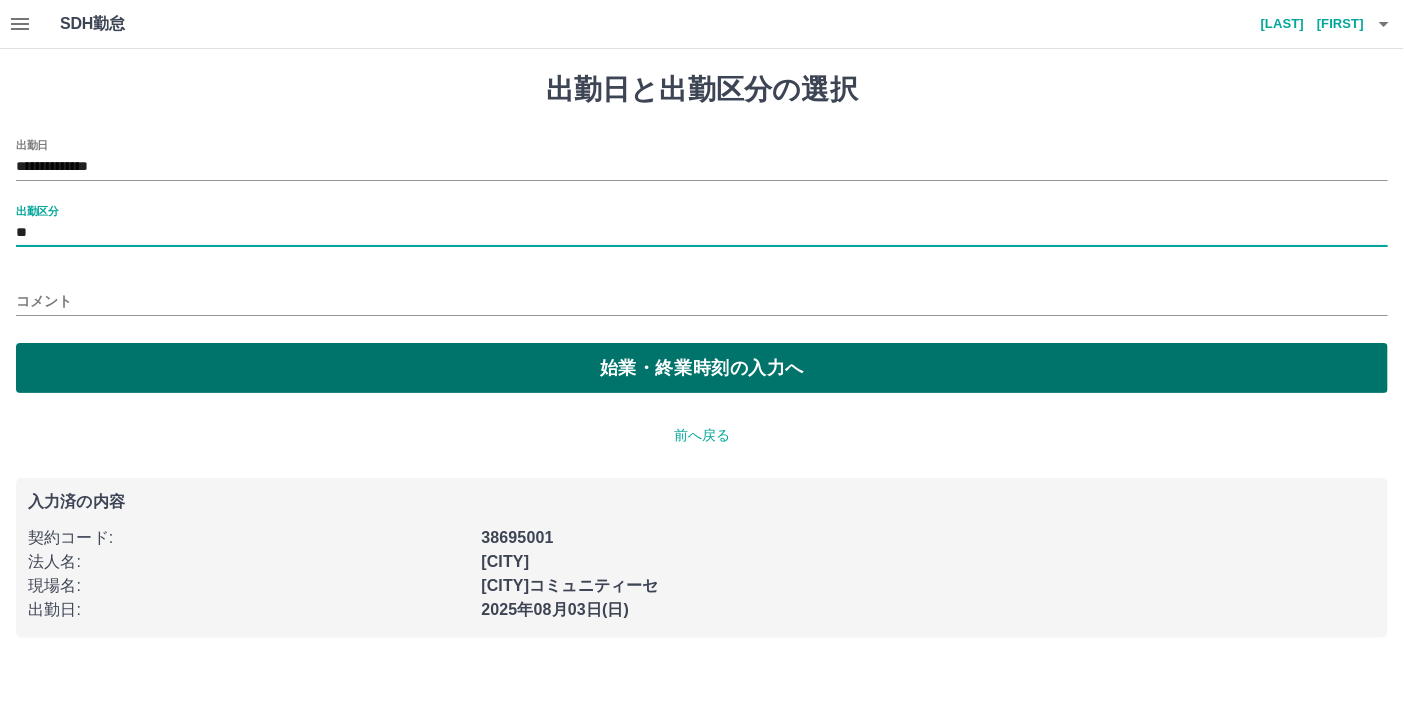 click on "始業・終業時刻の入力へ" at bounding box center [702, 368] 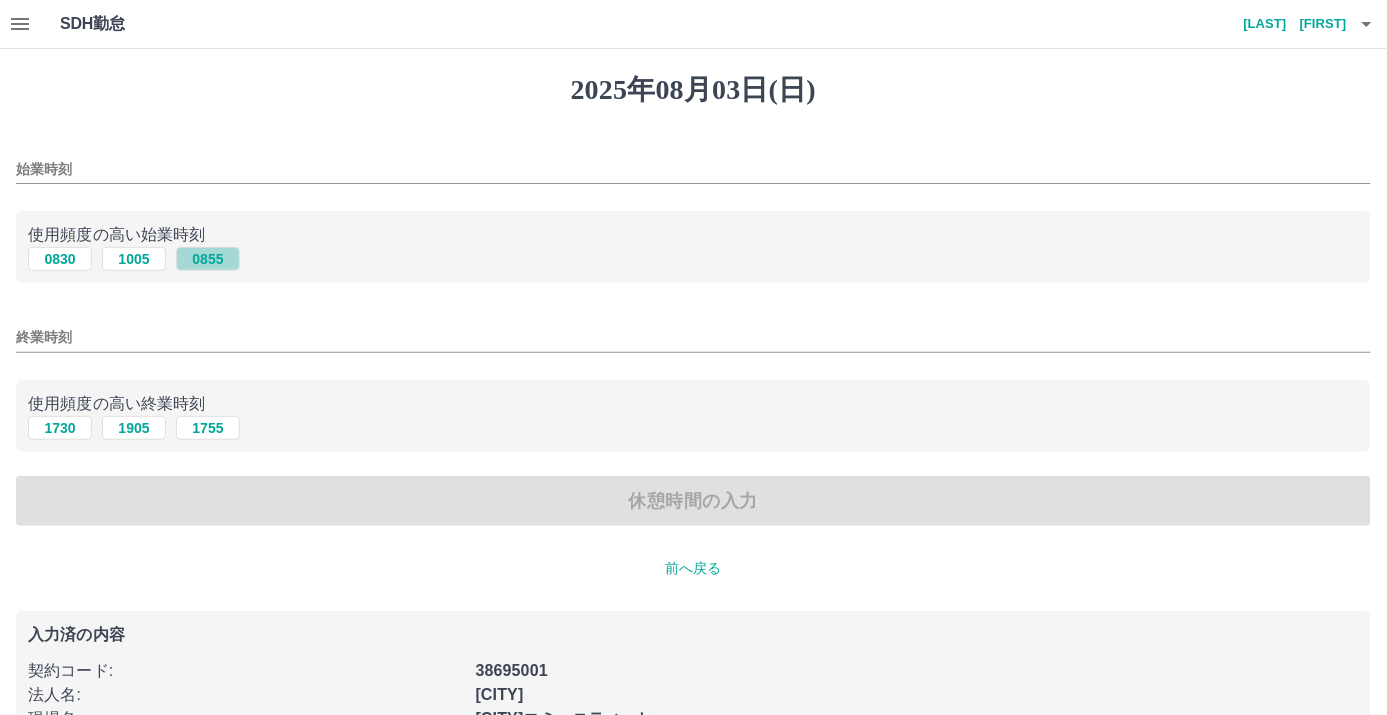 click on "0855" at bounding box center (208, 259) 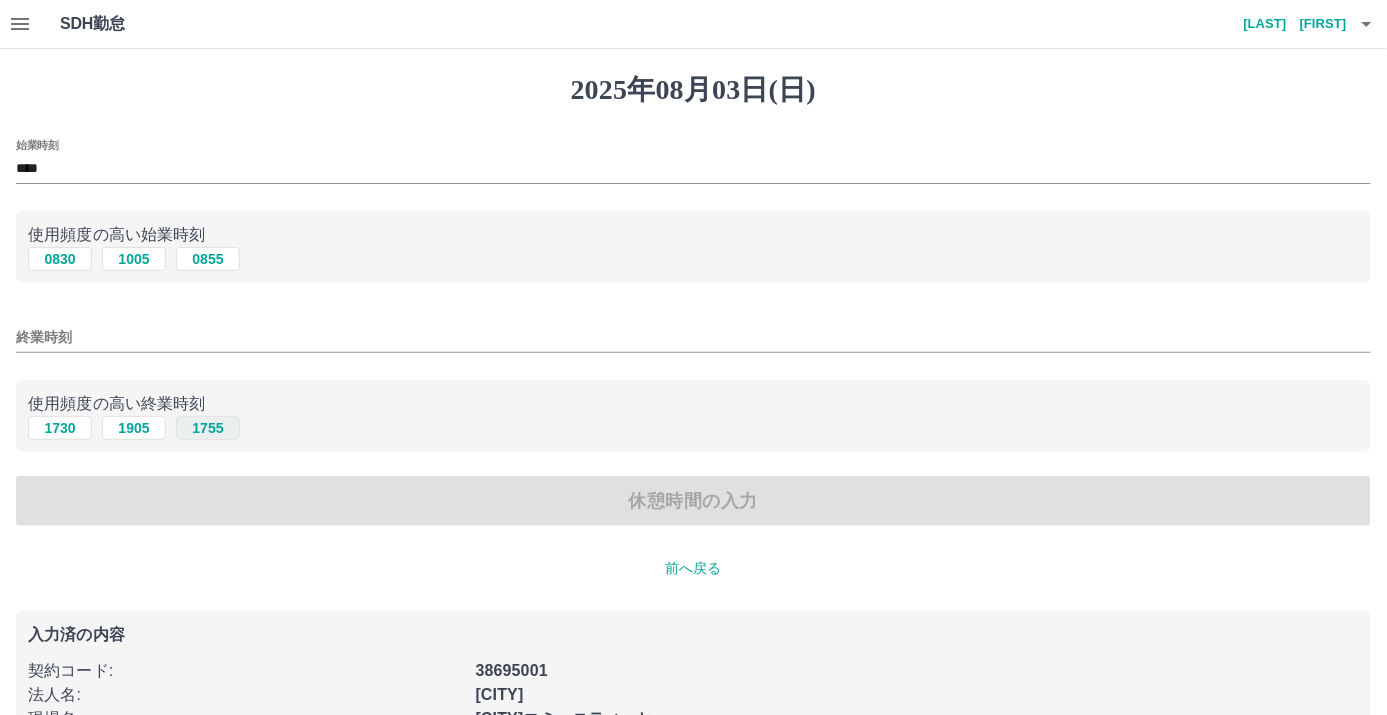 click on "1755" at bounding box center (208, 428) 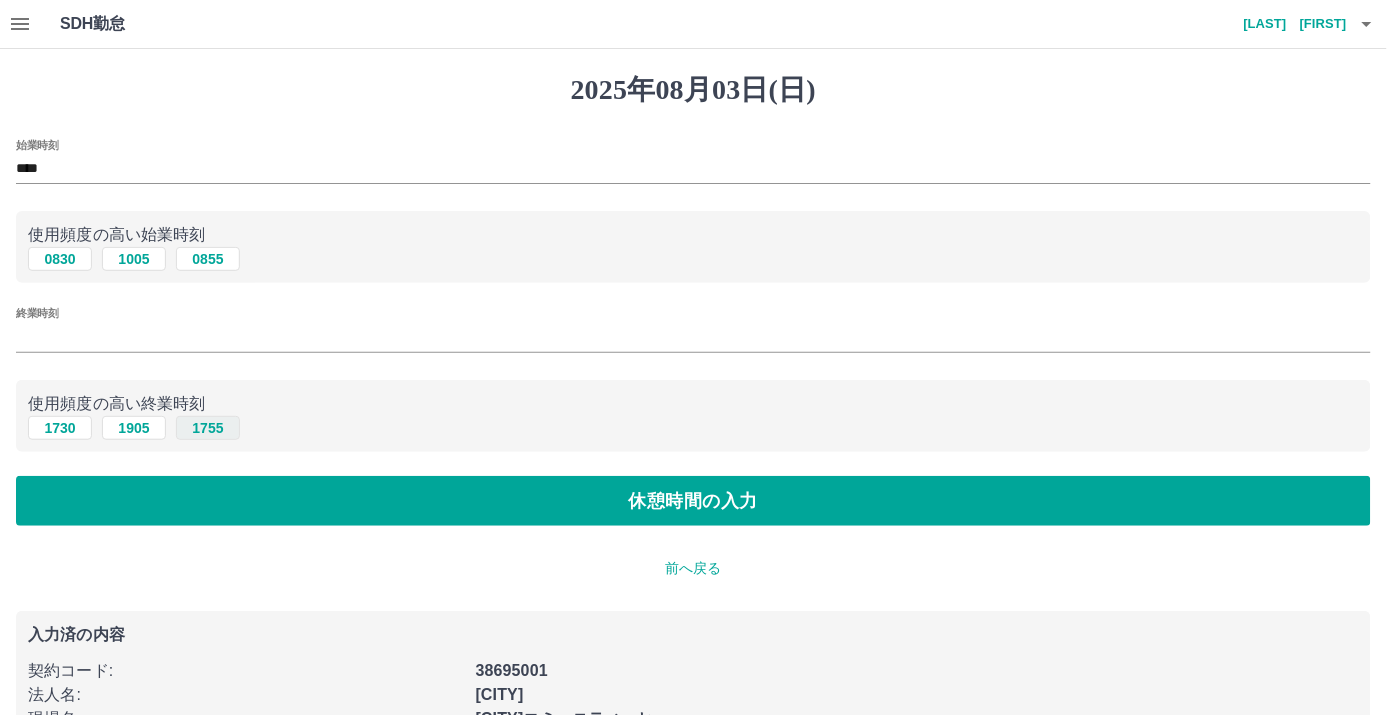 type on "****" 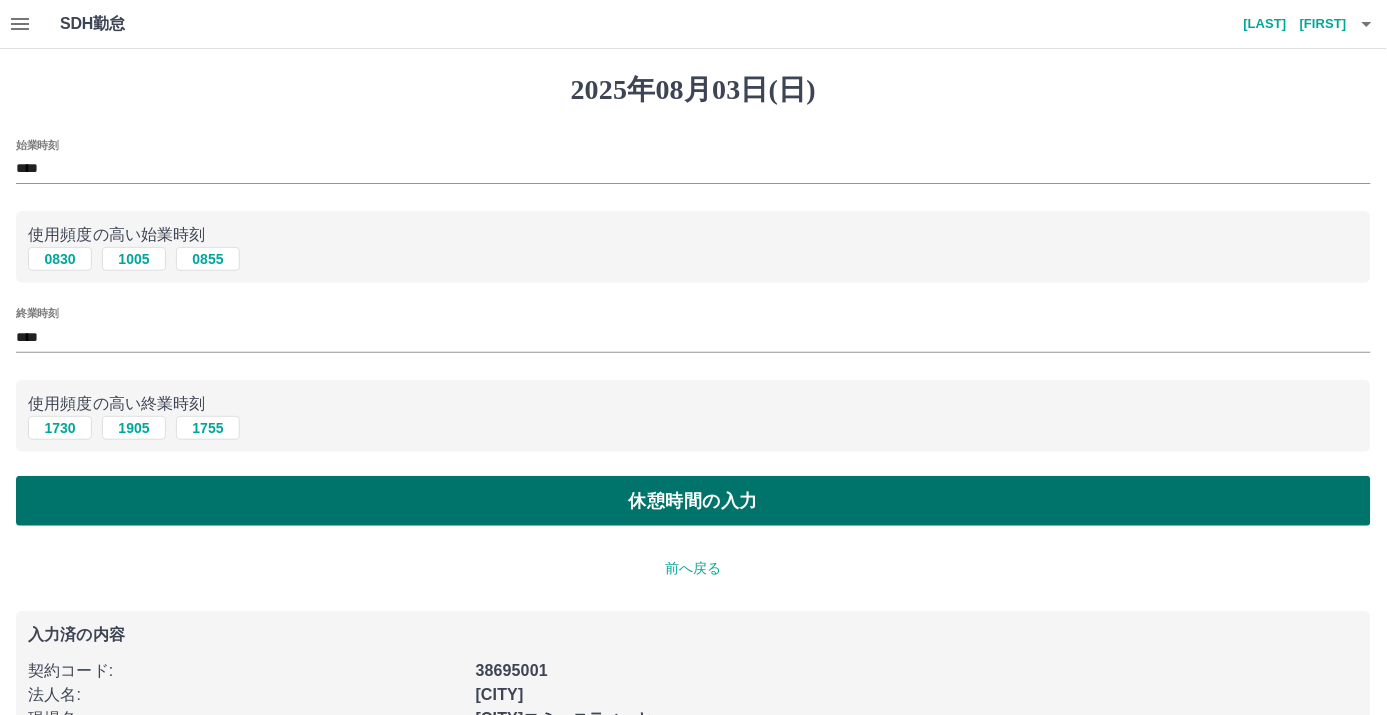 click on "休憩時間の入力" at bounding box center (693, 501) 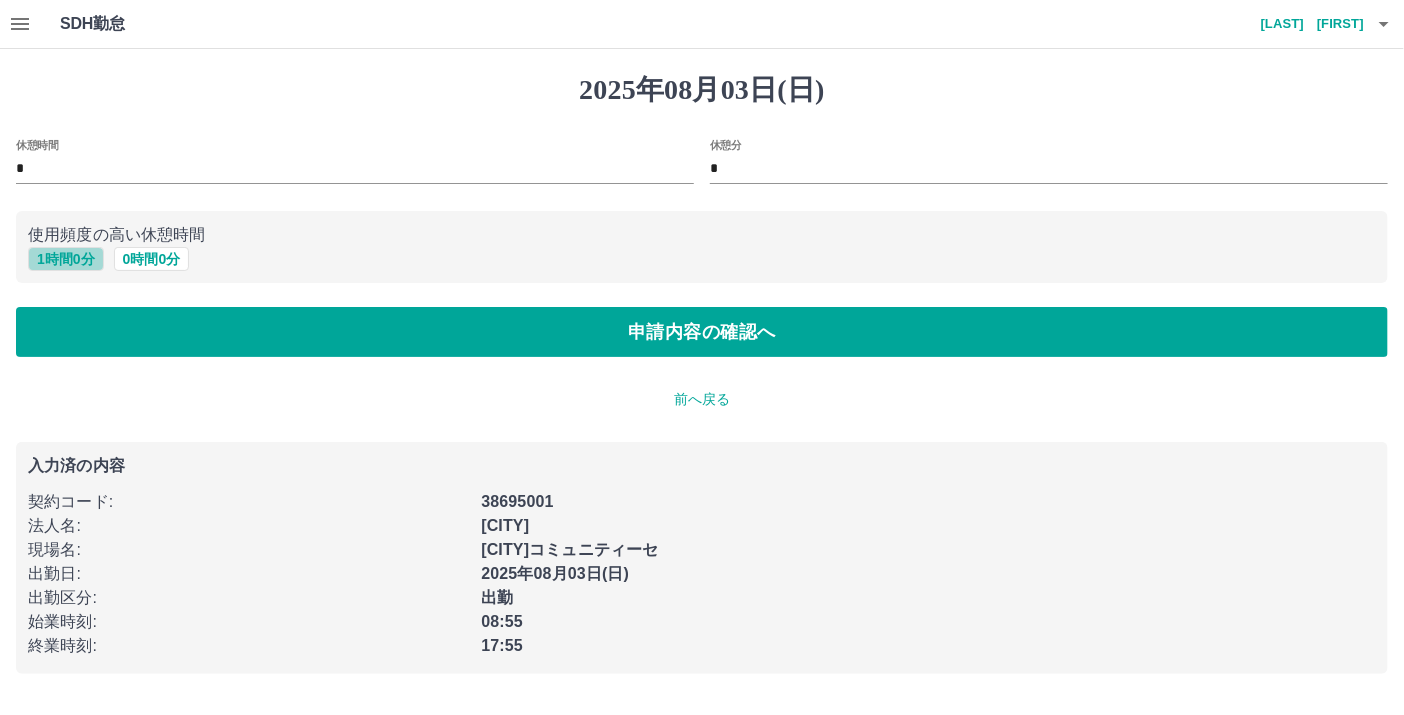 click on "1 時間 0 分" at bounding box center [66, 259] 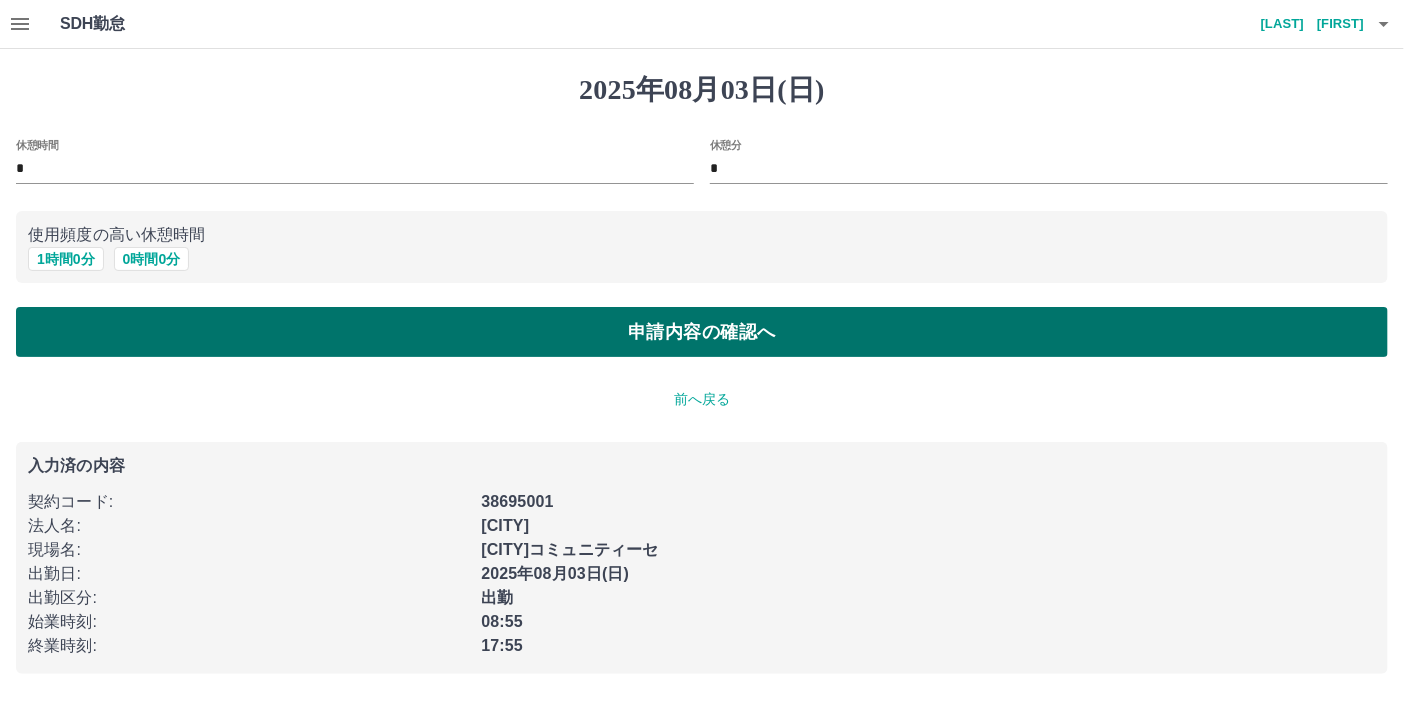 click on "申請内容の確認へ" at bounding box center [702, 332] 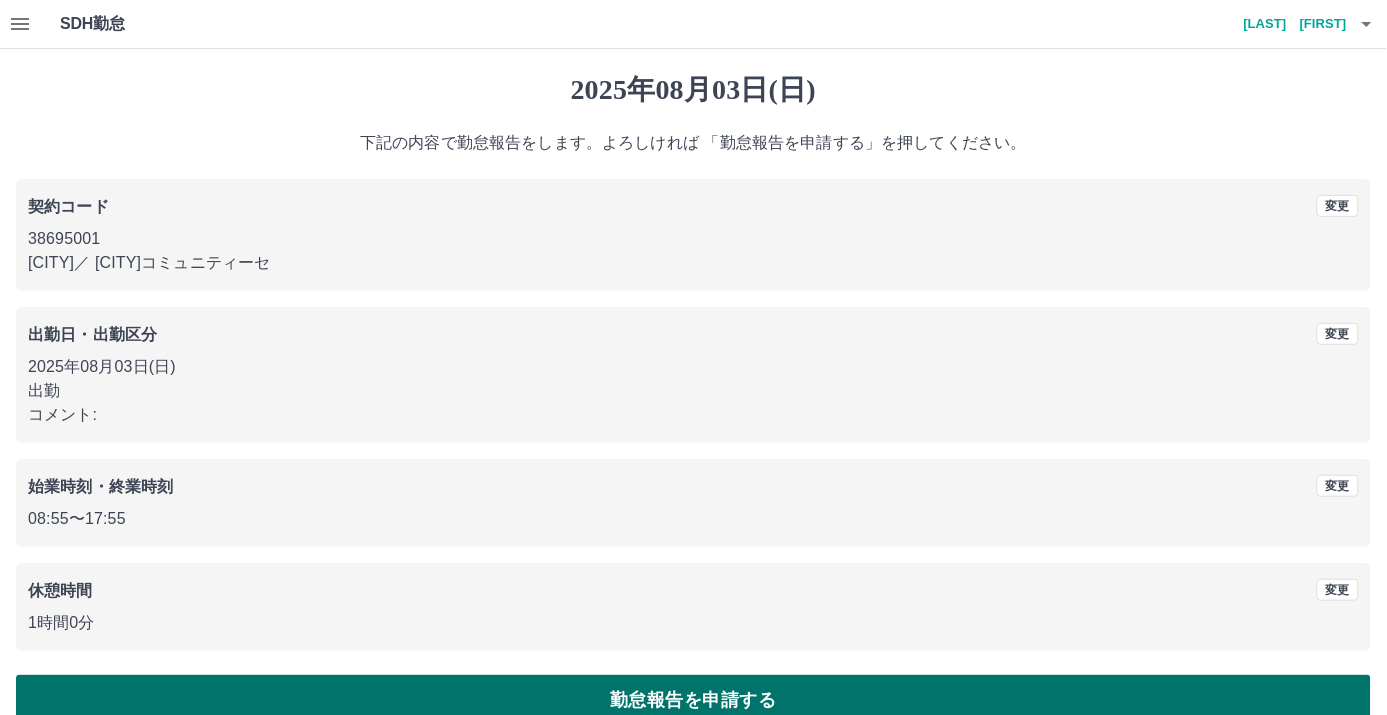 click on "勤怠報告を申請する" at bounding box center [693, 700] 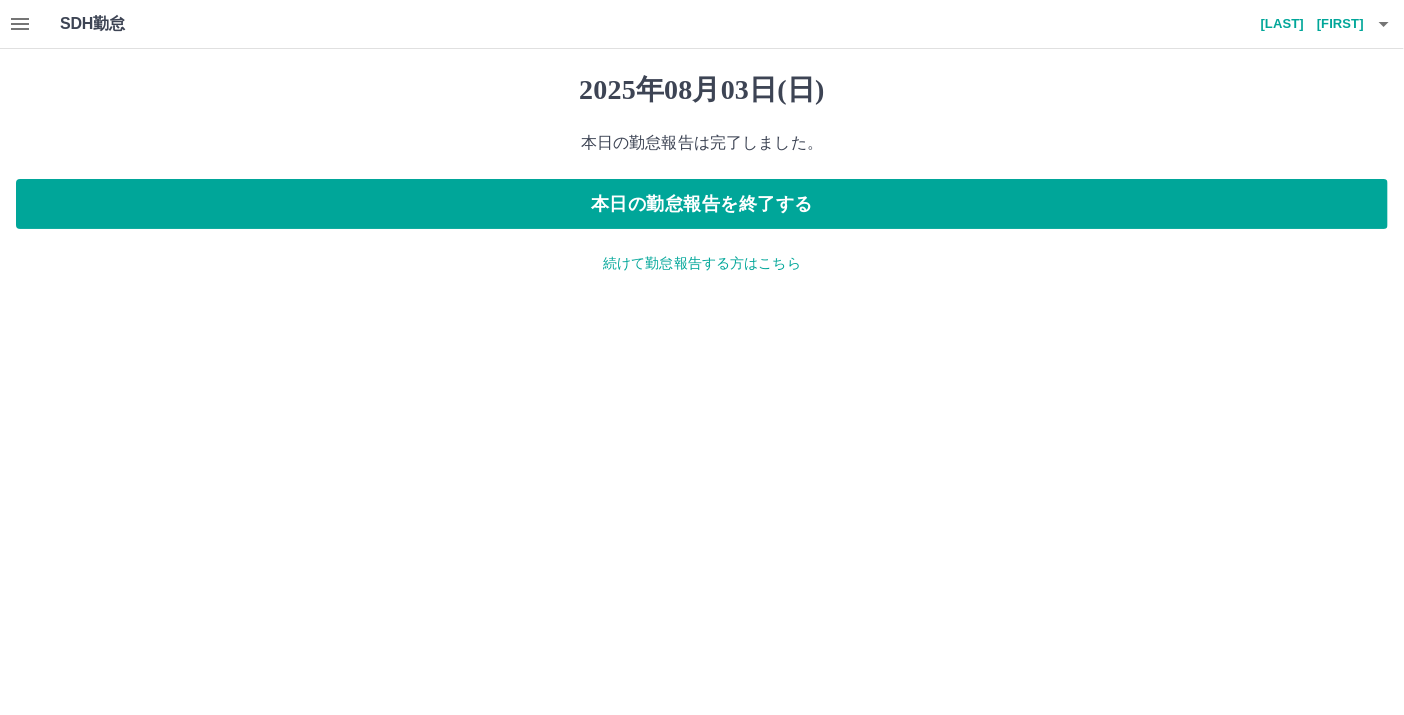 click on "続けて勤怠報告する方はこちら" at bounding box center [702, 263] 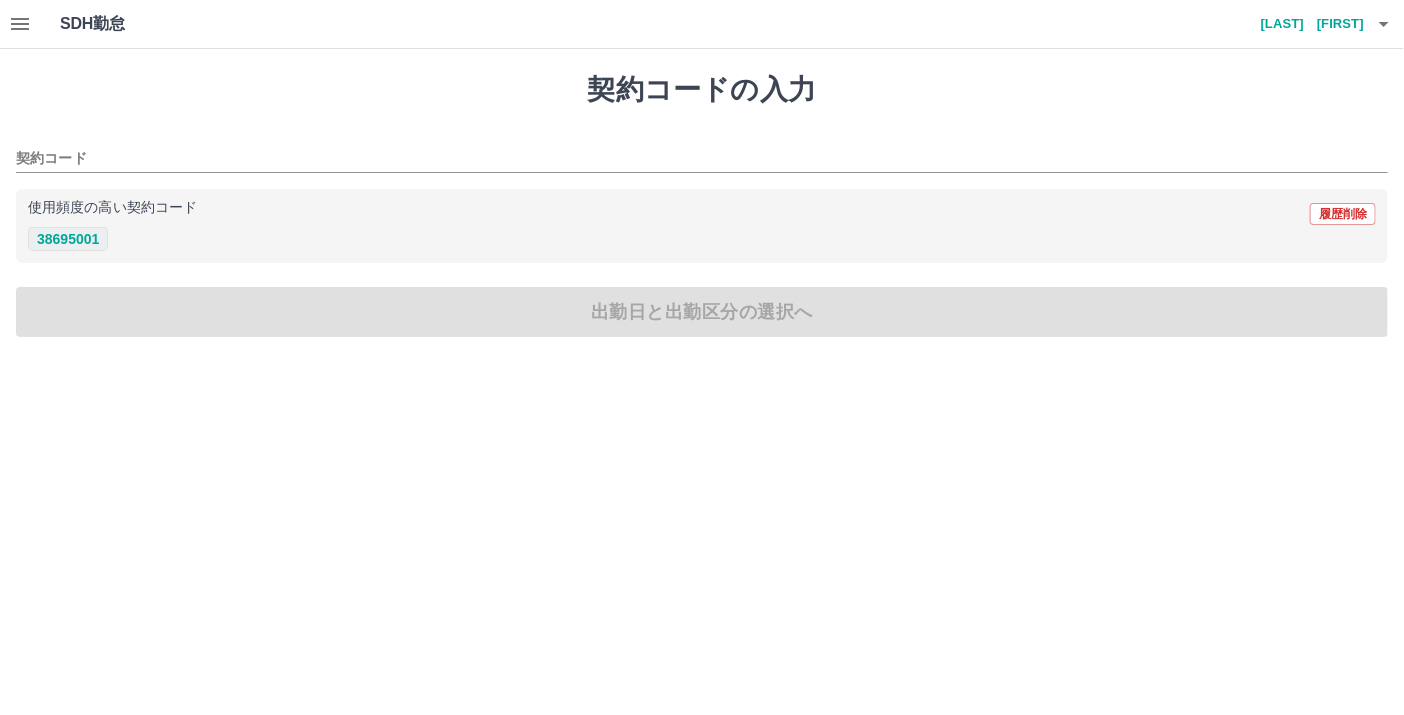 click on "38695001" at bounding box center [68, 239] 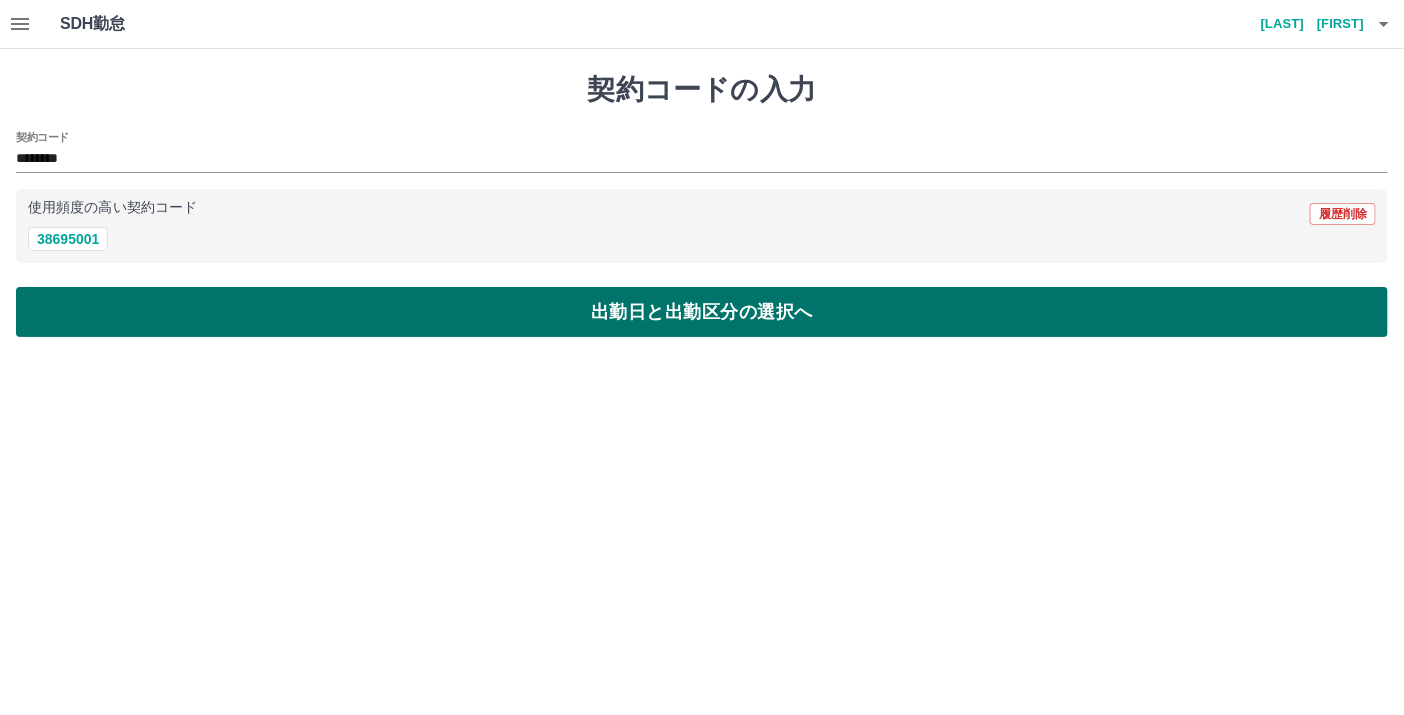 click on "出勤日と出勤区分の選択へ" at bounding box center [702, 312] 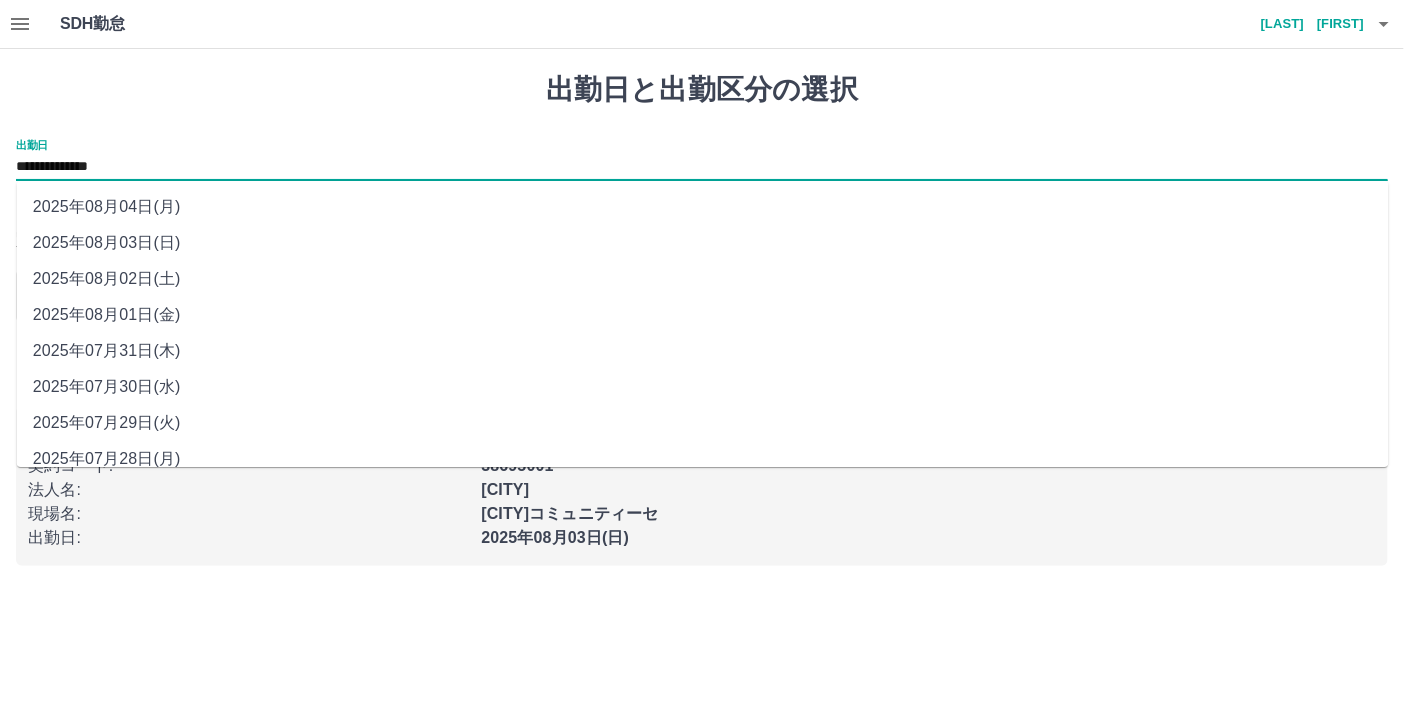 click on "**********" at bounding box center (702, 167) 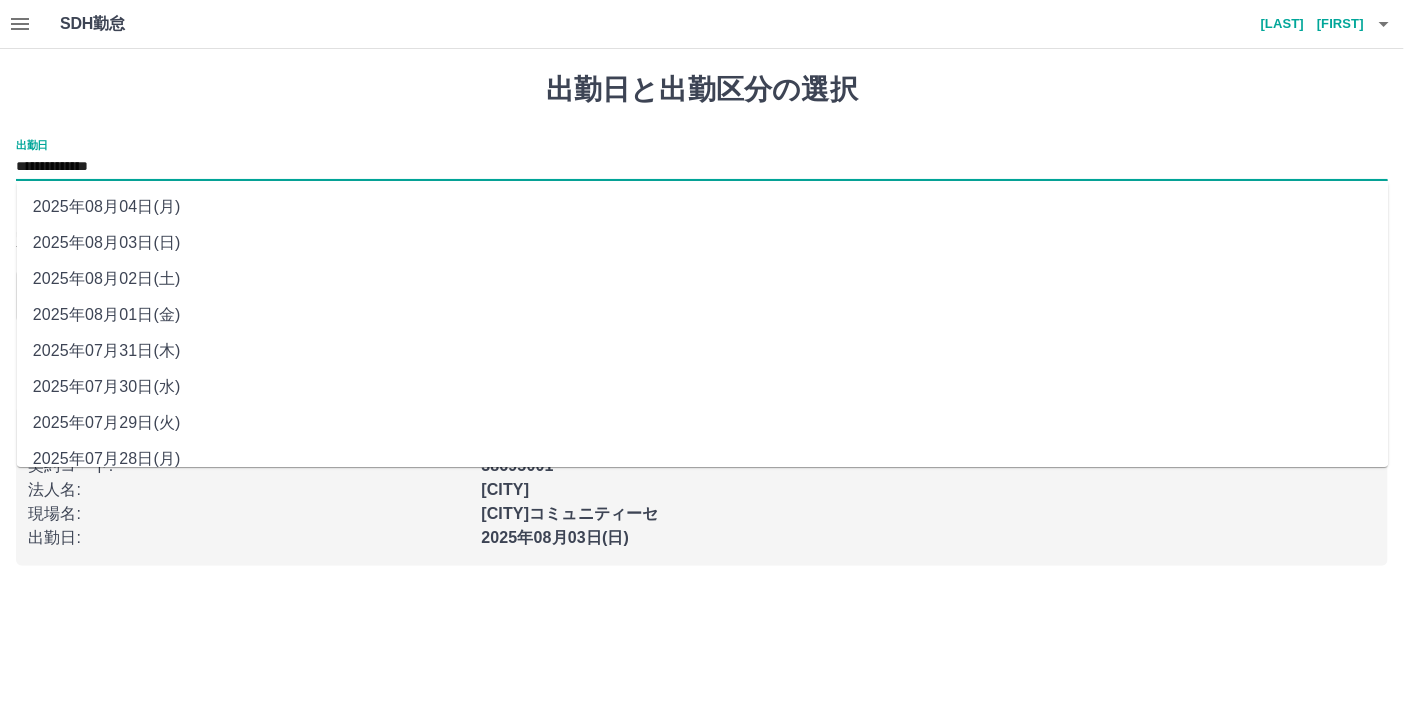 drag, startPoint x: 178, startPoint y: 166, endPoint x: 113, endPoint y: 315, distance: 162.56076 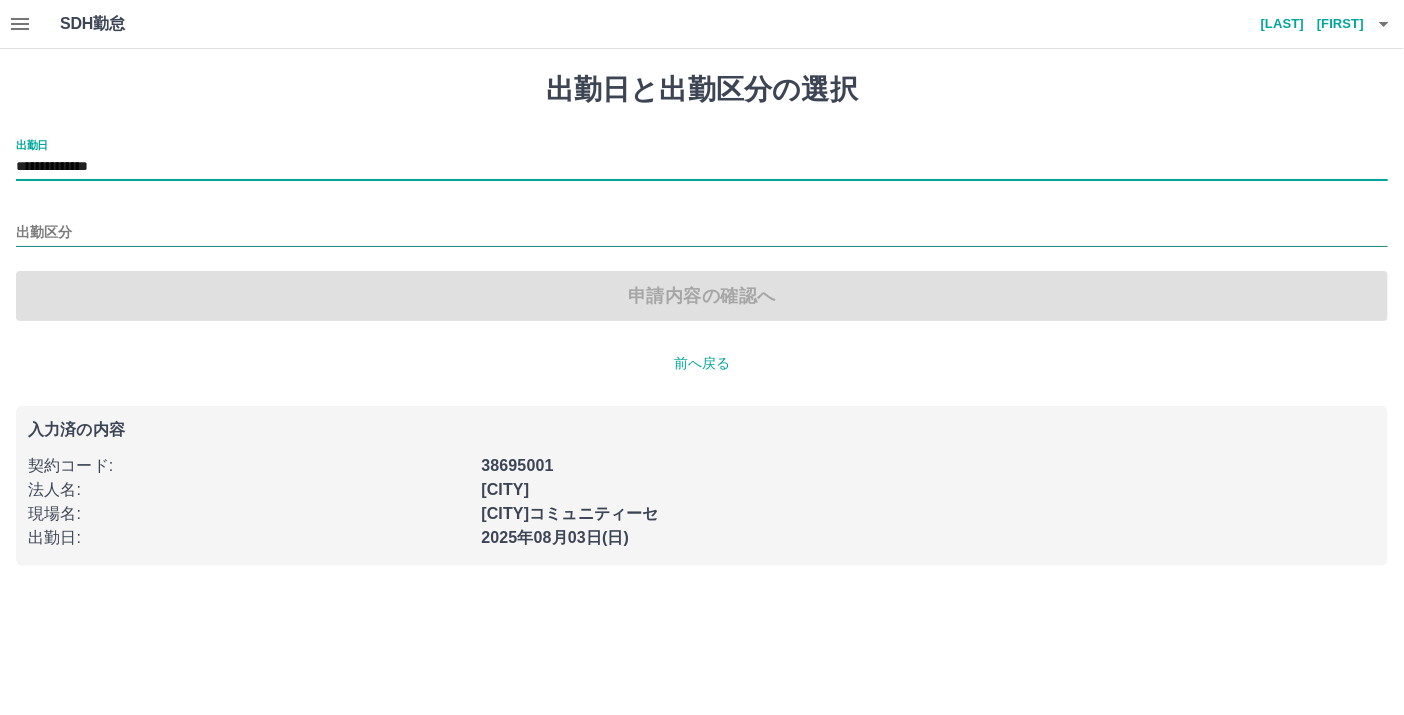 click on "出勤区分" at bounding box center (702, 233) 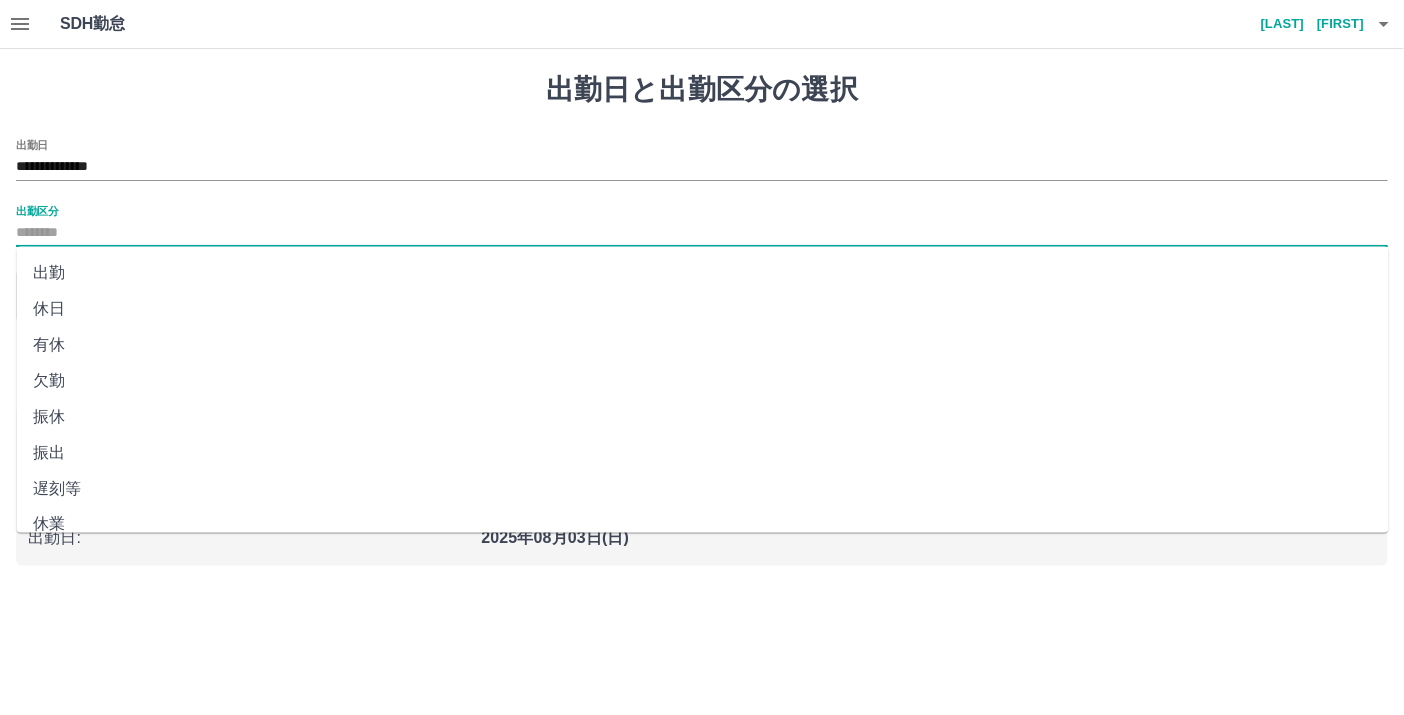 click on "休日" at bounding box center [703, 309] 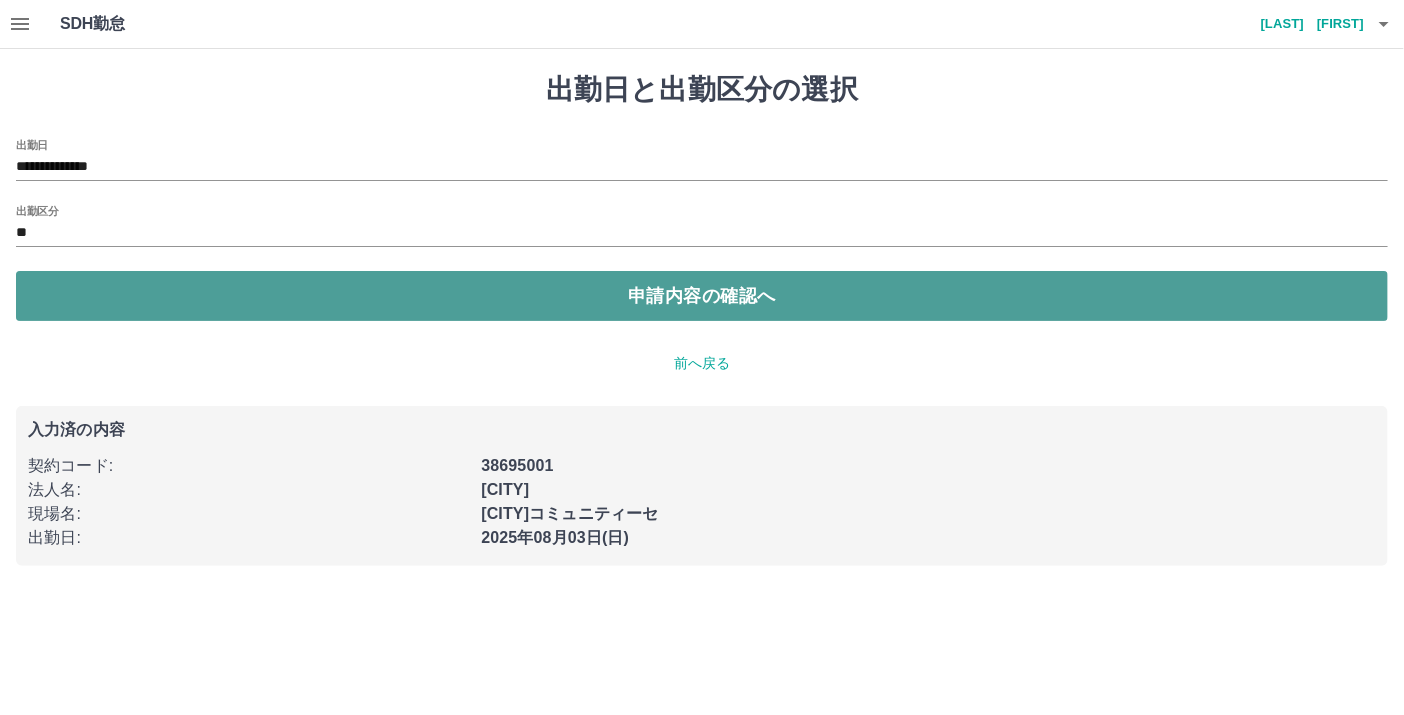 click on "申請内容の確認へ" at bounding box center [702, 296] 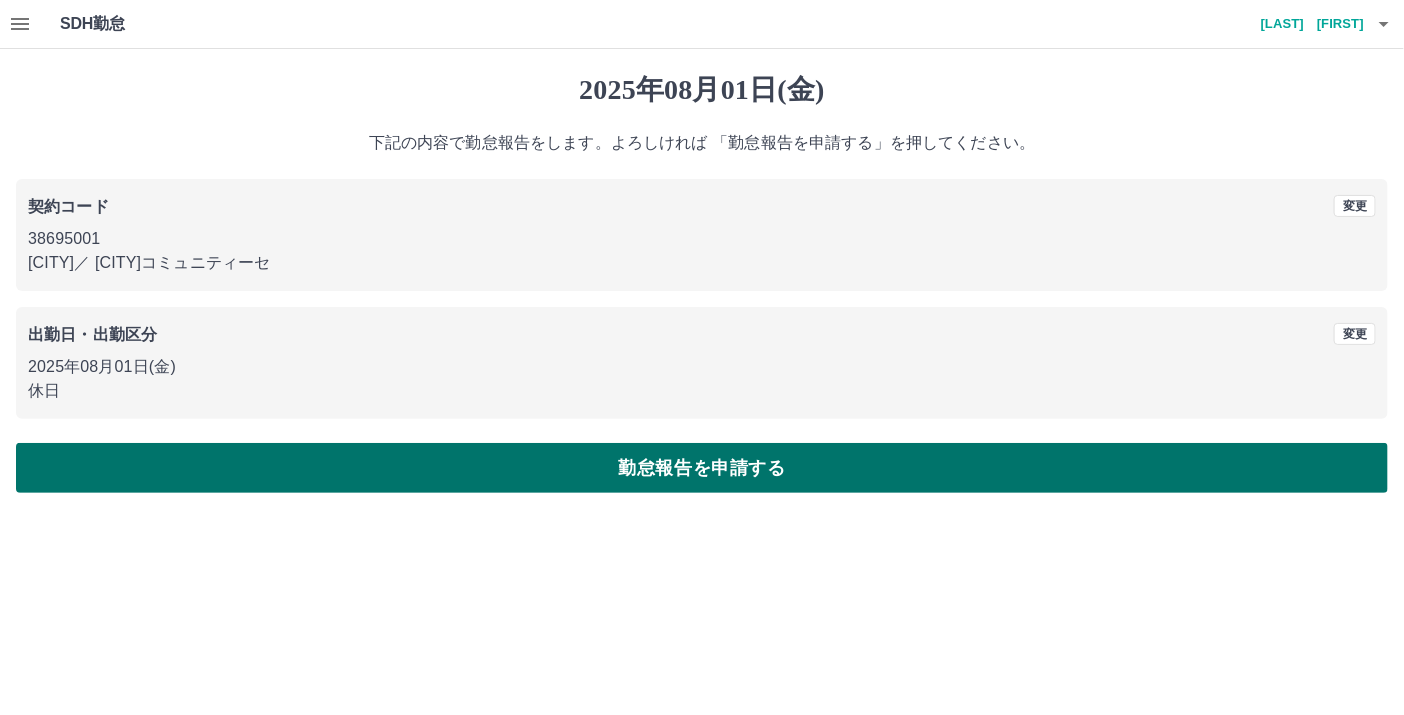 click on "勤怠報告を申請する" at bounding box center [702, 468] 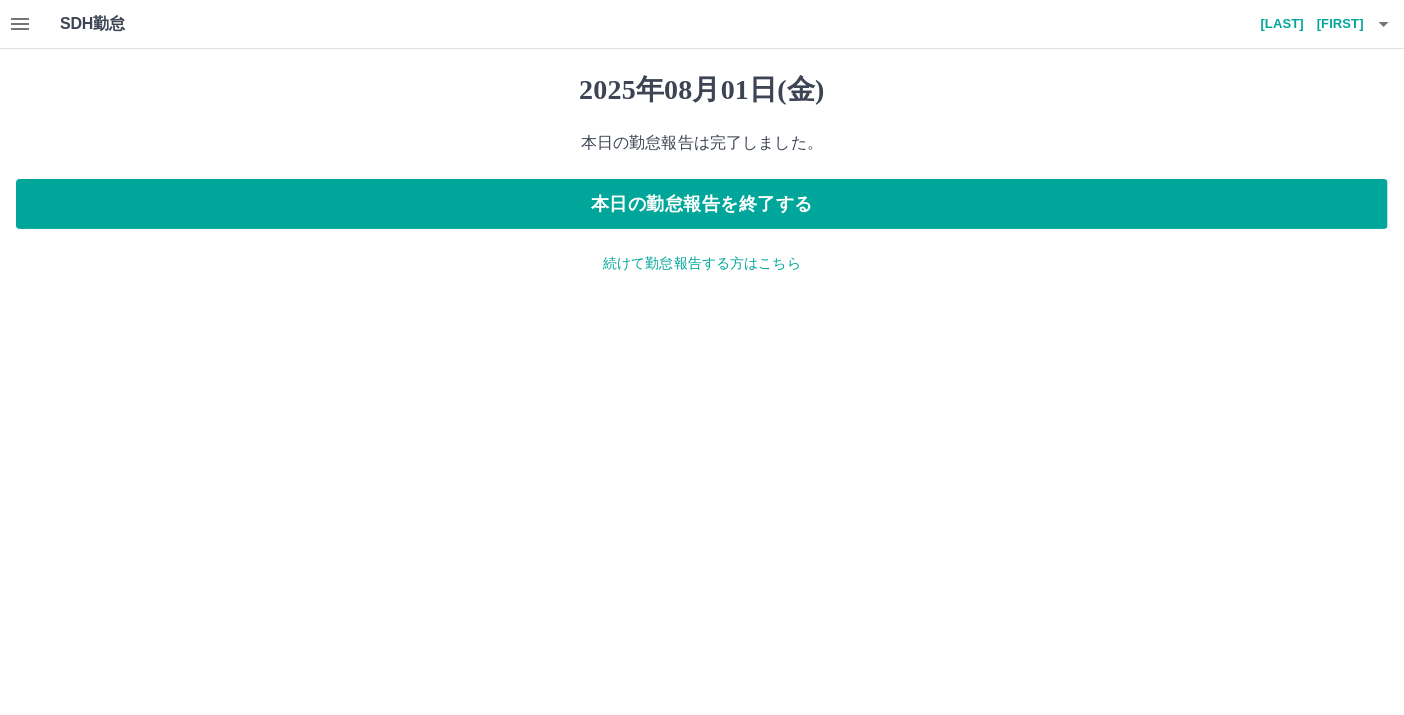 click on "続けて勤怠報告する方はこちら" at bounding box center (702, 263) 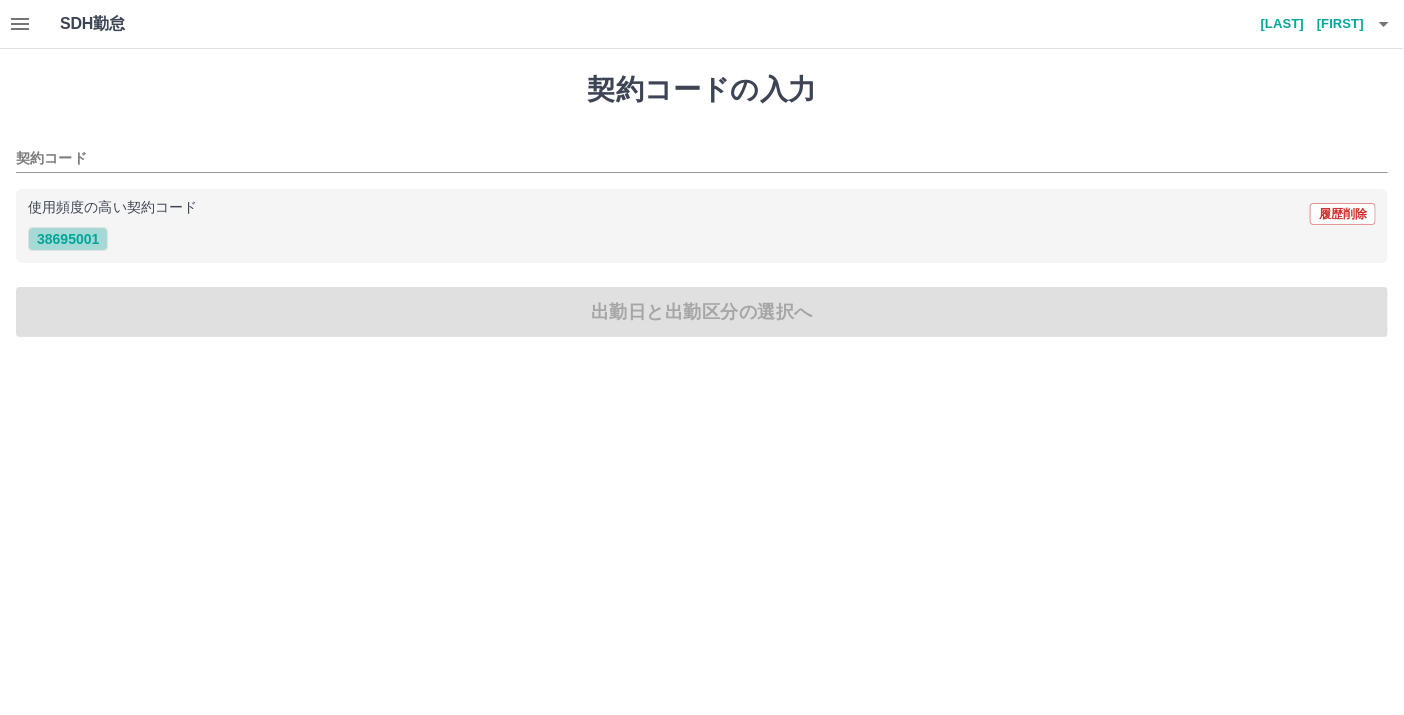 click on "38695001" at bounding box center [68, 239] 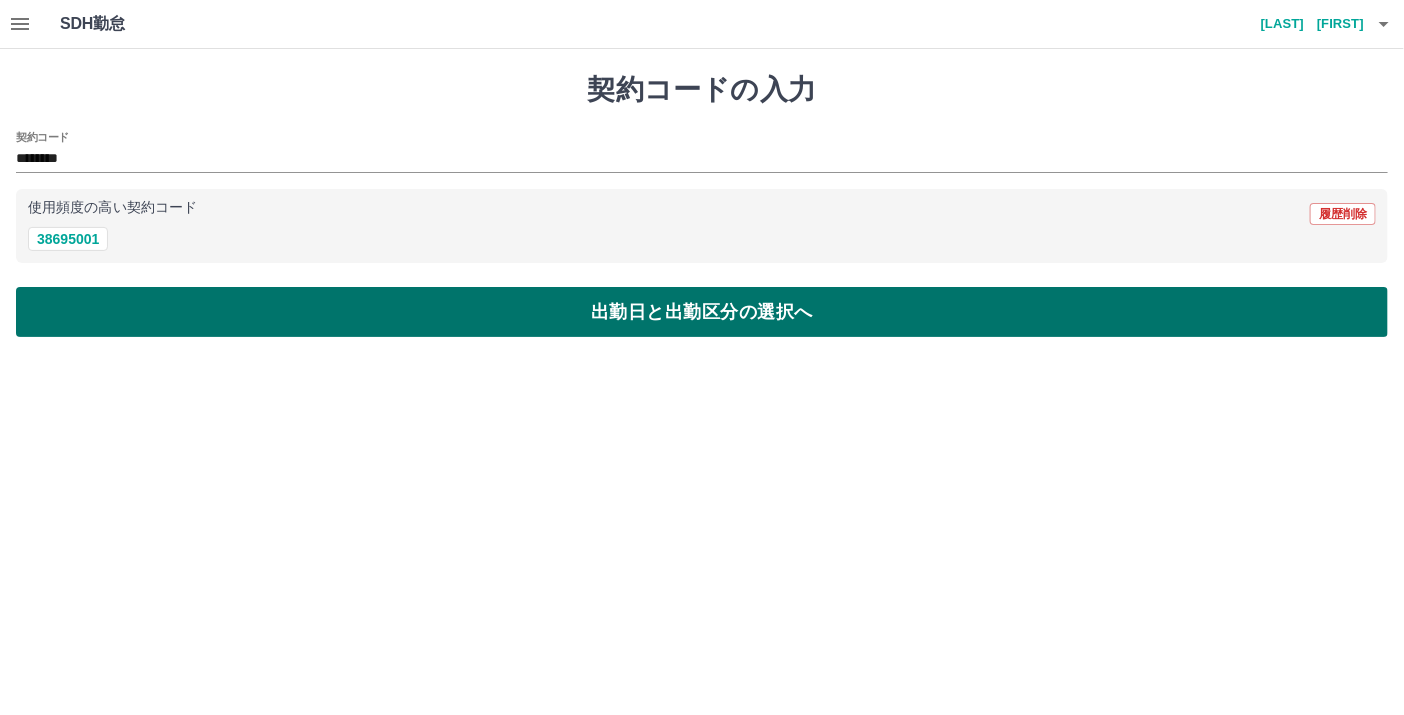 click on "出勤日と出勤区分の選択へ" at bounding box center (702, 312) 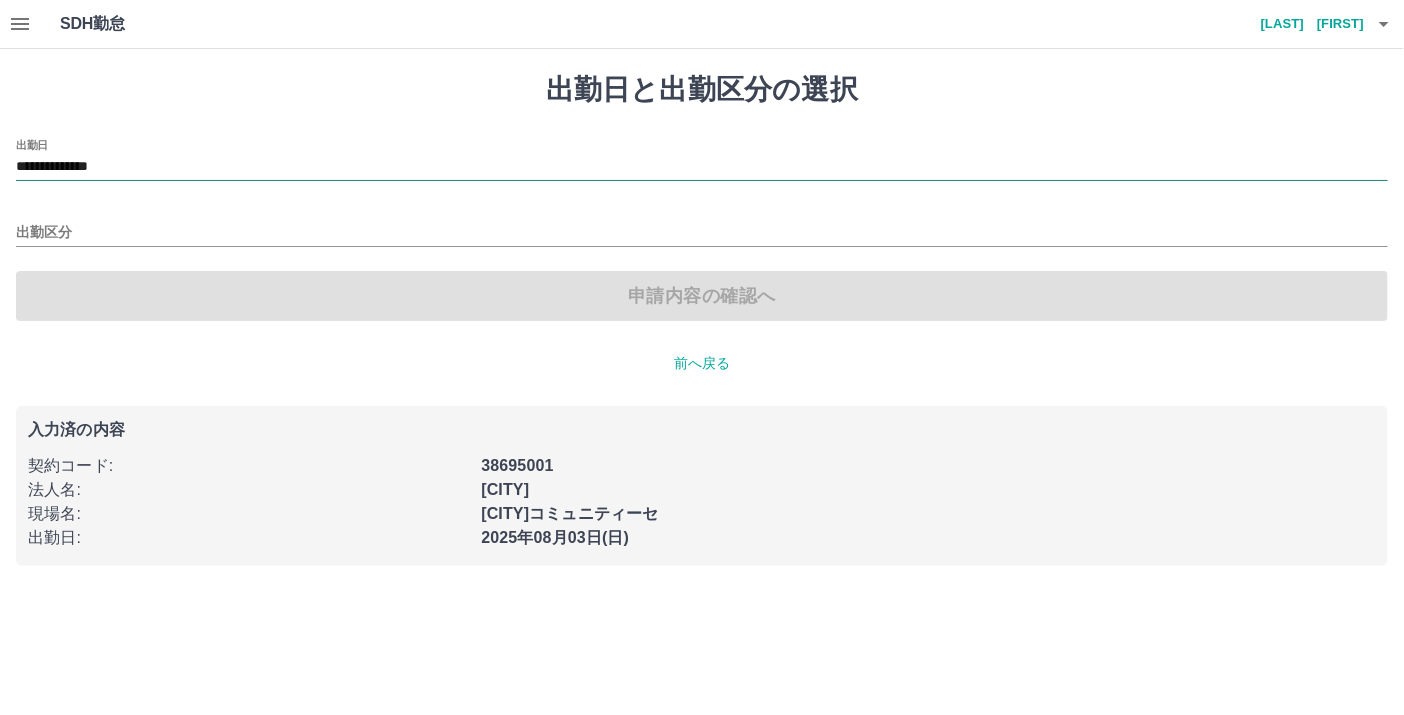 click on "**********" at bounding box center [702, 167] 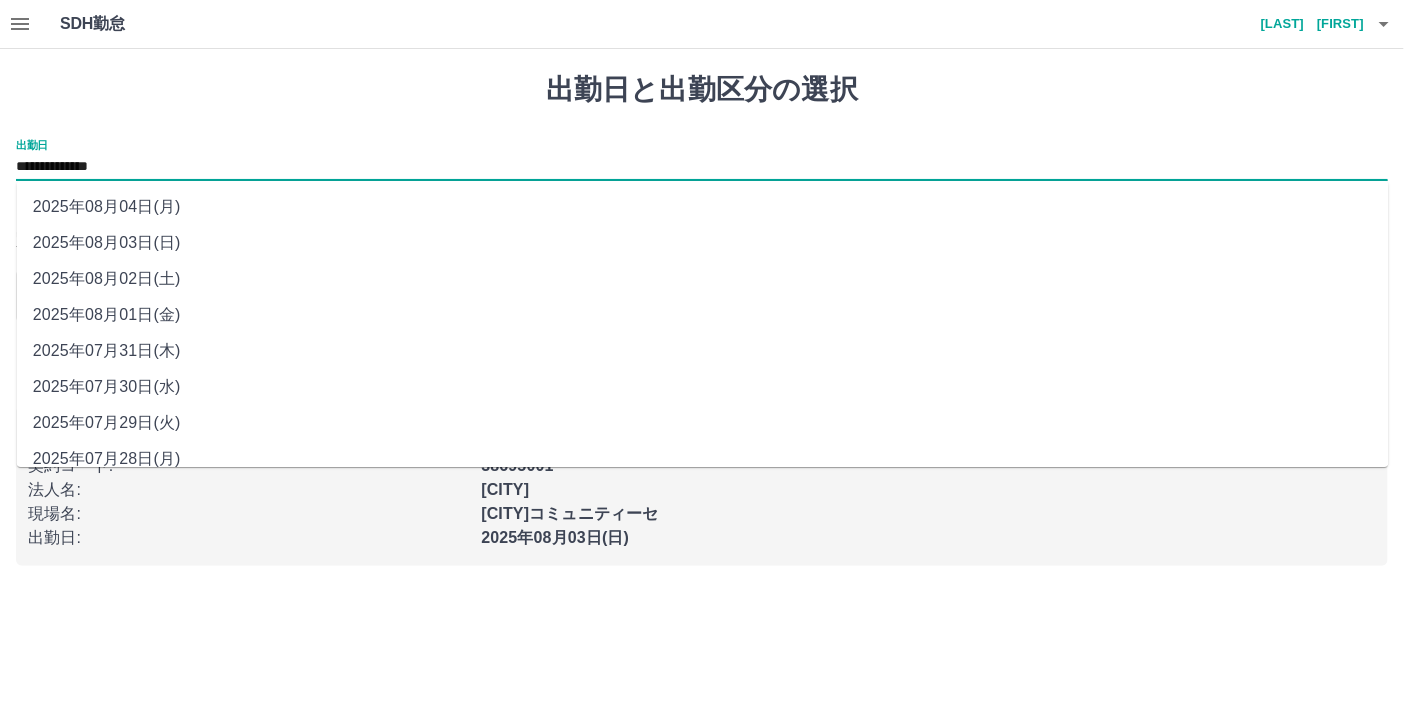 drag, startPoint x: 177, startPoint y: 176, endPoint x: 136, endPoint y: 200, distance: 47.507893 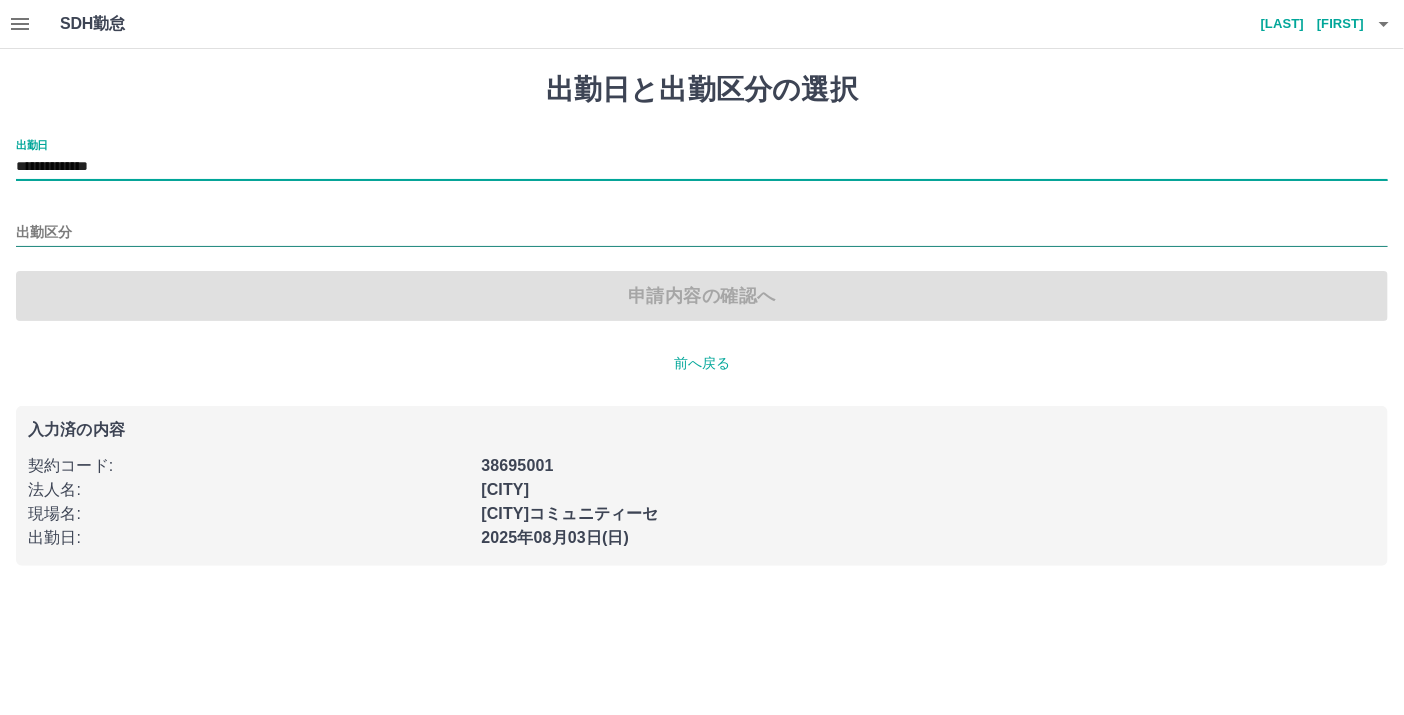 click on "出勤区分" at bounding box center (702, 233) 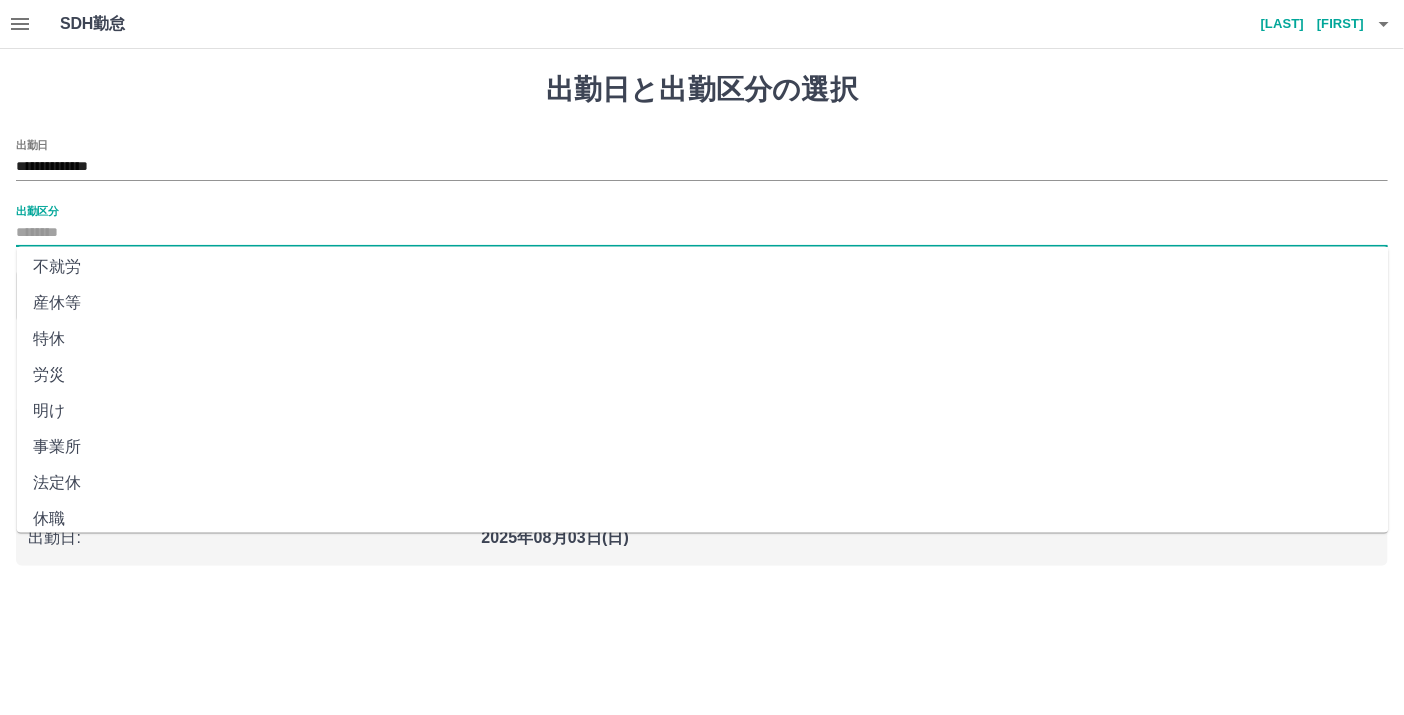 scroll, scrollTop: 376, scrollLeft: 0, axis: vertical 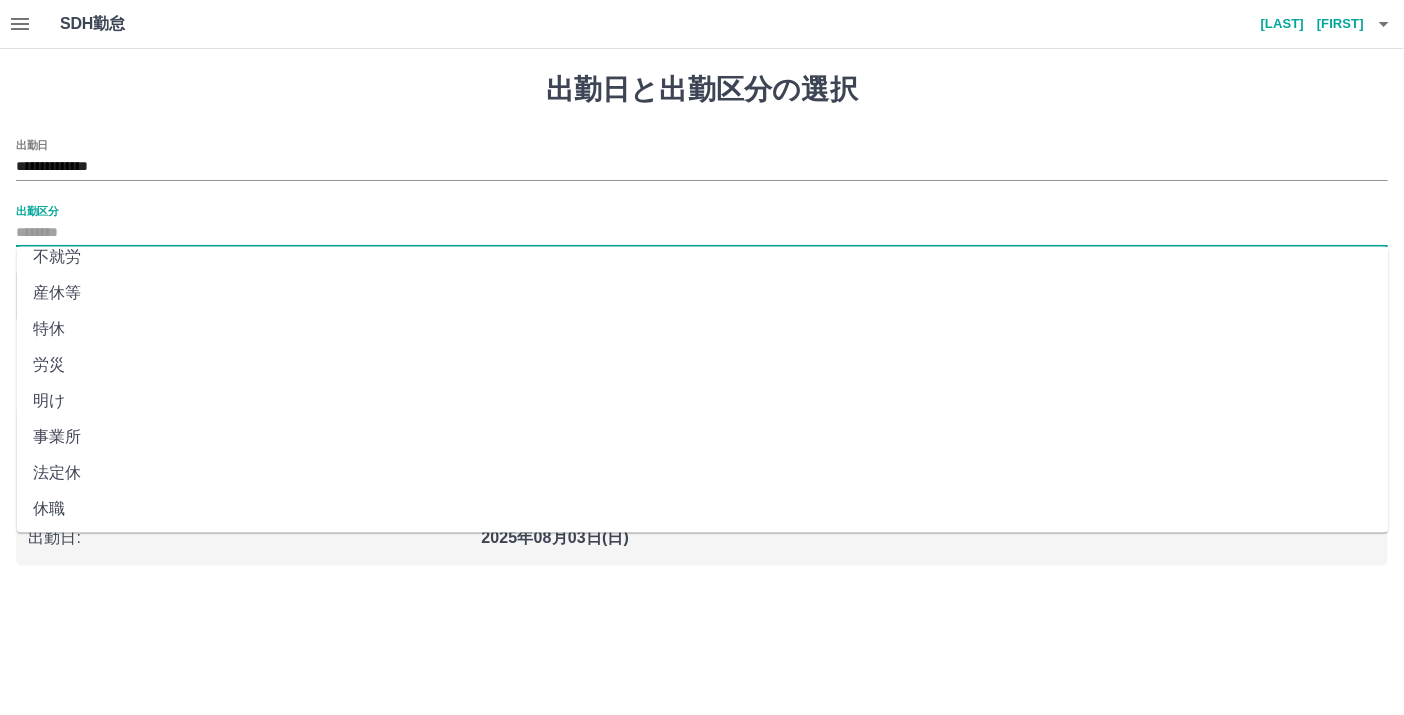 click on "法定休" at bounding box center (703, 473) 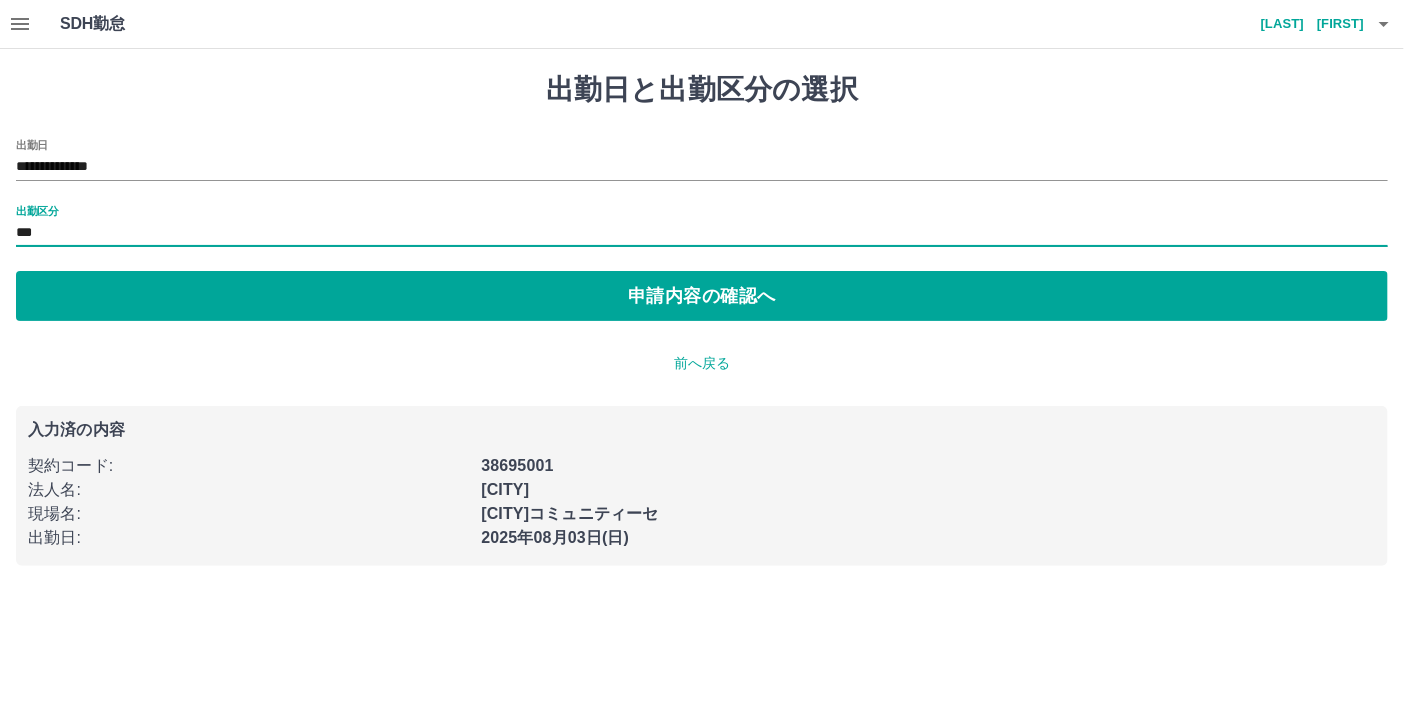 type on "***" 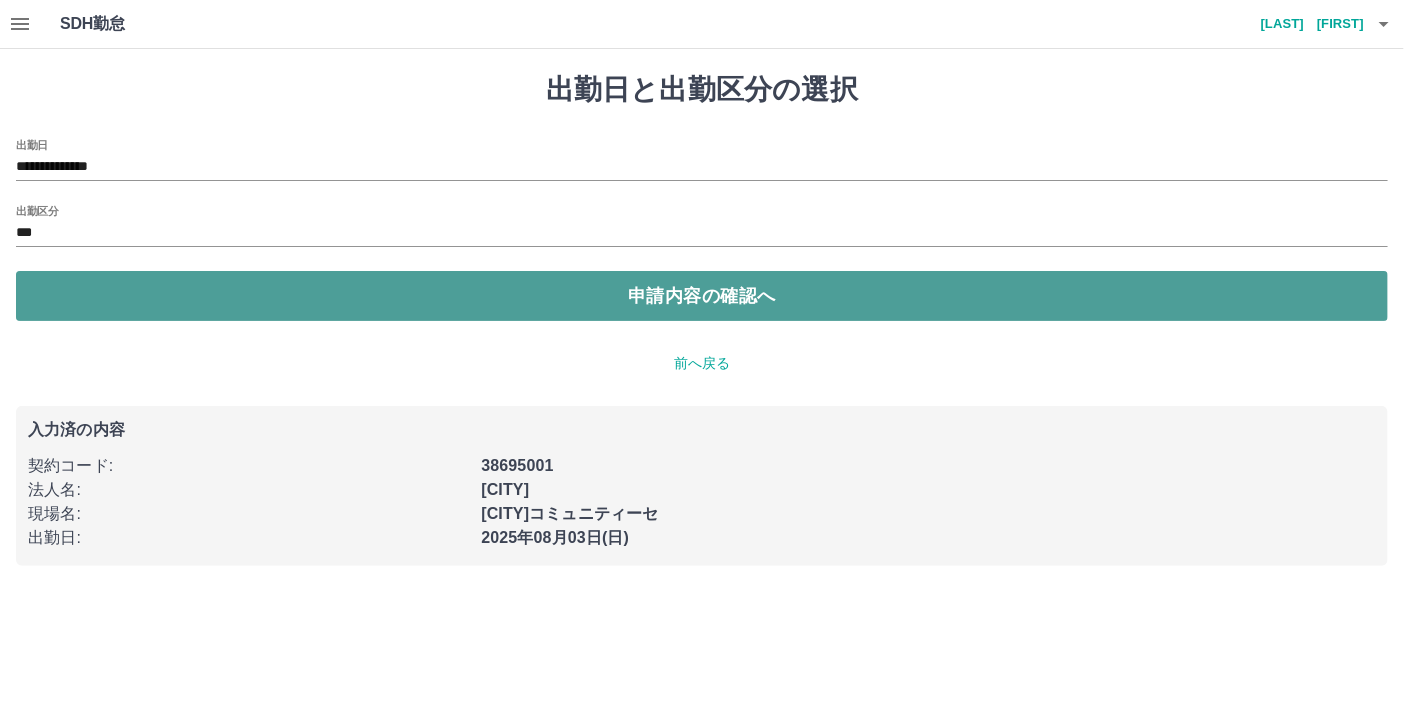 click on "申請内容の確認へ" at bounding box center [702, 296] 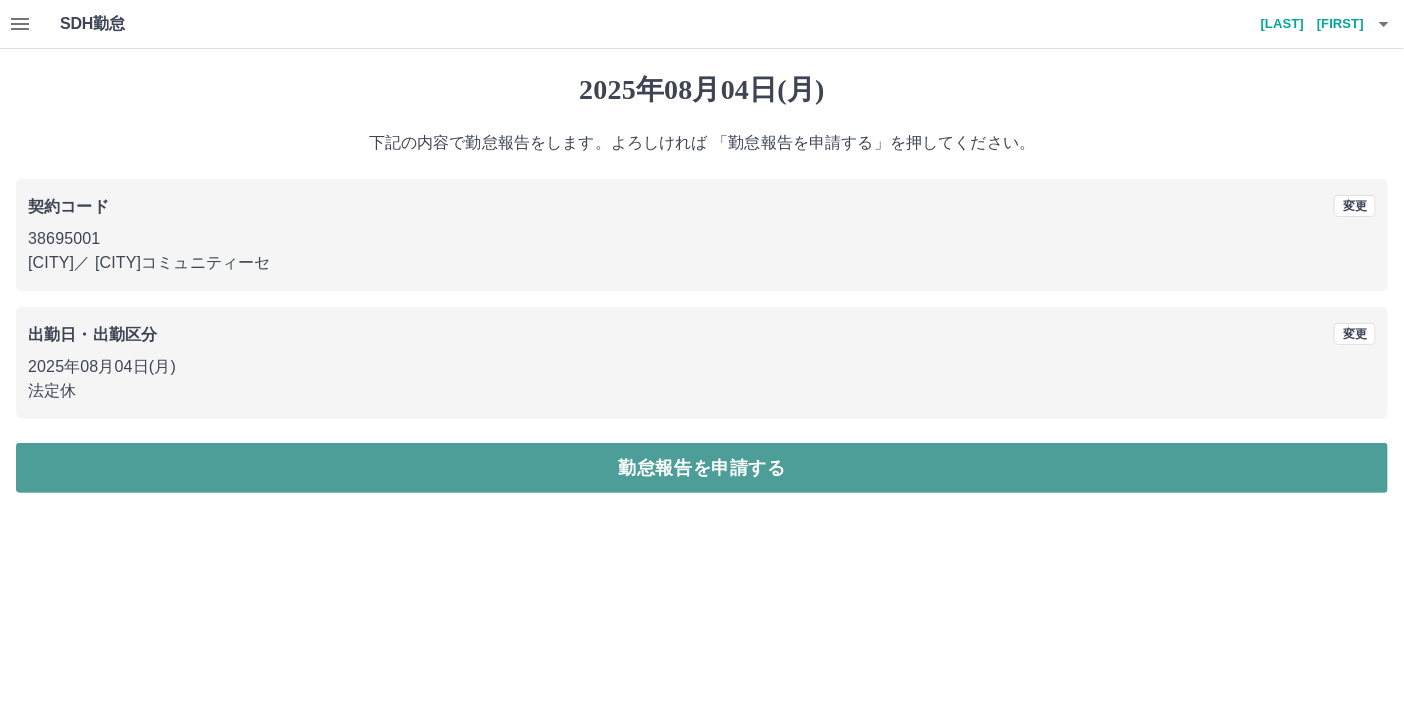 click on "勤怠報告を申請する" at bounding box center (702, 468) 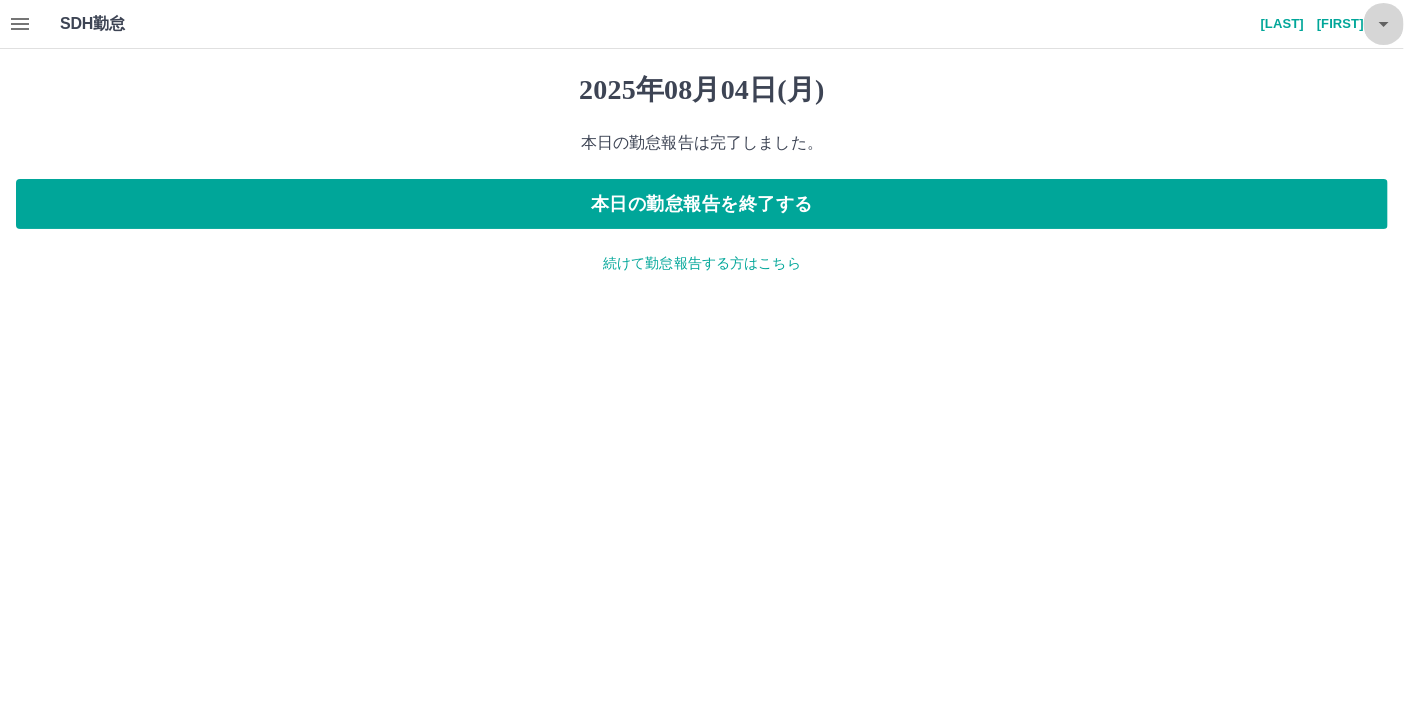 click 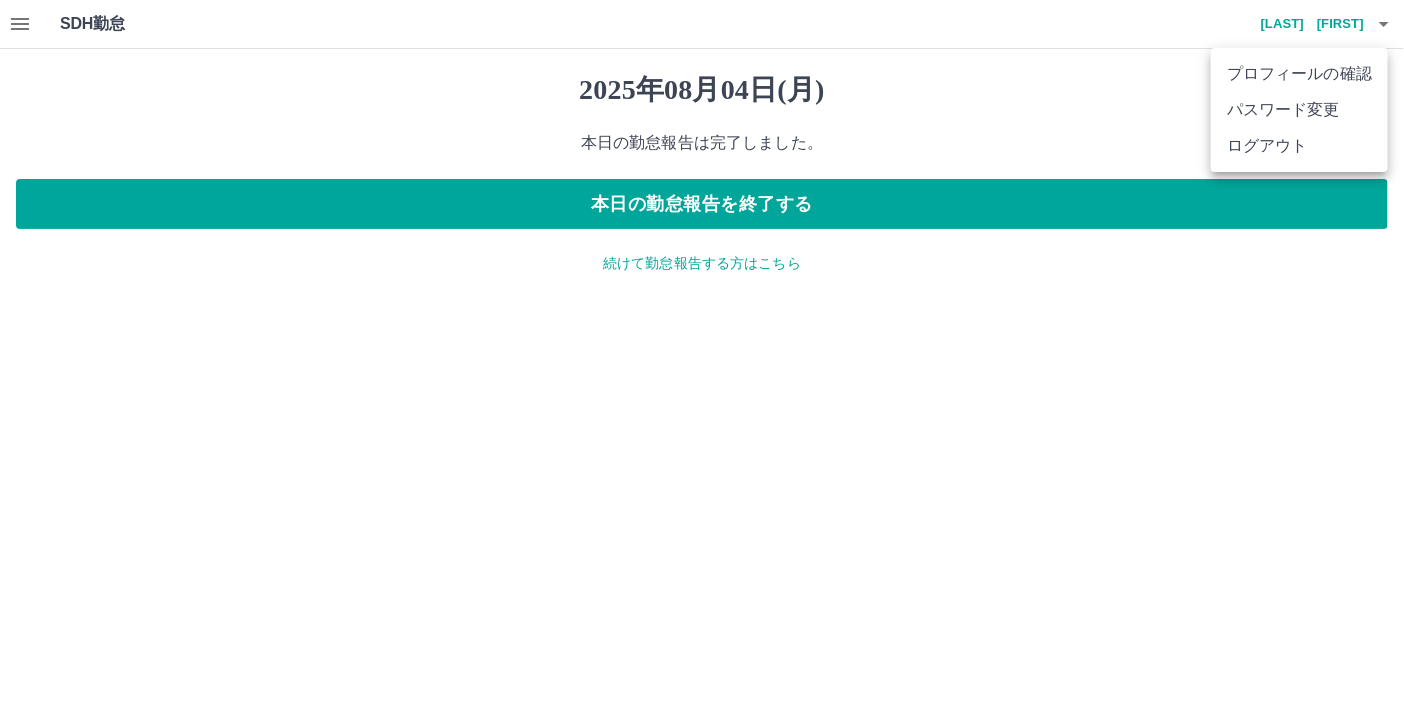 click on "ログアウト" at bounding box center [1299, 146] 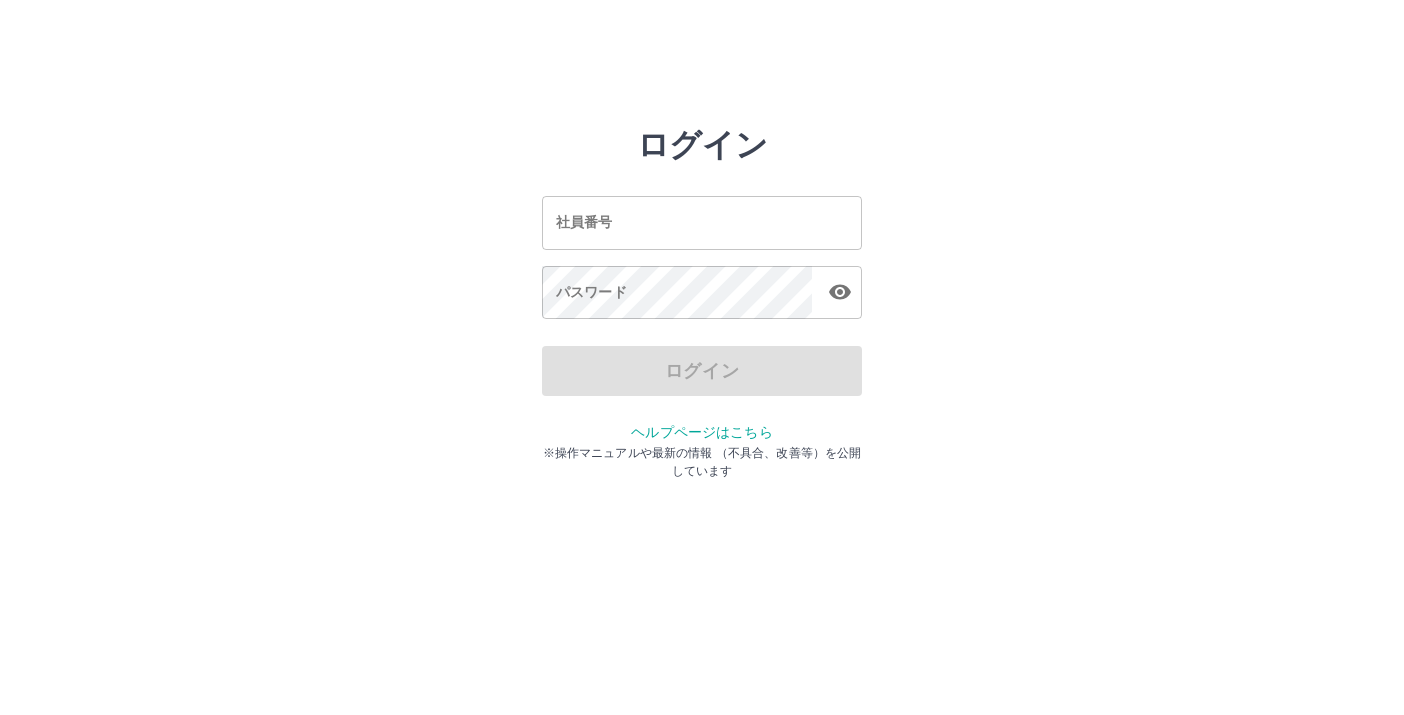 scroll, scrollTop: 0, scrollLeft: 0, axis: both 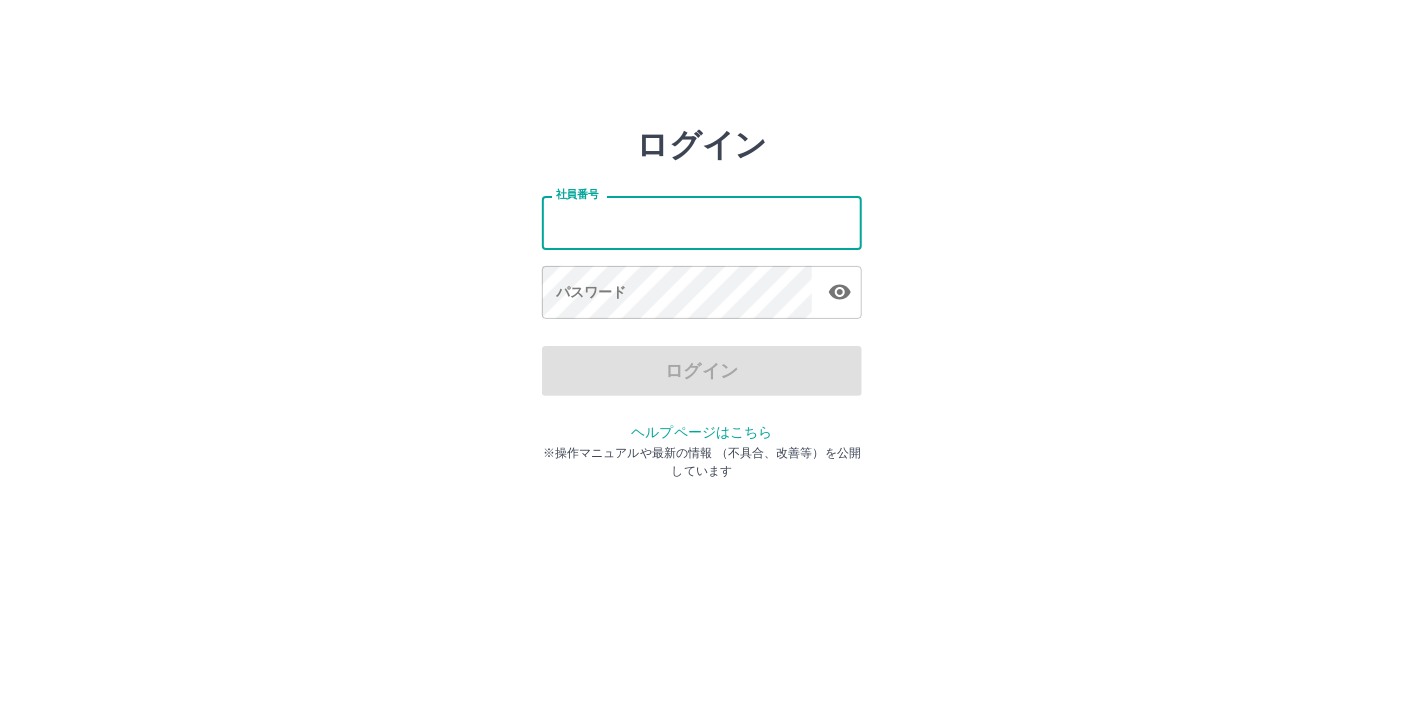 click on "社員番号" at bounding box center (702, 222) 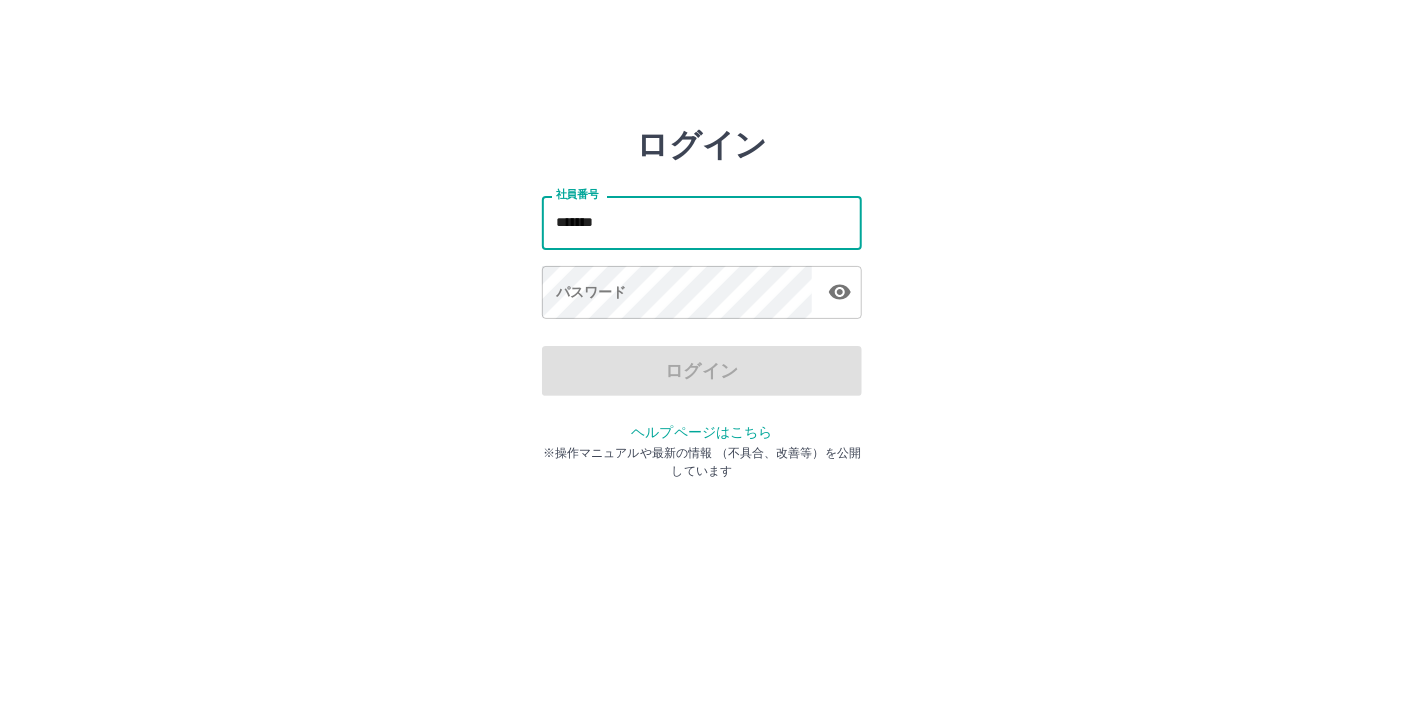 type on "*******" 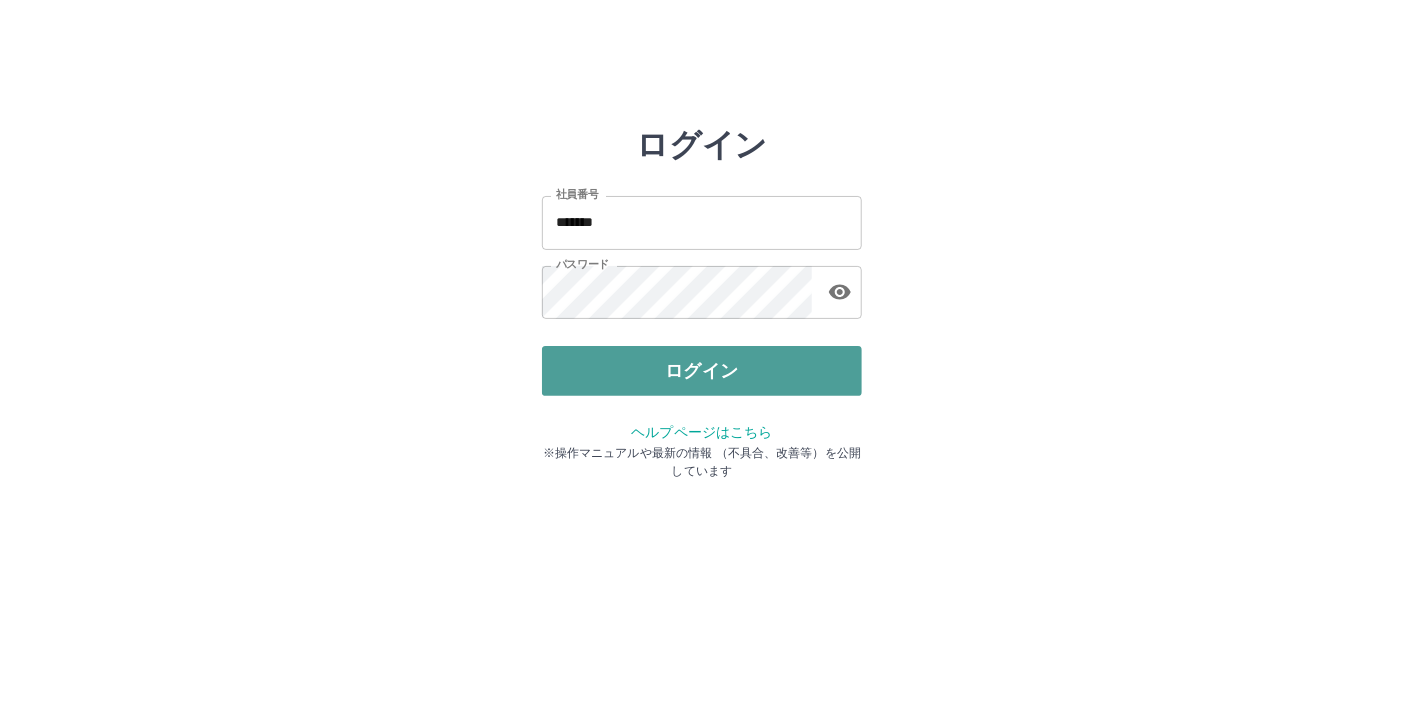 click on "ログイン" at bounding box center (702, 371) 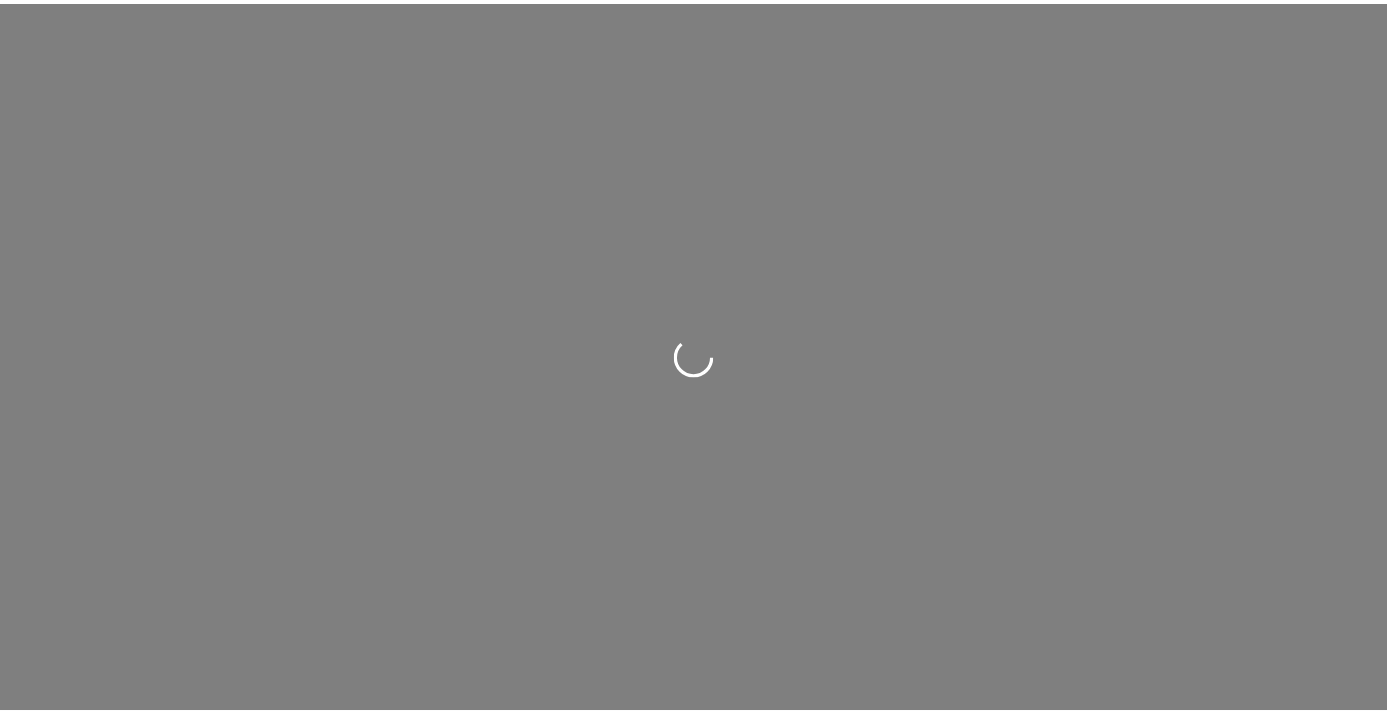 scroll, scrollTop: 0, scrollLeft: 0, axis: both 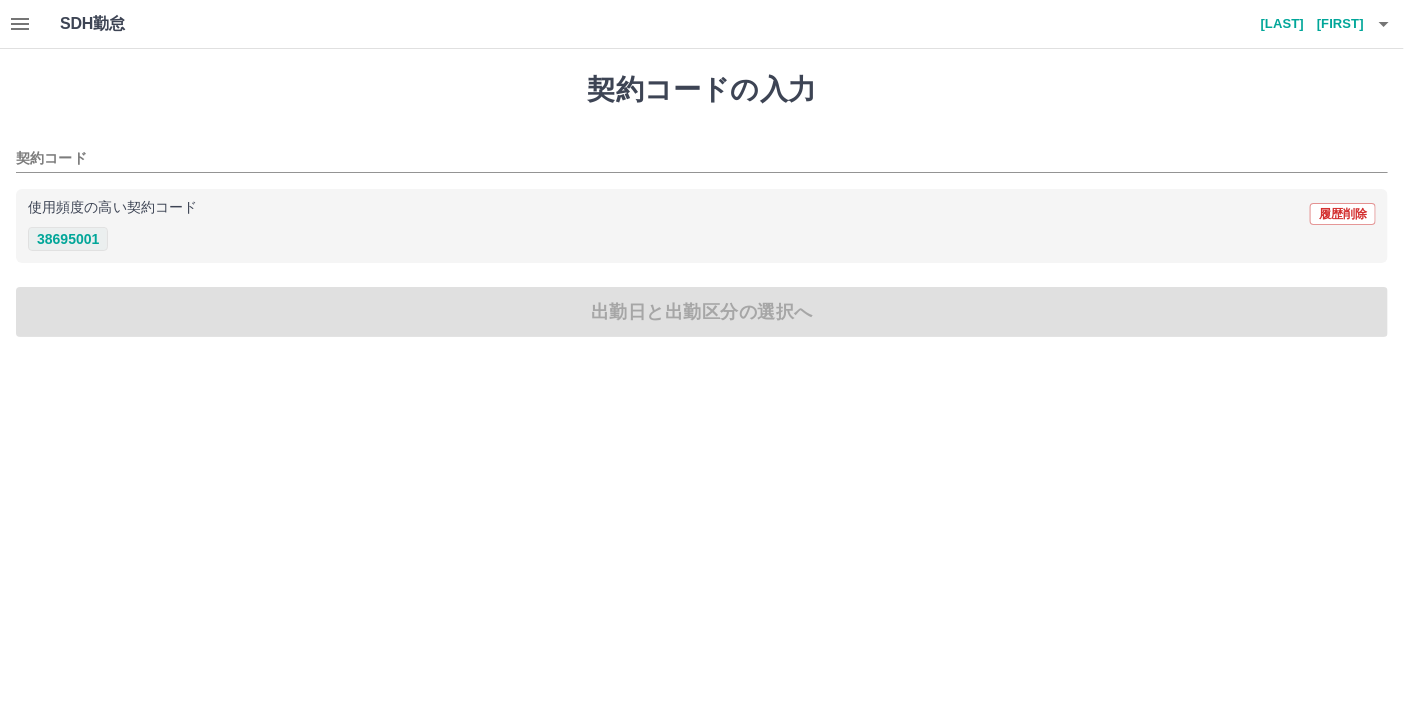 click on "38695001" at bounding box center [68, 239] 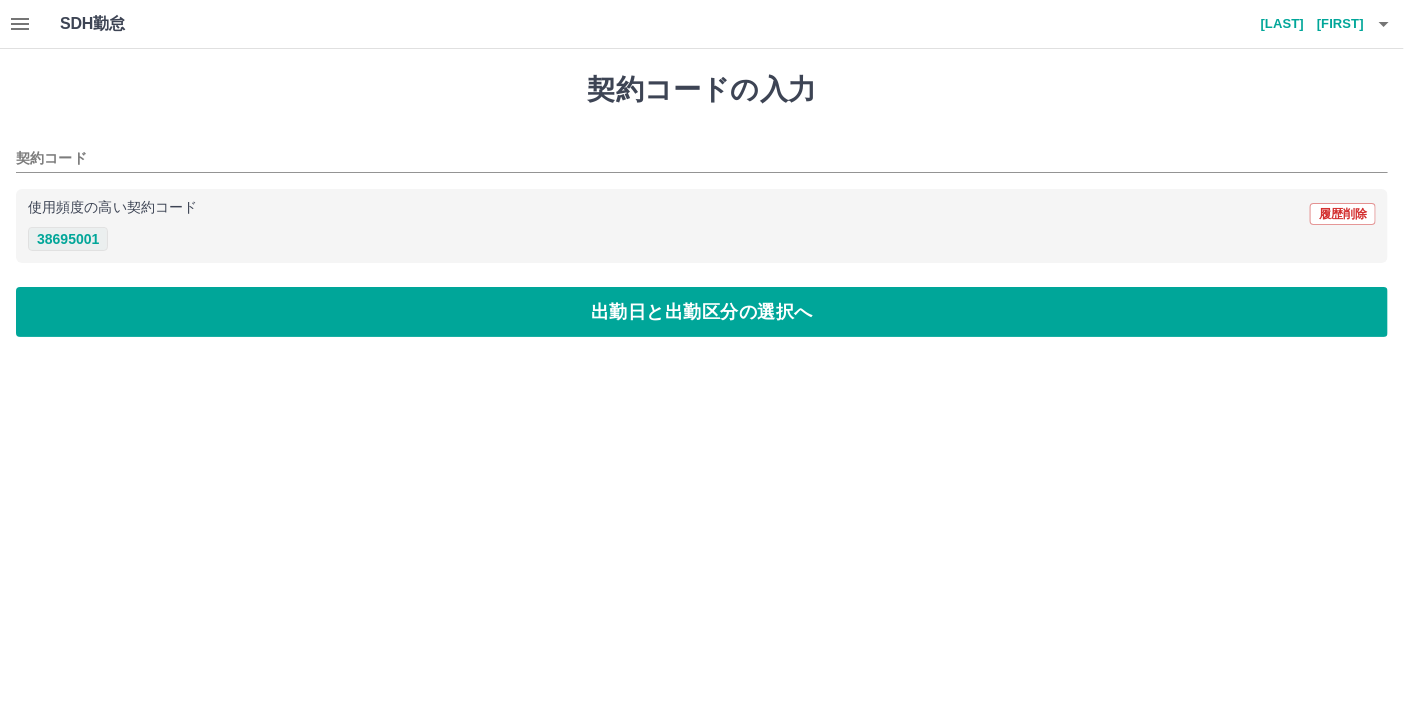 type on "********" 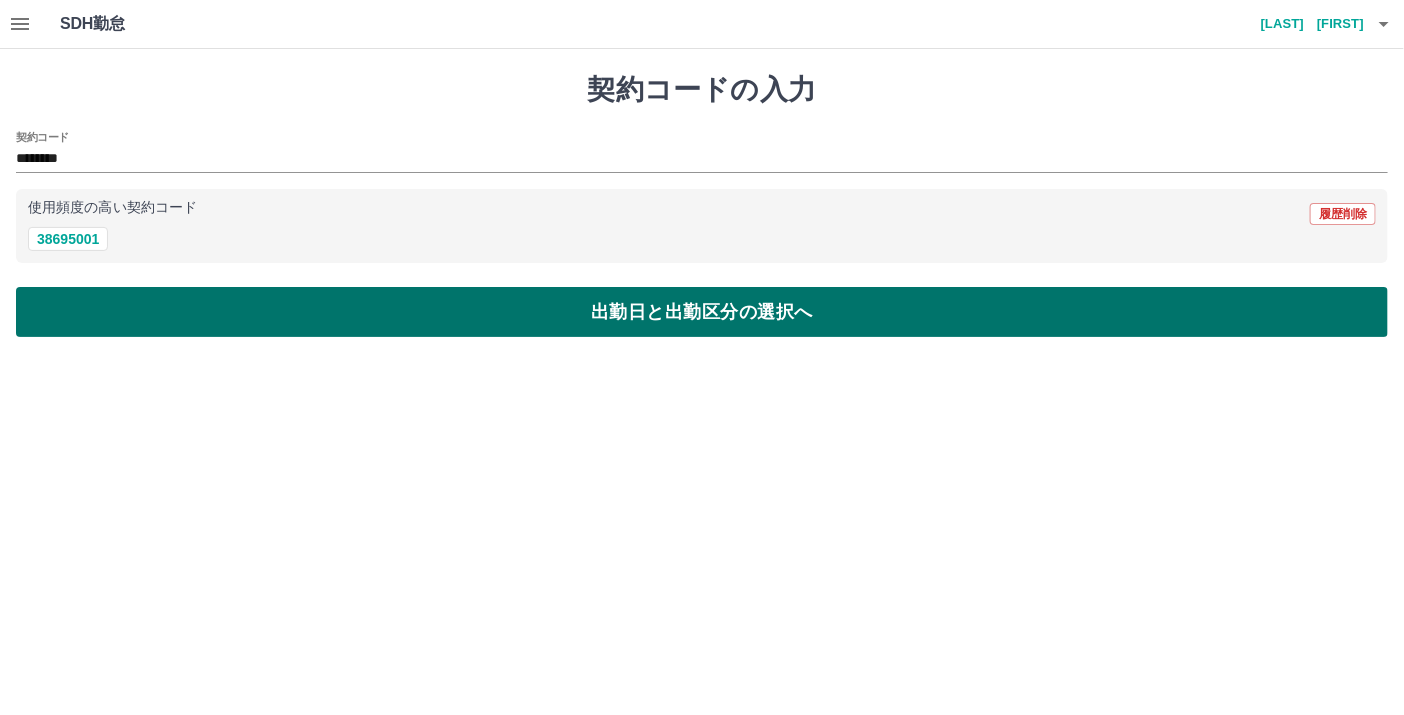 click on "出勤日と出勤区分の選択へ" at bounding box center [702, 312] 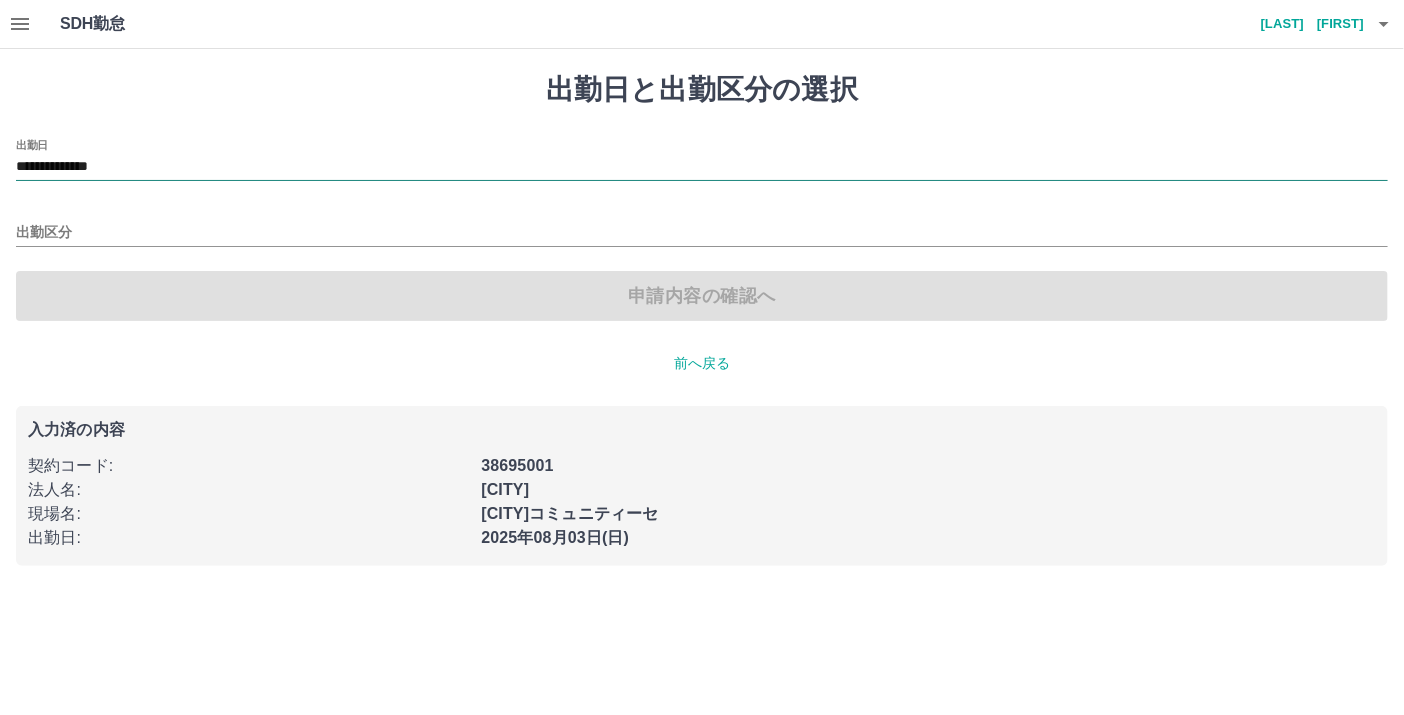 click on "**********" at bounding box center [702, 167] 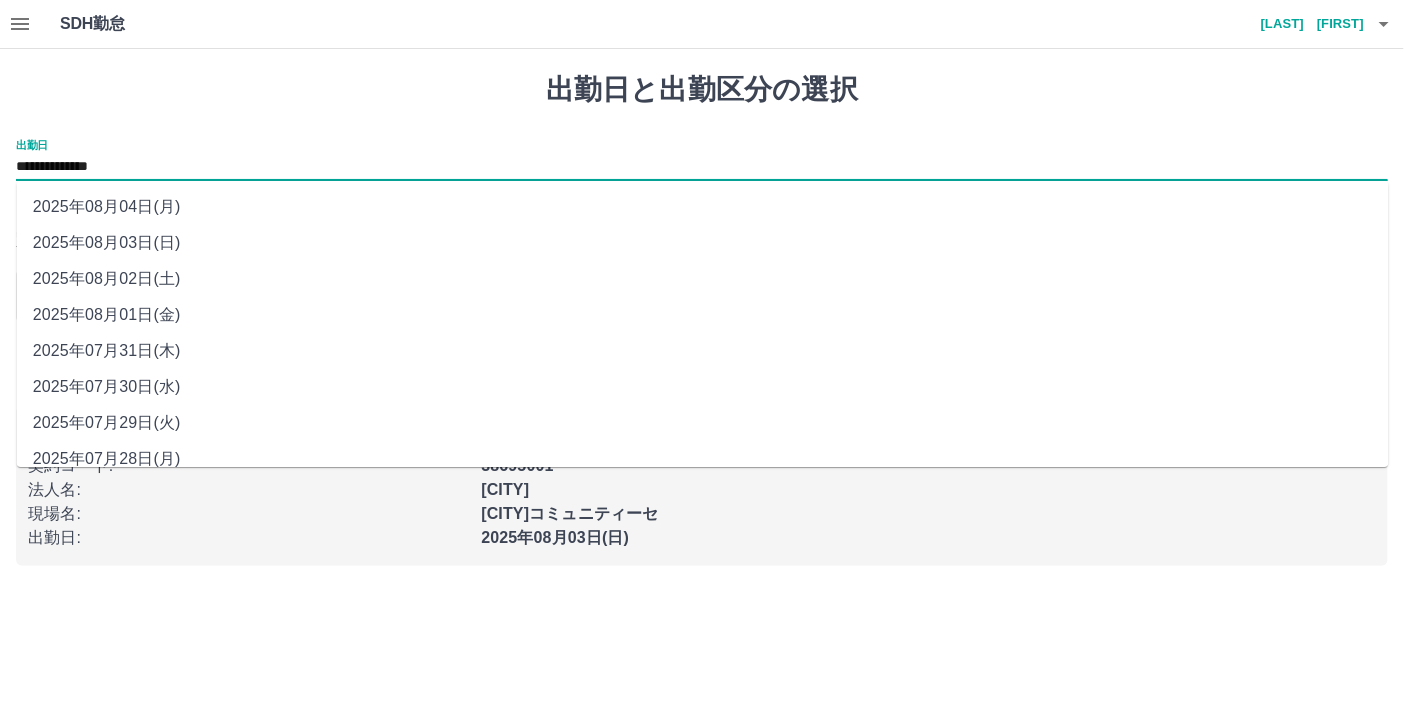 drag, startPoint x: 97, startPoint y: 168, endPoint x: 111, endPoint y: 284, distance: 116.841774 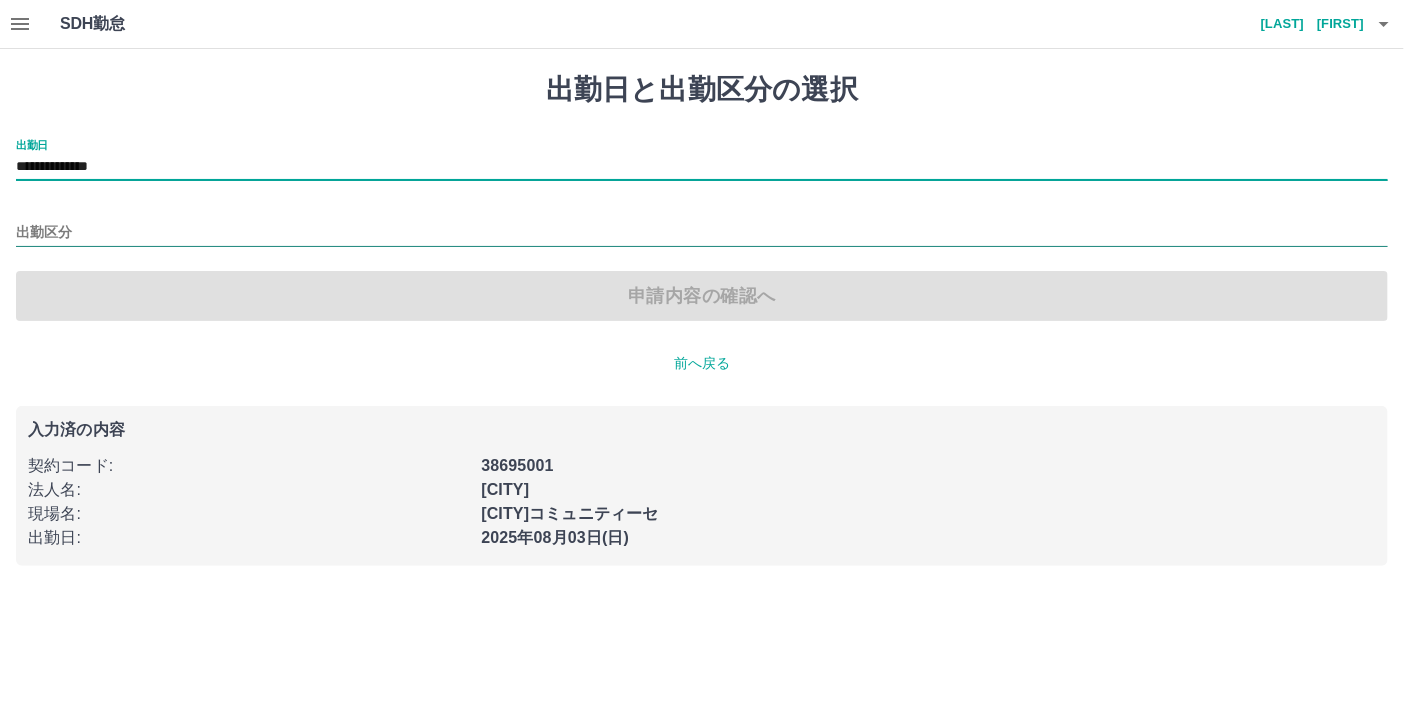 click on "出勤区分" at bounding box center [702, 233] 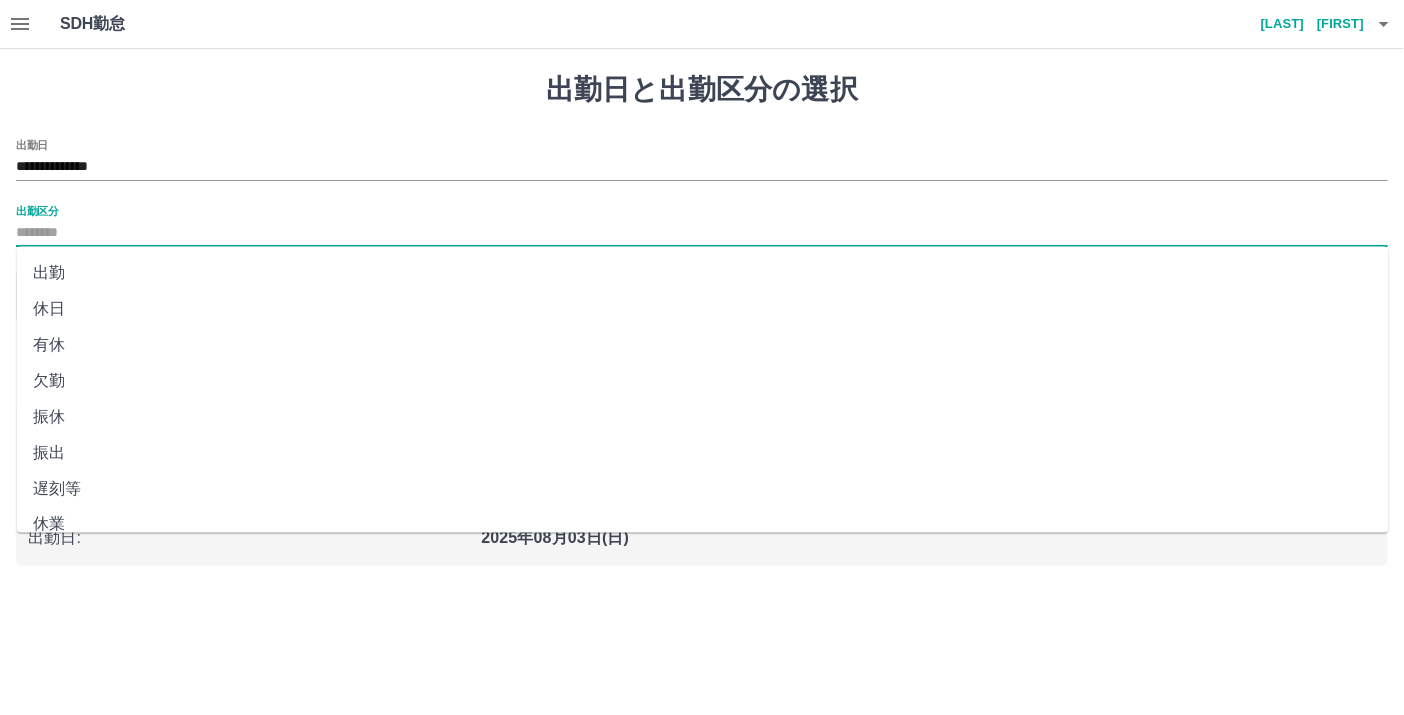 click on "出勤" at bounding box center [703, 273] 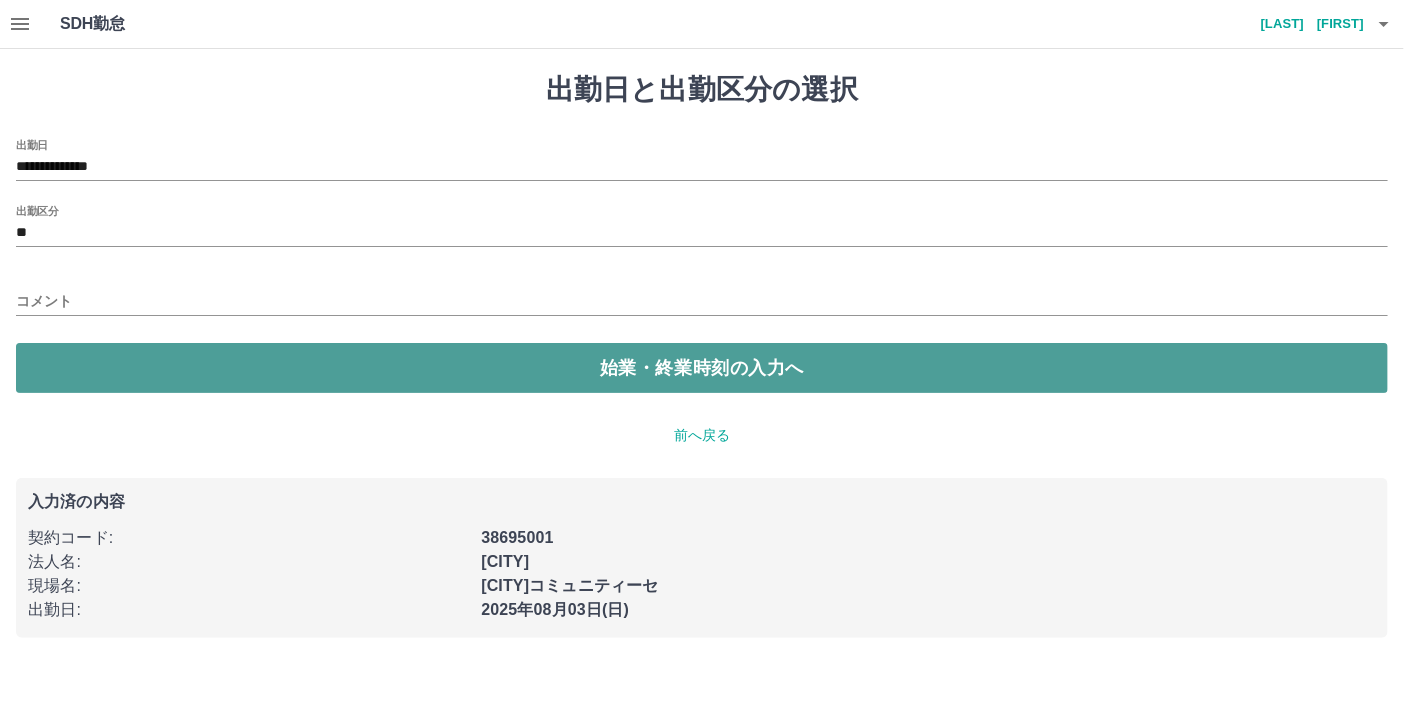 click on "始業・終業時刻の入力へ" at bounding box center [702, 368] 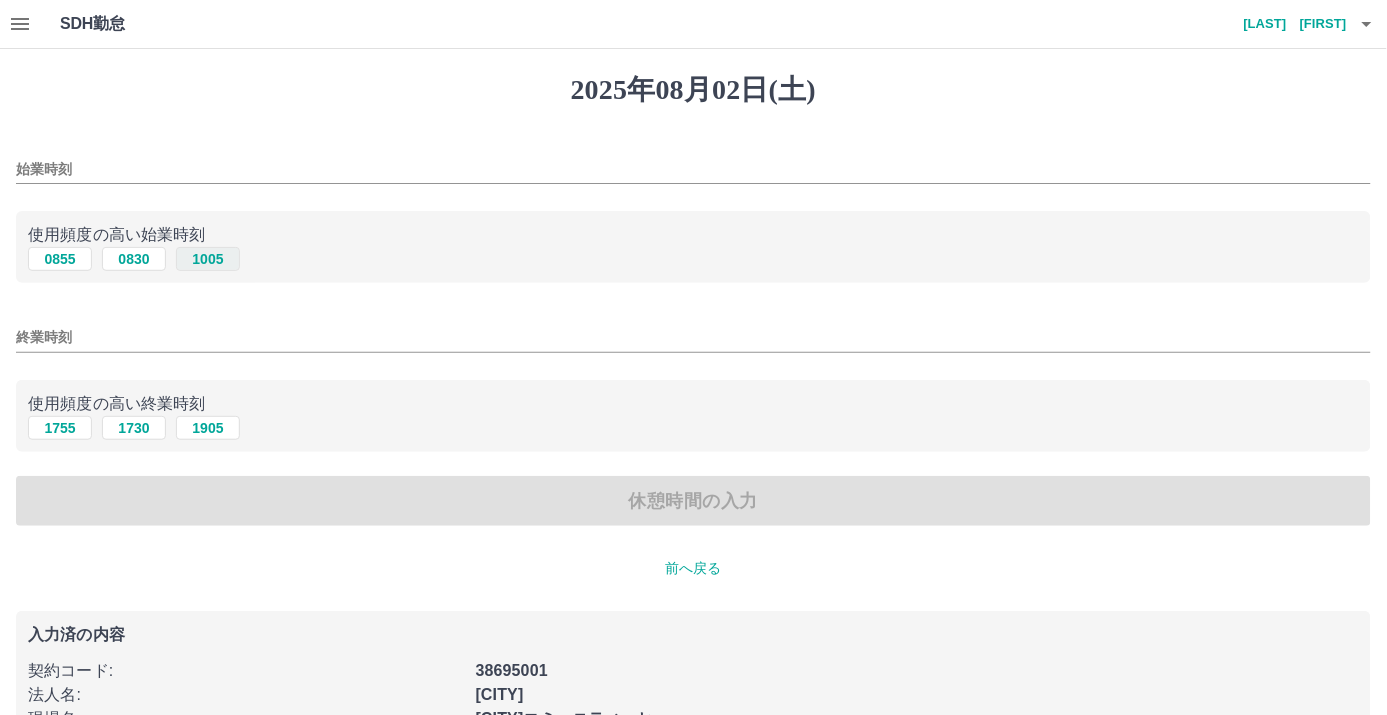 click on "1005" at bounding box center [208, 259] 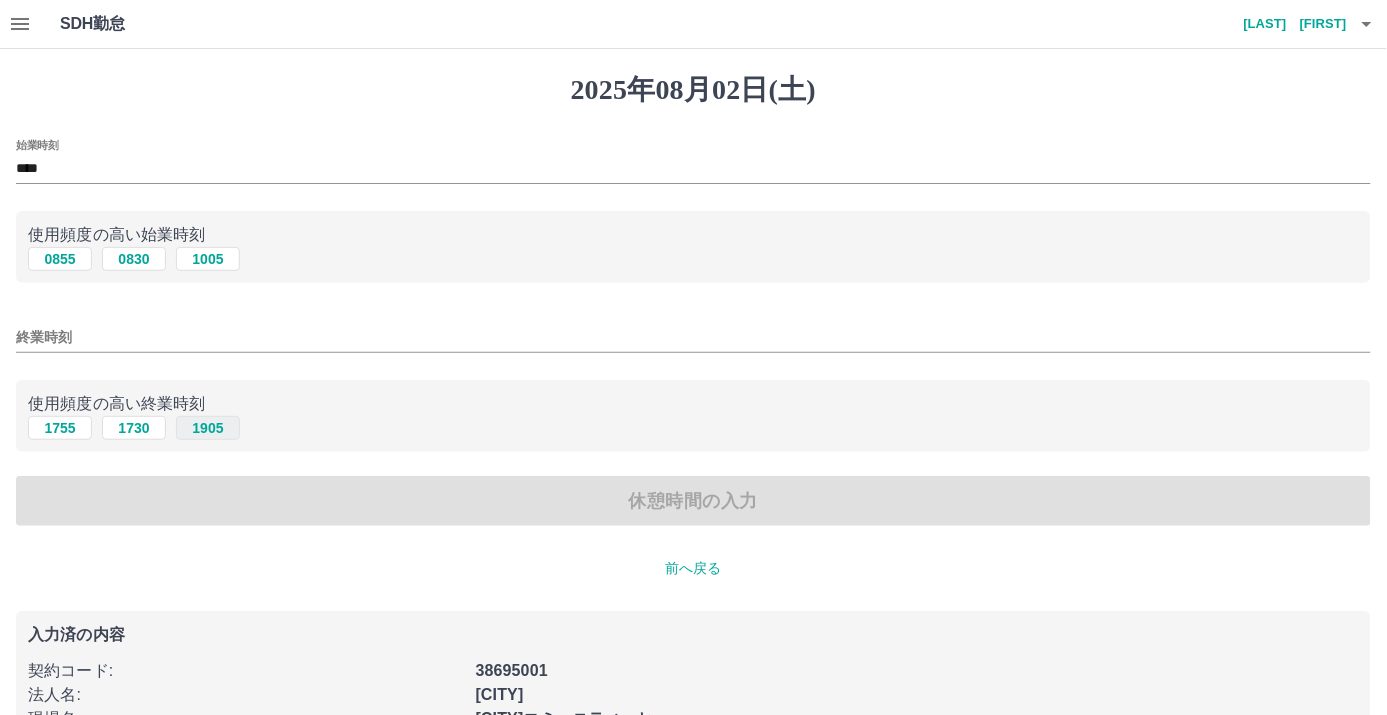 drag, startPoint x: 212, startPoint y: 433, endPoint x: 205, endPoint y: 425, distance: 10.630146 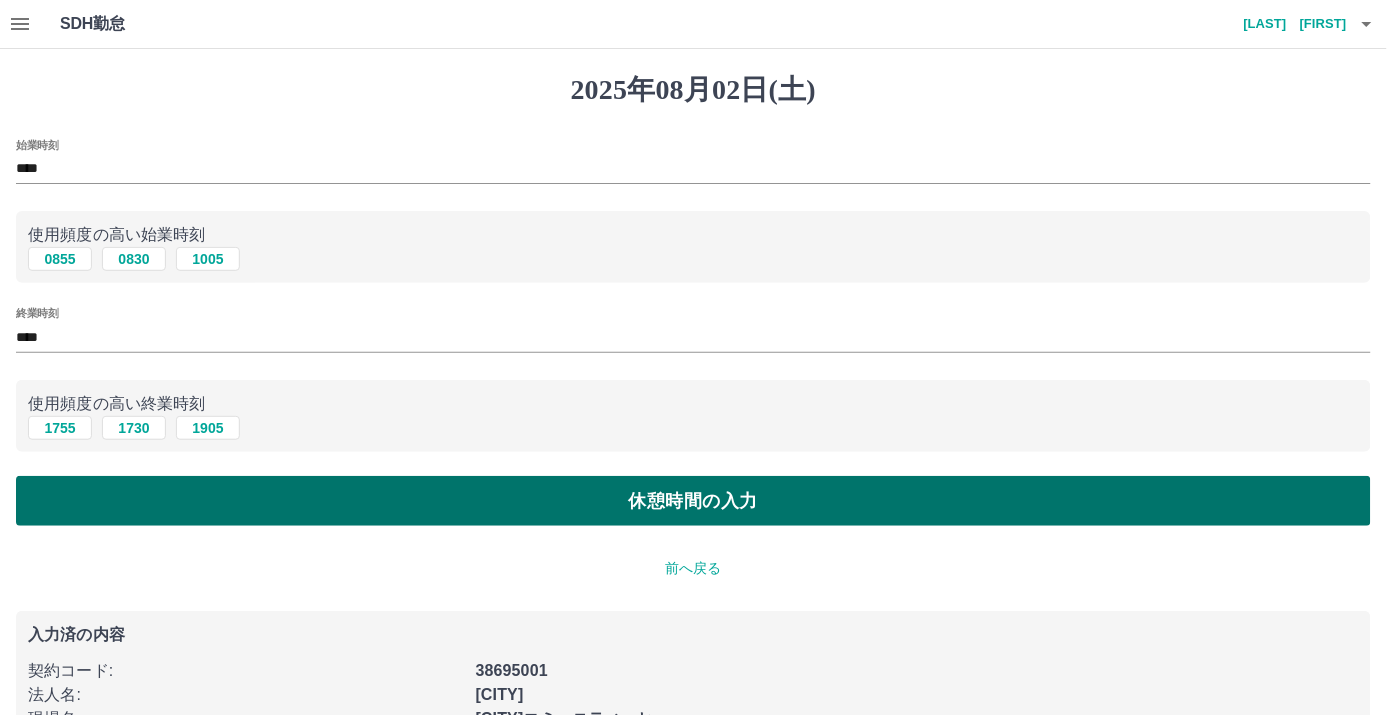 click on "休憩時間の入力" at bounding box center [693, 501] 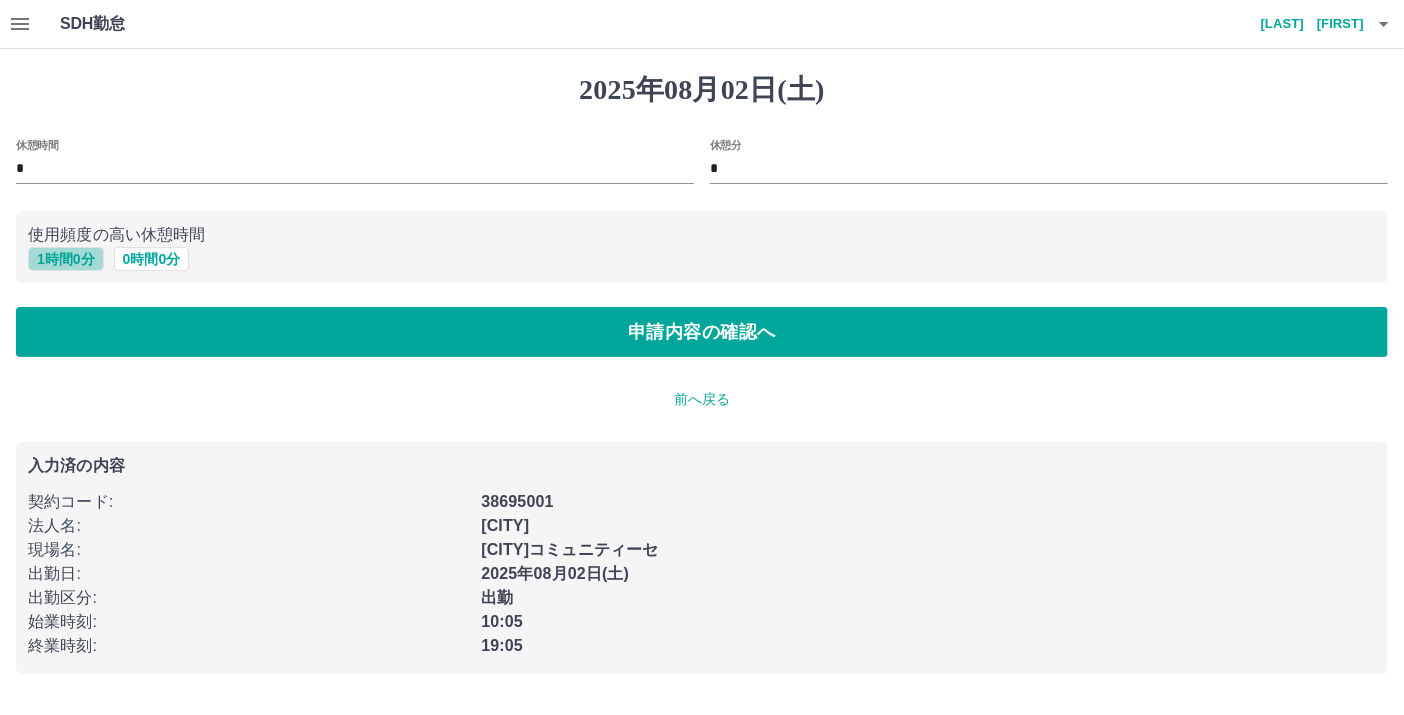 click on "1 時間 0 分" at bounding box center [66, 259] 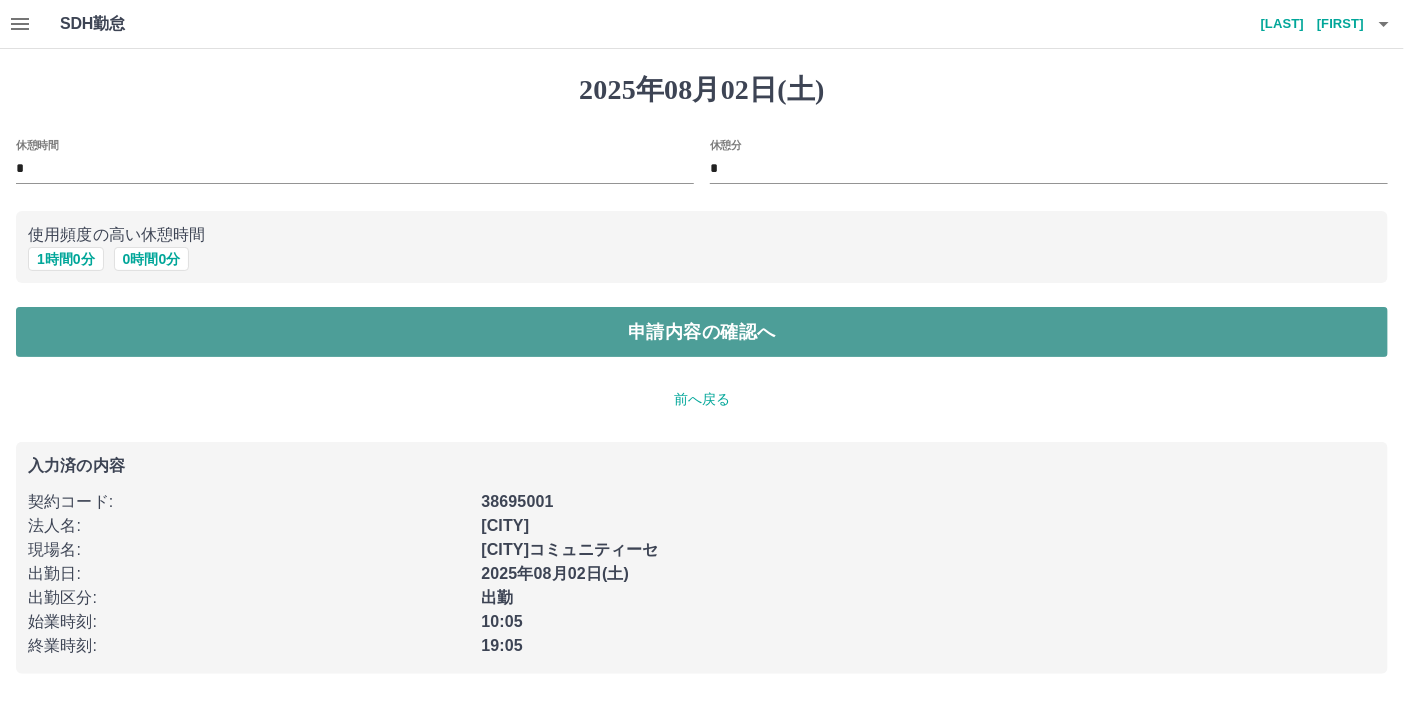 click on "申請内容の確認へ" at bounding box center [702, 332] 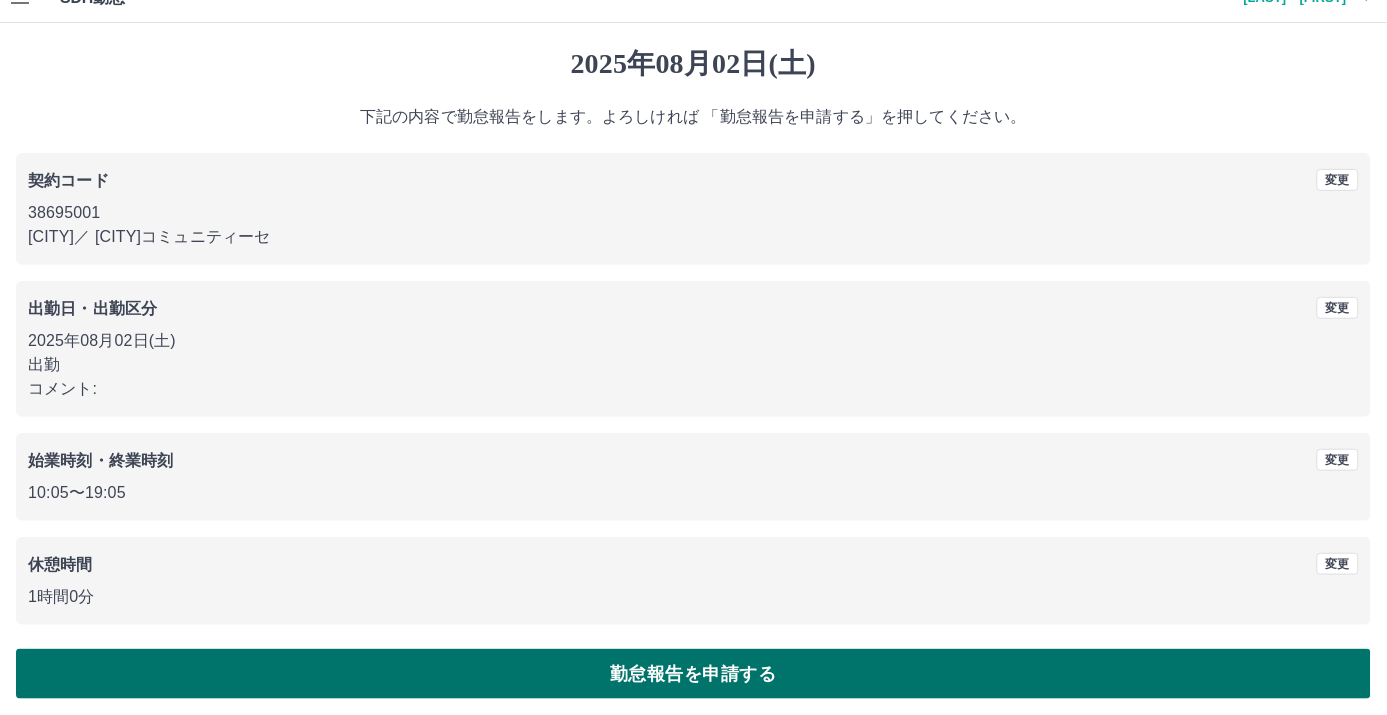 scroll, scrollTop: 33, scrollLeft: 0, axis: vertical 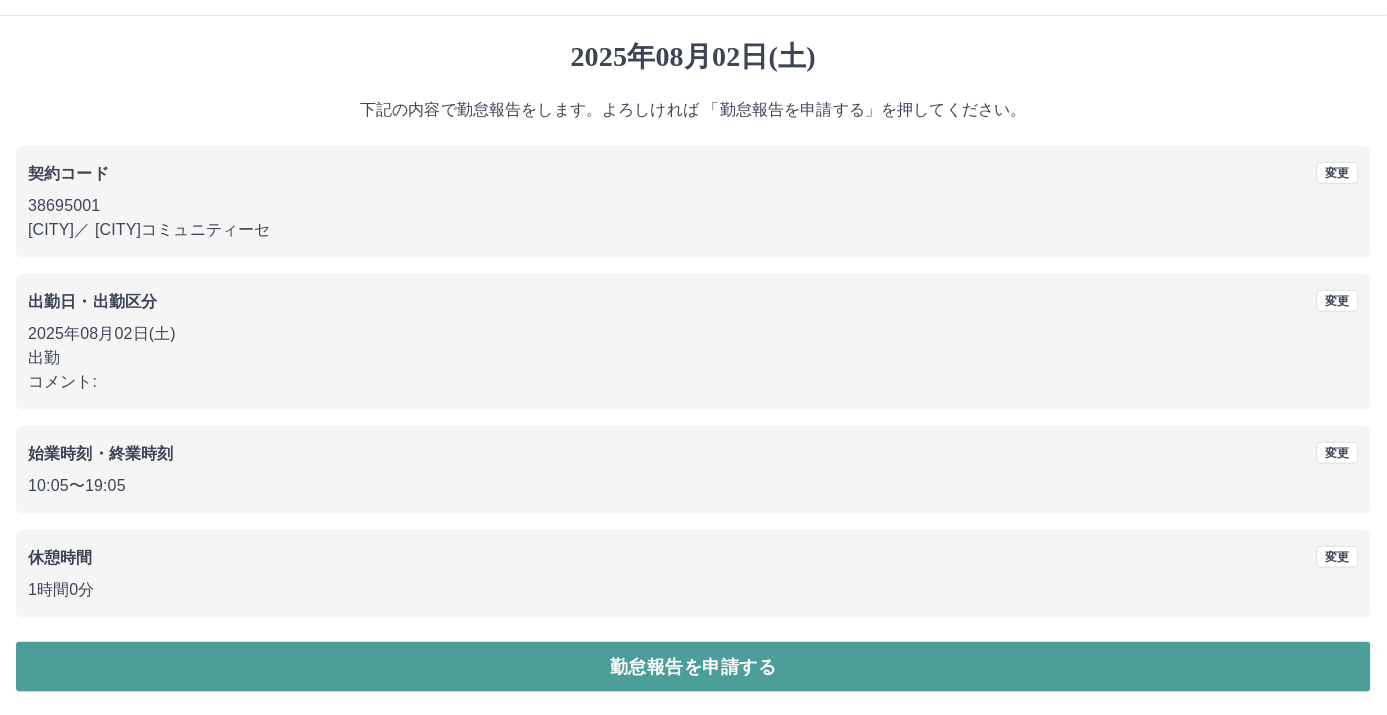 click on "勤怠報告を申請する" at bounding box center [693, 667] 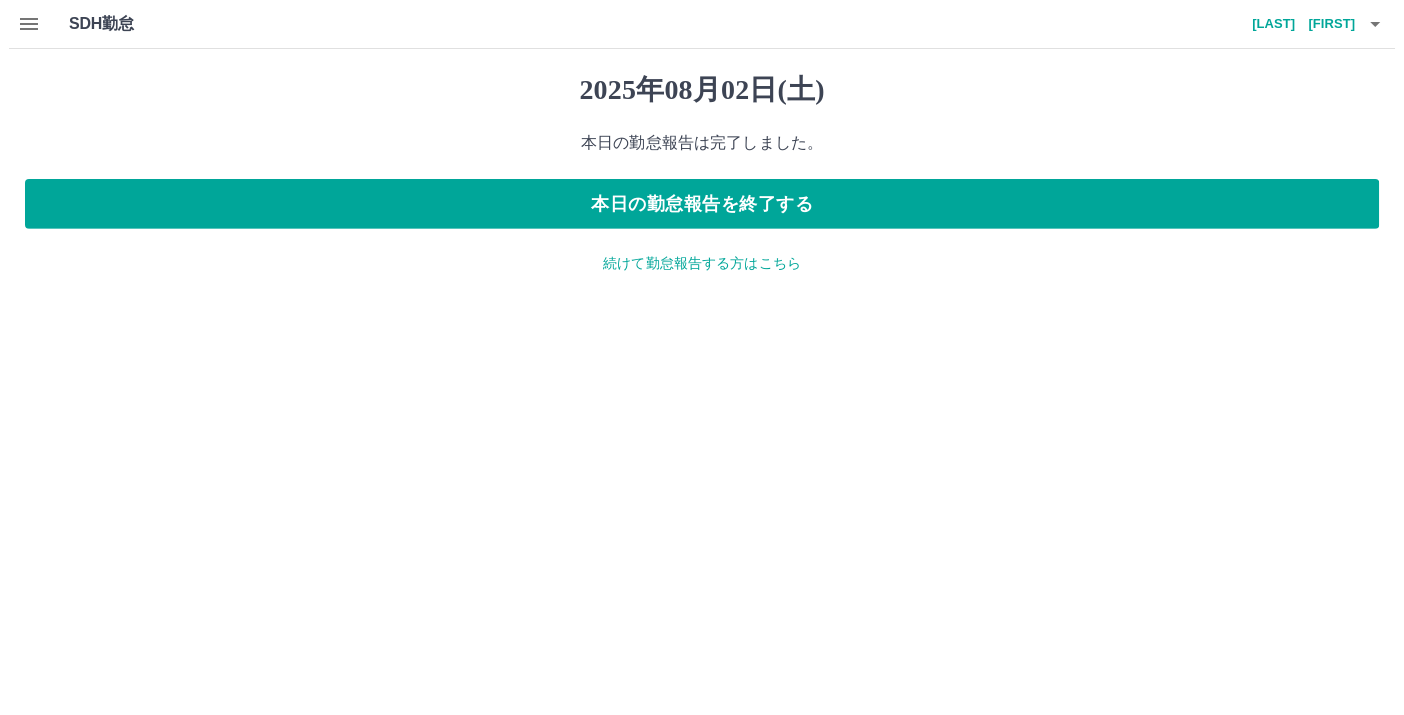 scroll, scrollTop: 0, scrollLeft: 0, axis: both 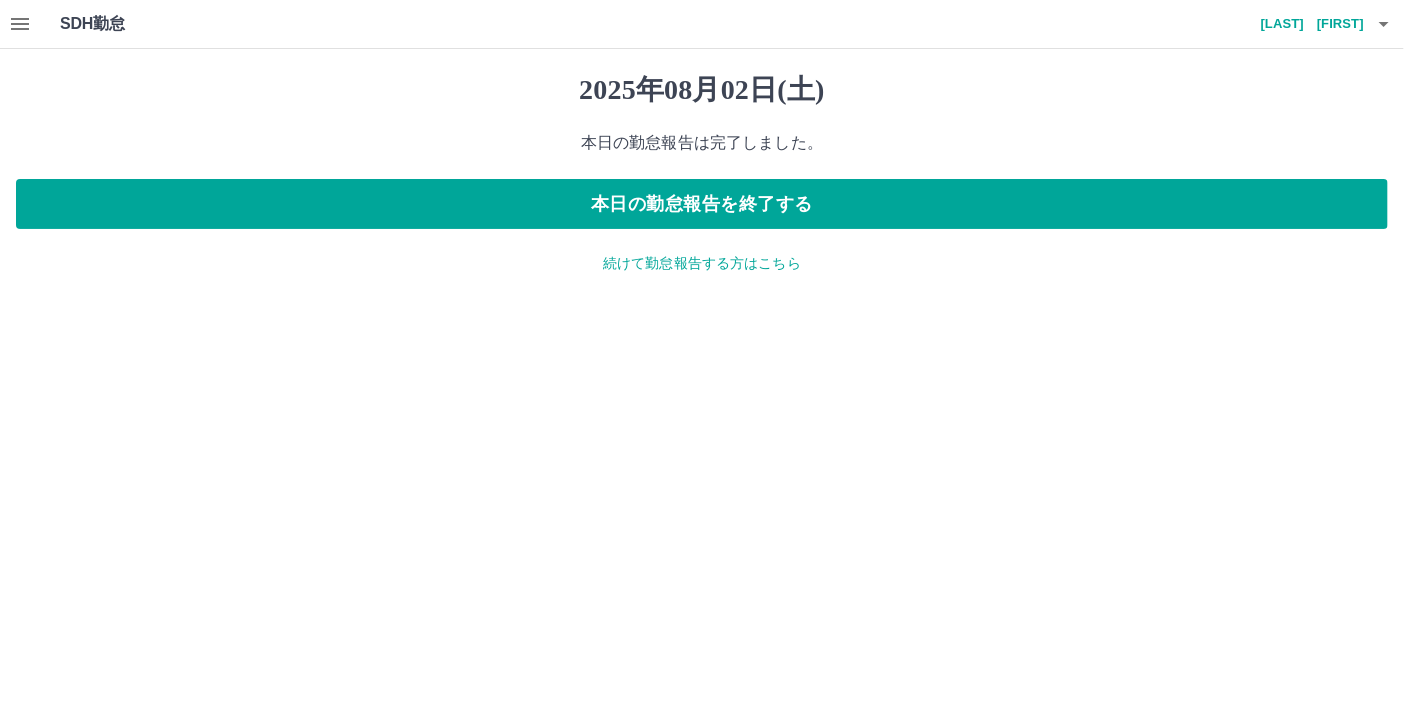 click on "小久保　久美子" at bounding box center [1304, 24] 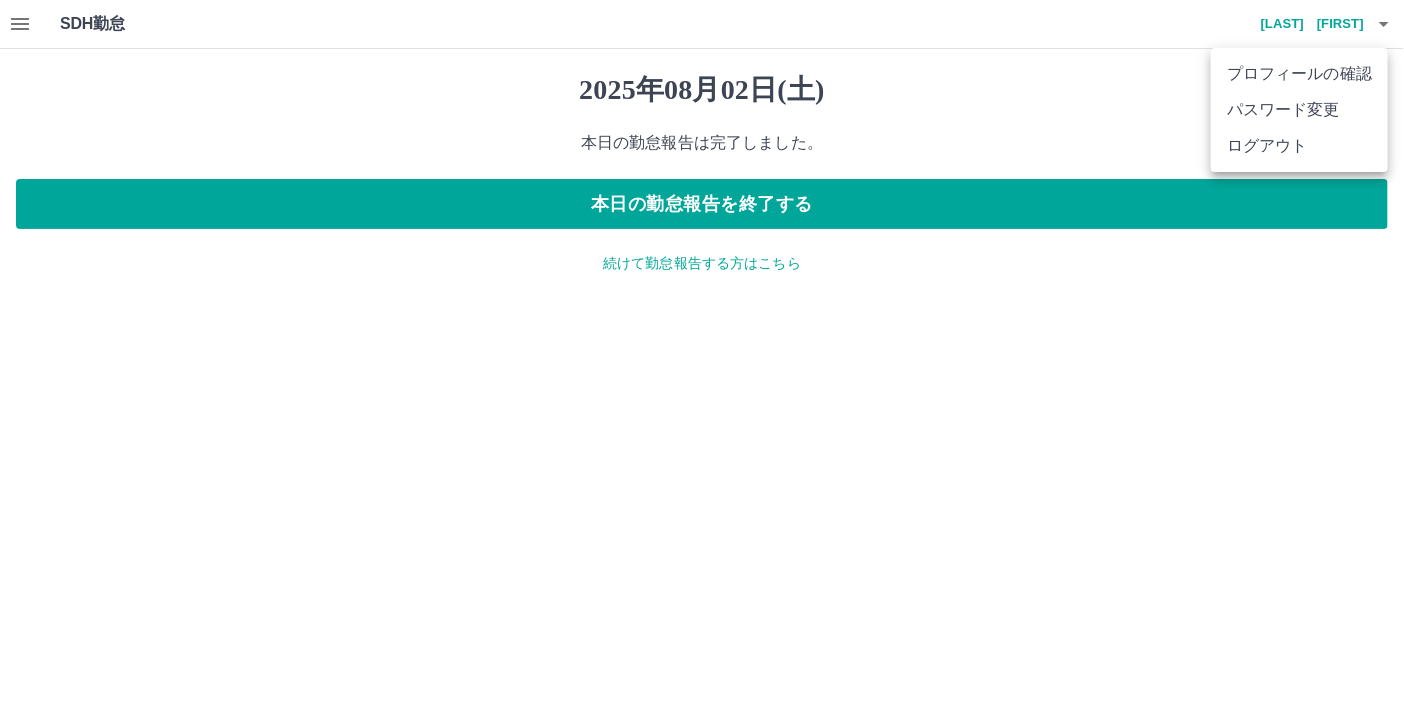 click on "ログアウト" at bounding box center [1299, 146] 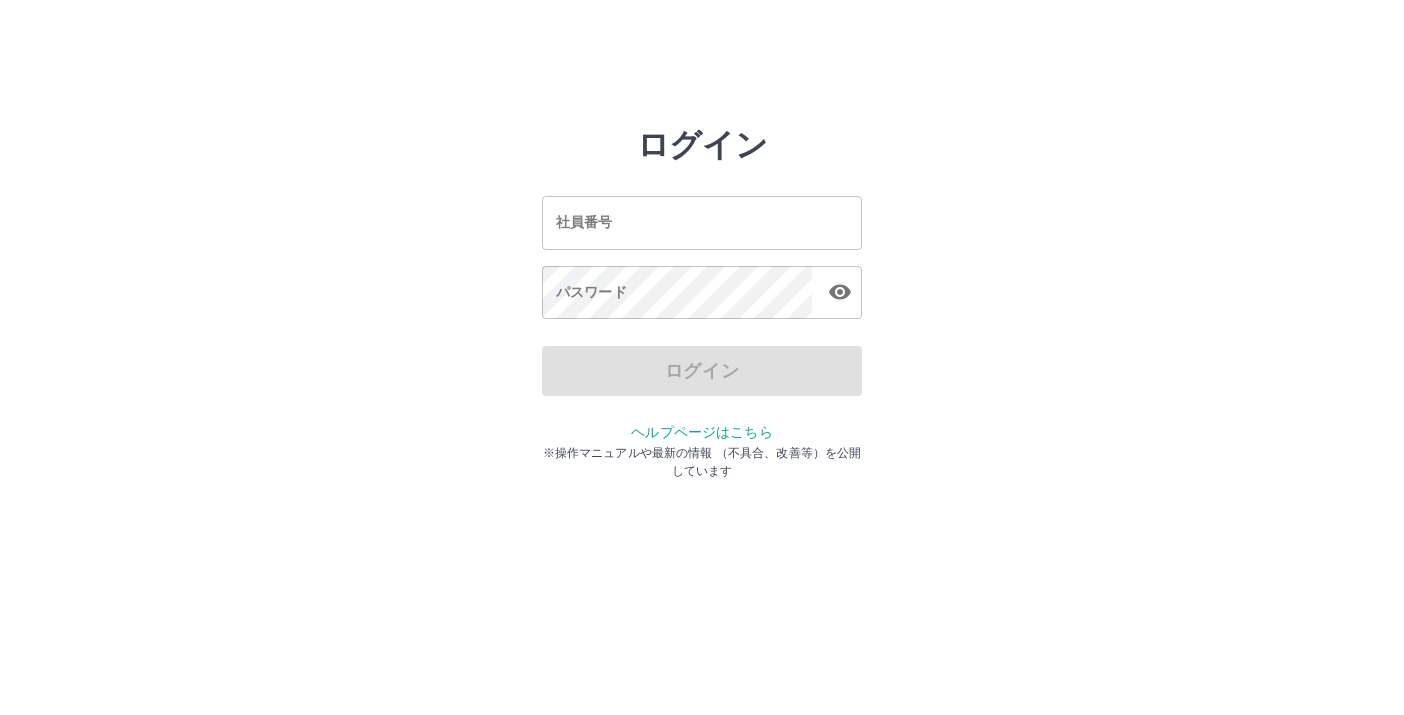 scroll, scrollTop: 0, scrollLeft: 0, axis: both 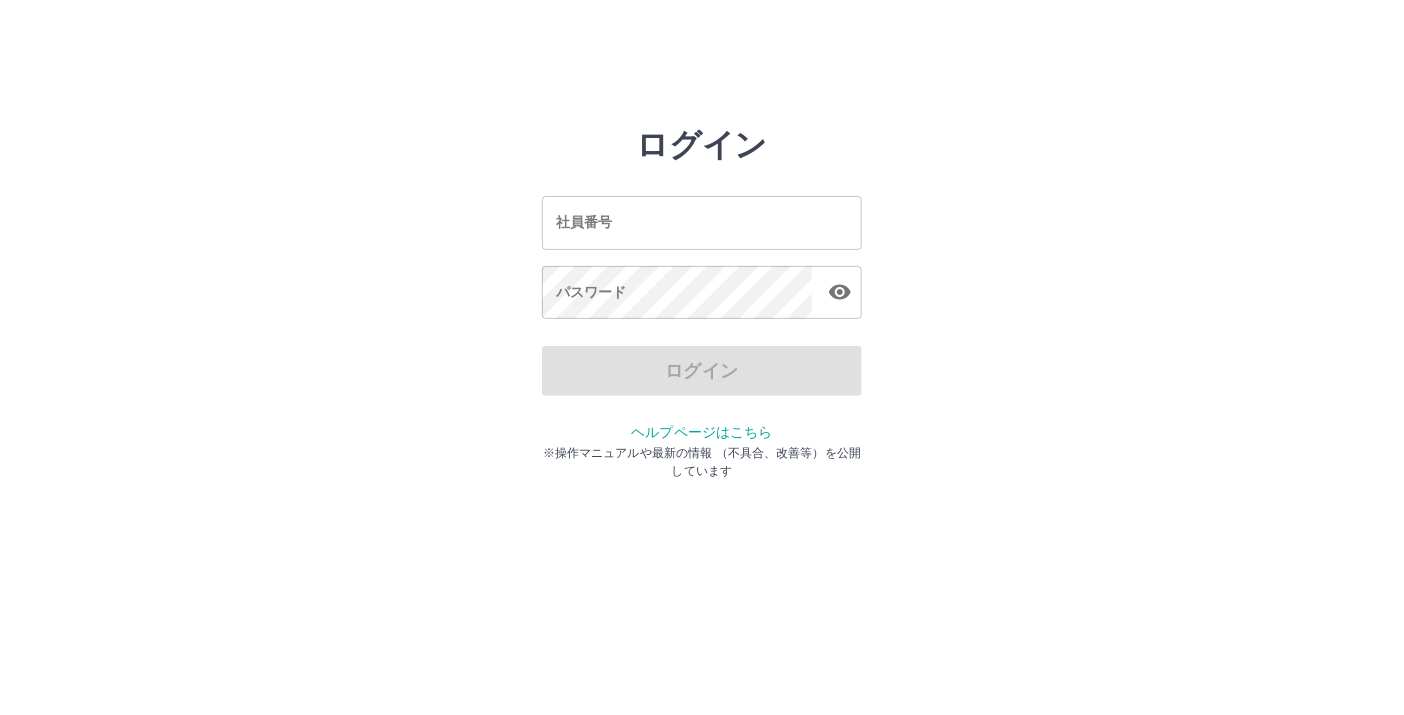 click on "社員番号" at bounding box center [702, 222] 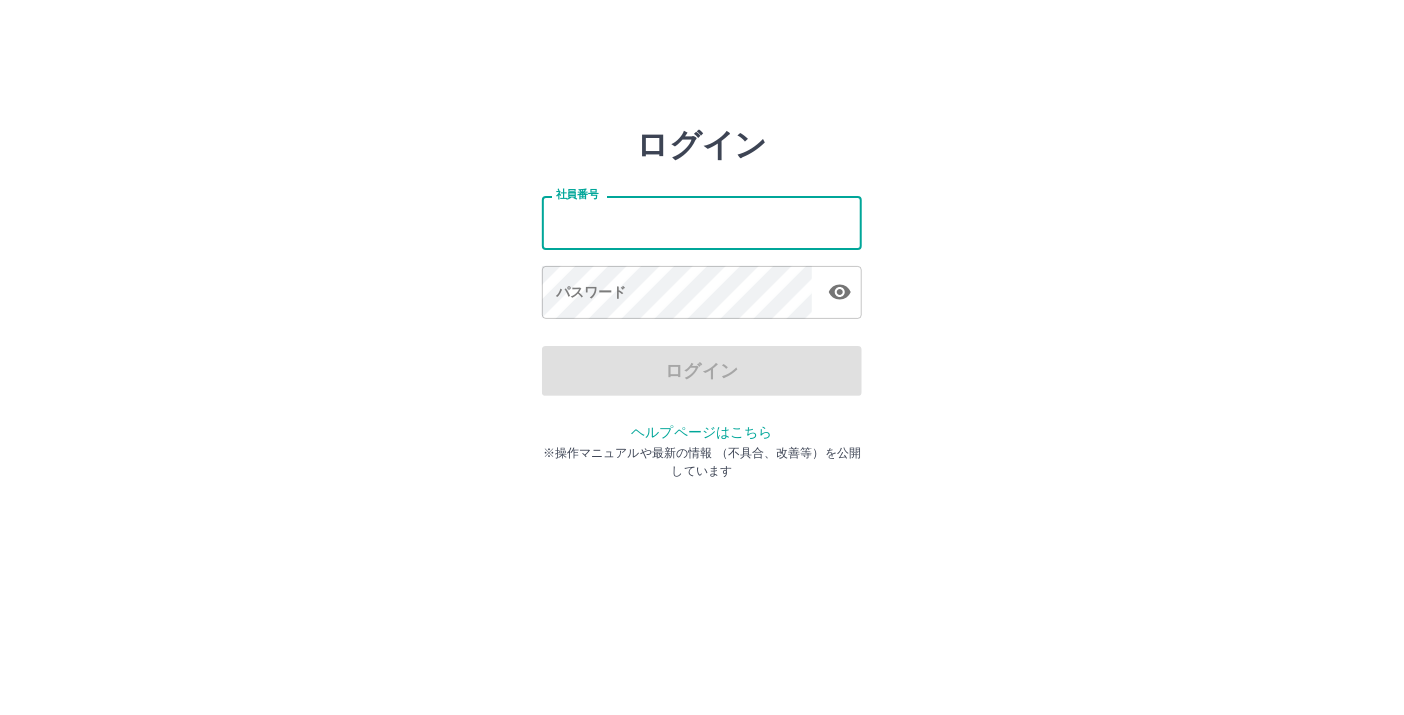 click on "社員番号" at bounding box center (702, 222) 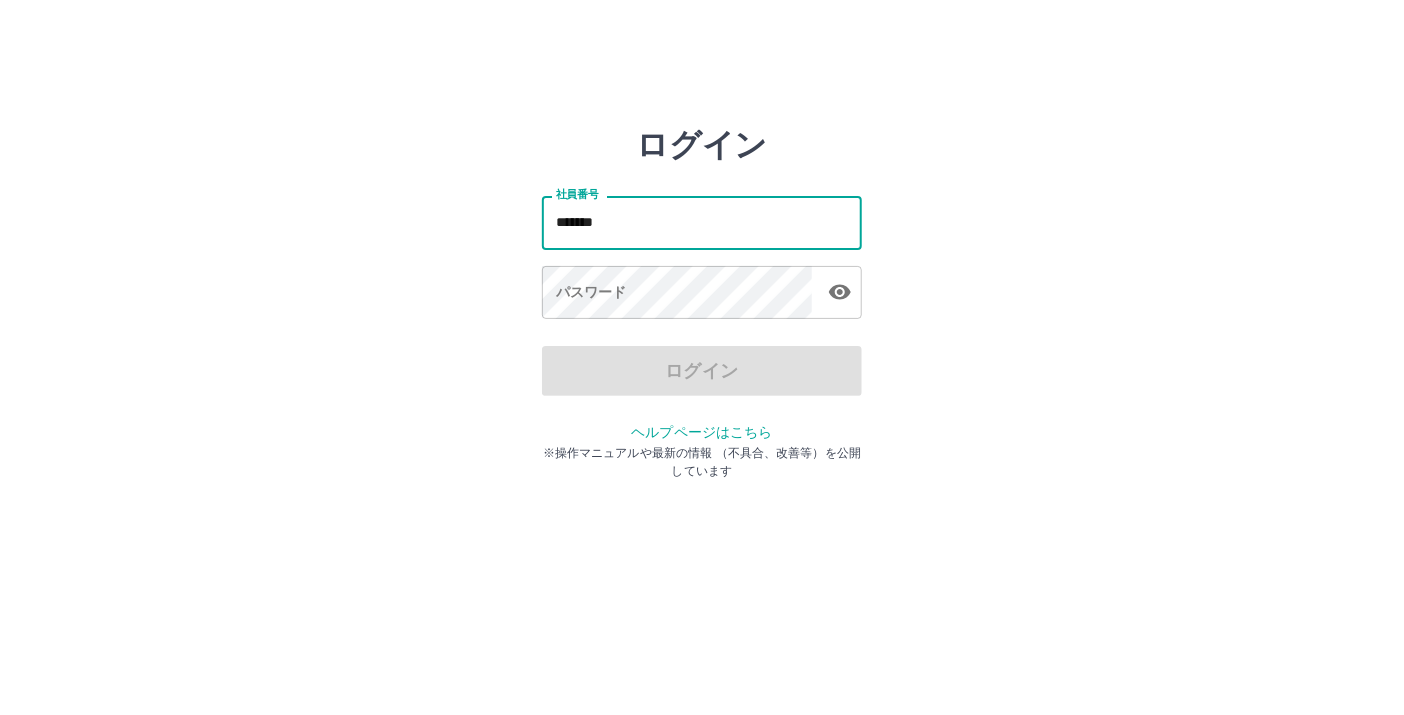 type on "*******" 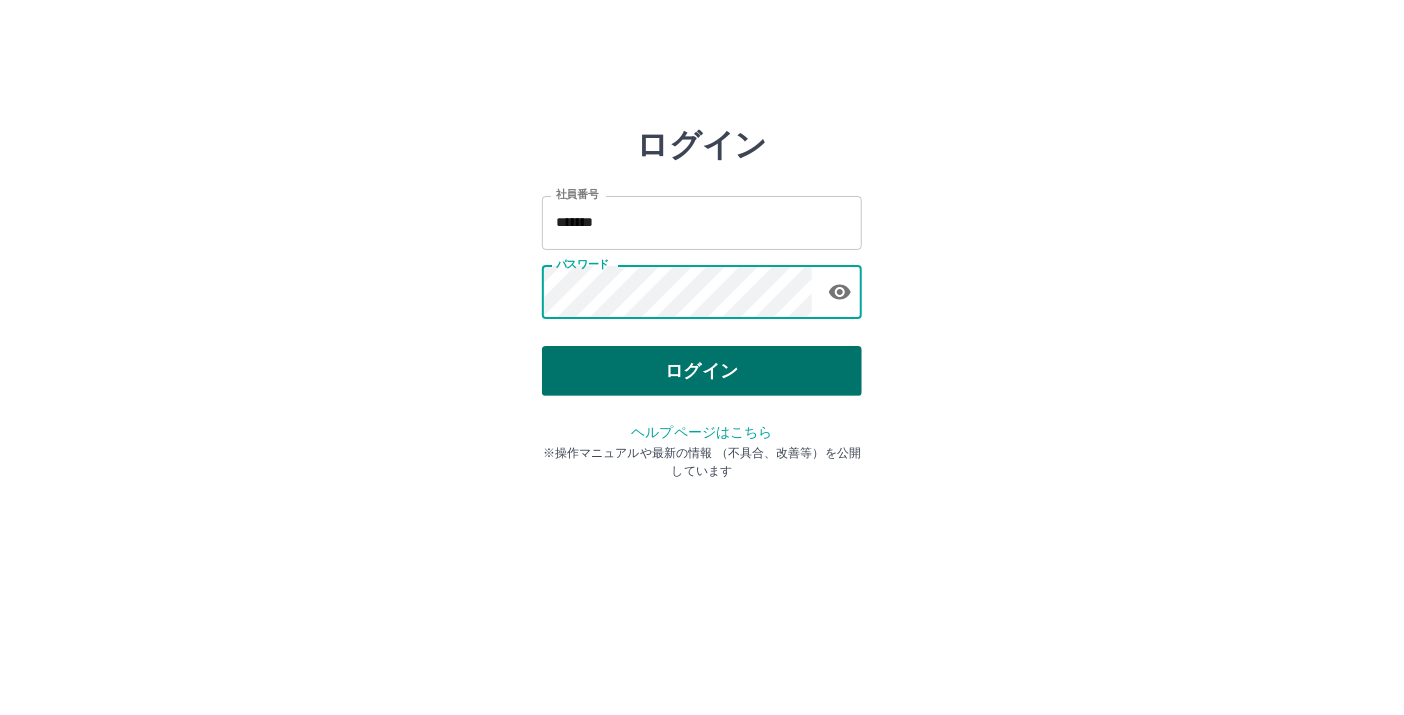 click on "ログイン" at bounding box center (702, 371) 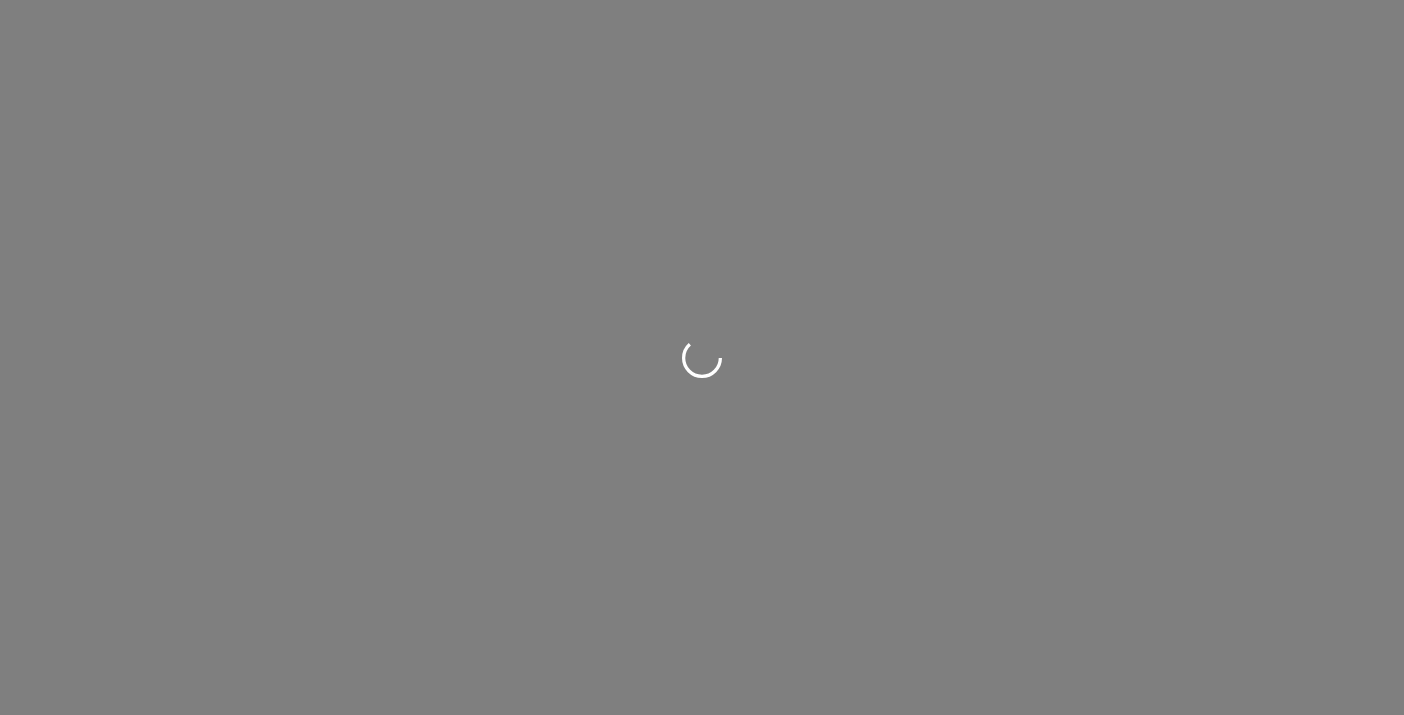 scroll, scrollTop: 0, scrollLeft: 0, axis: both 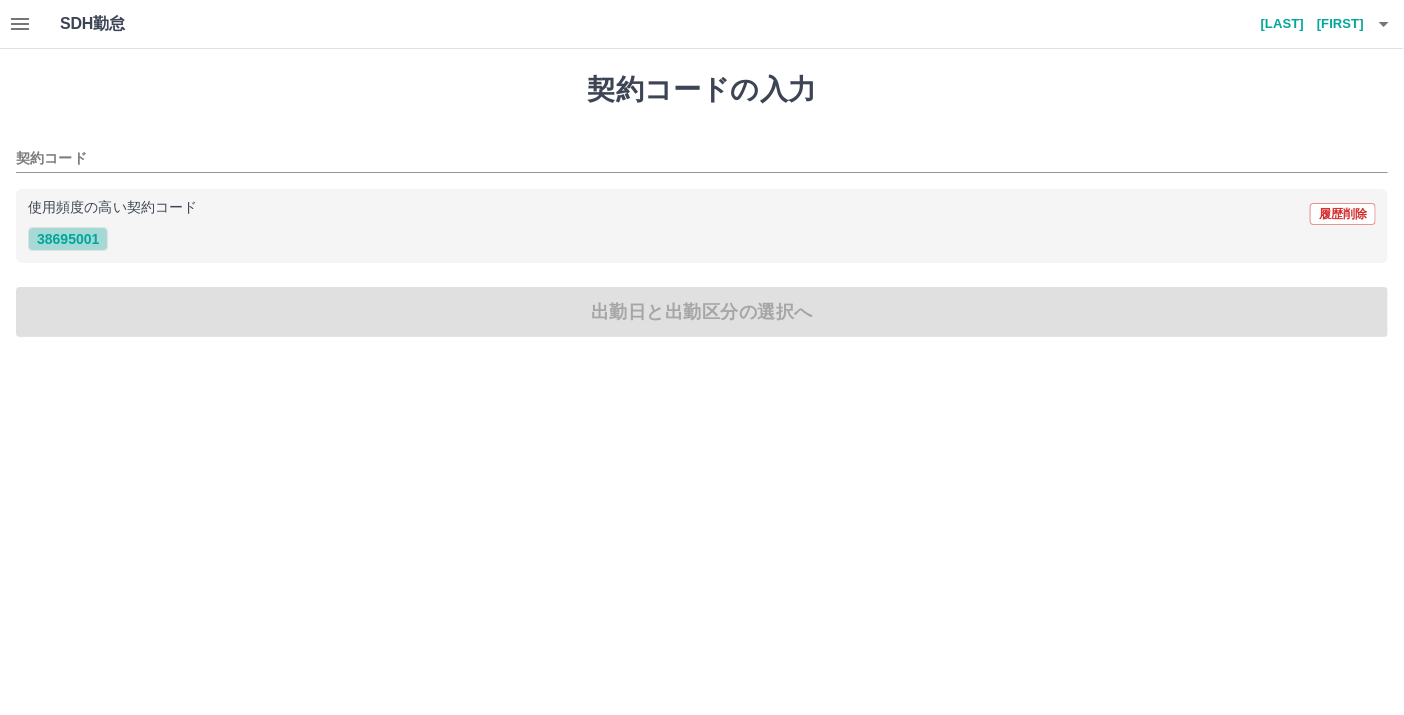 click on "38695001" at bounding box center [68, 239] 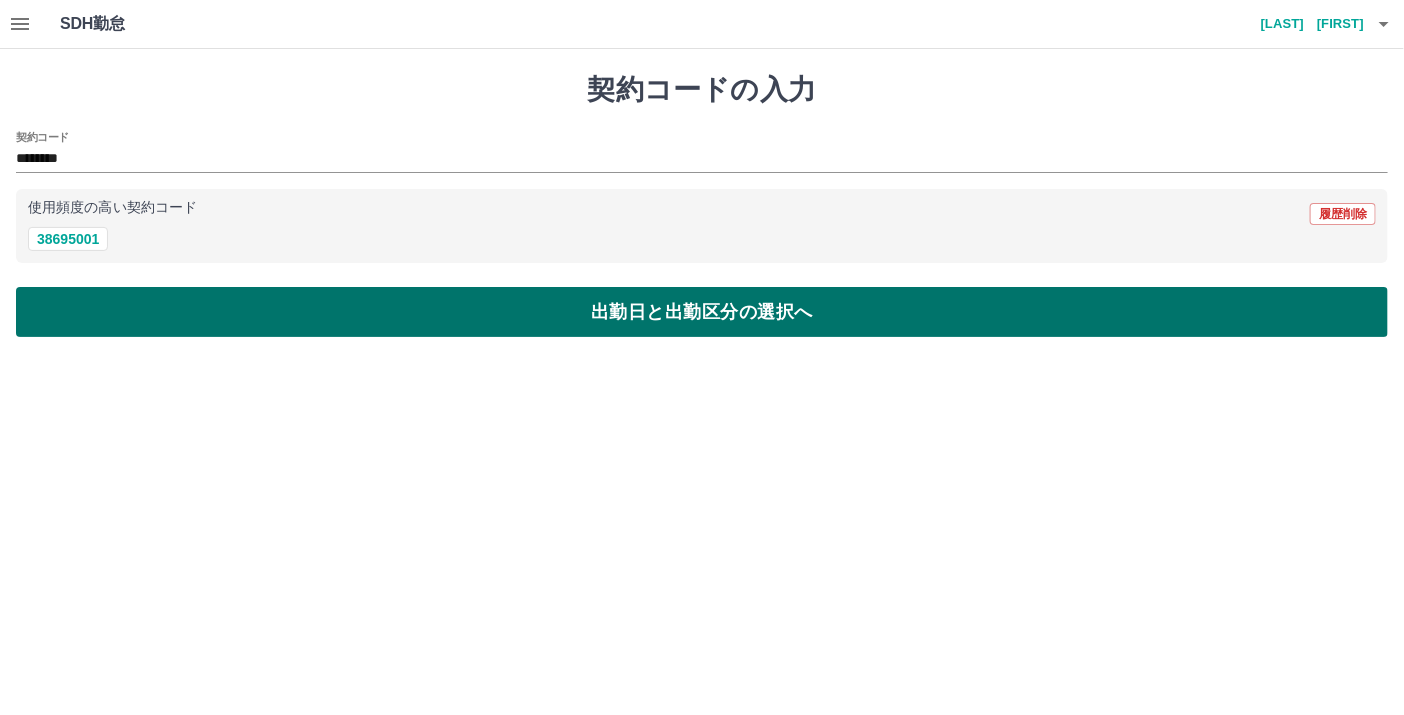 click on "出勤日と出勤区分の選択へ" at bounding box center (702, 312) 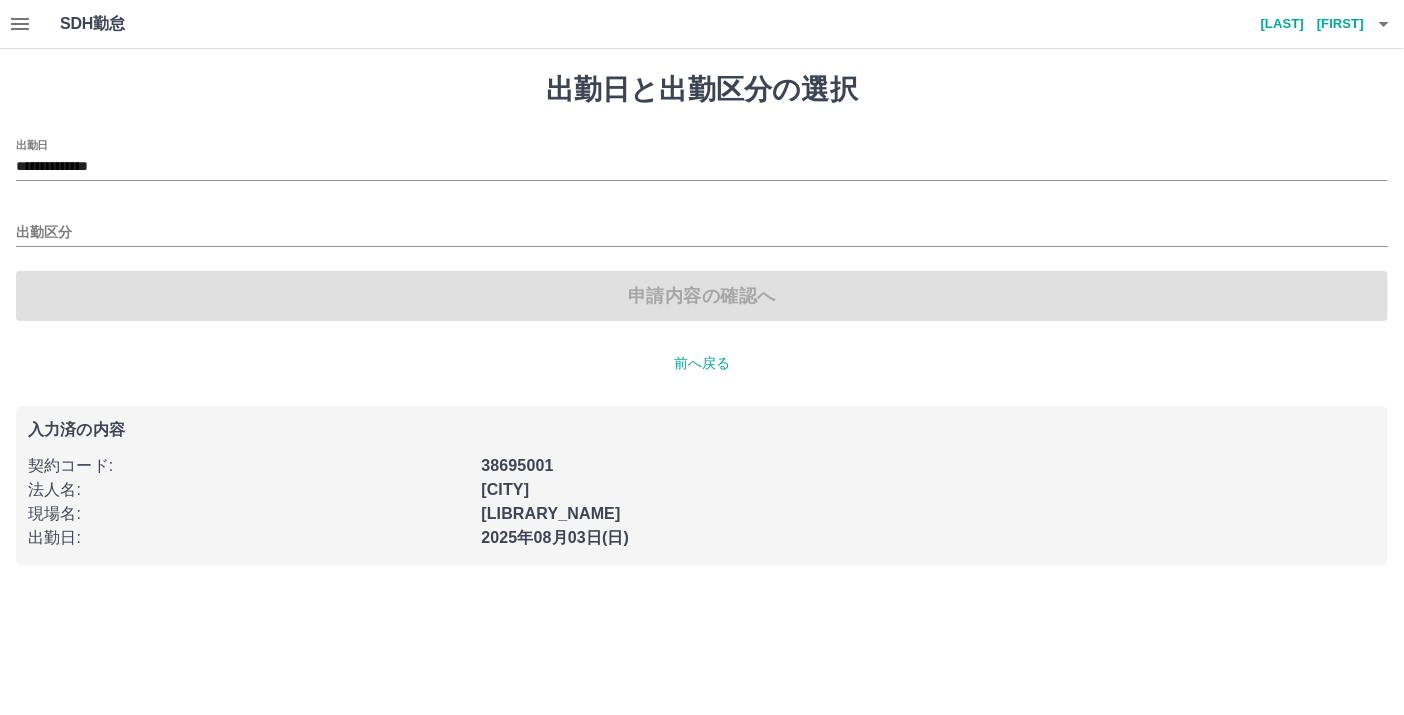 click 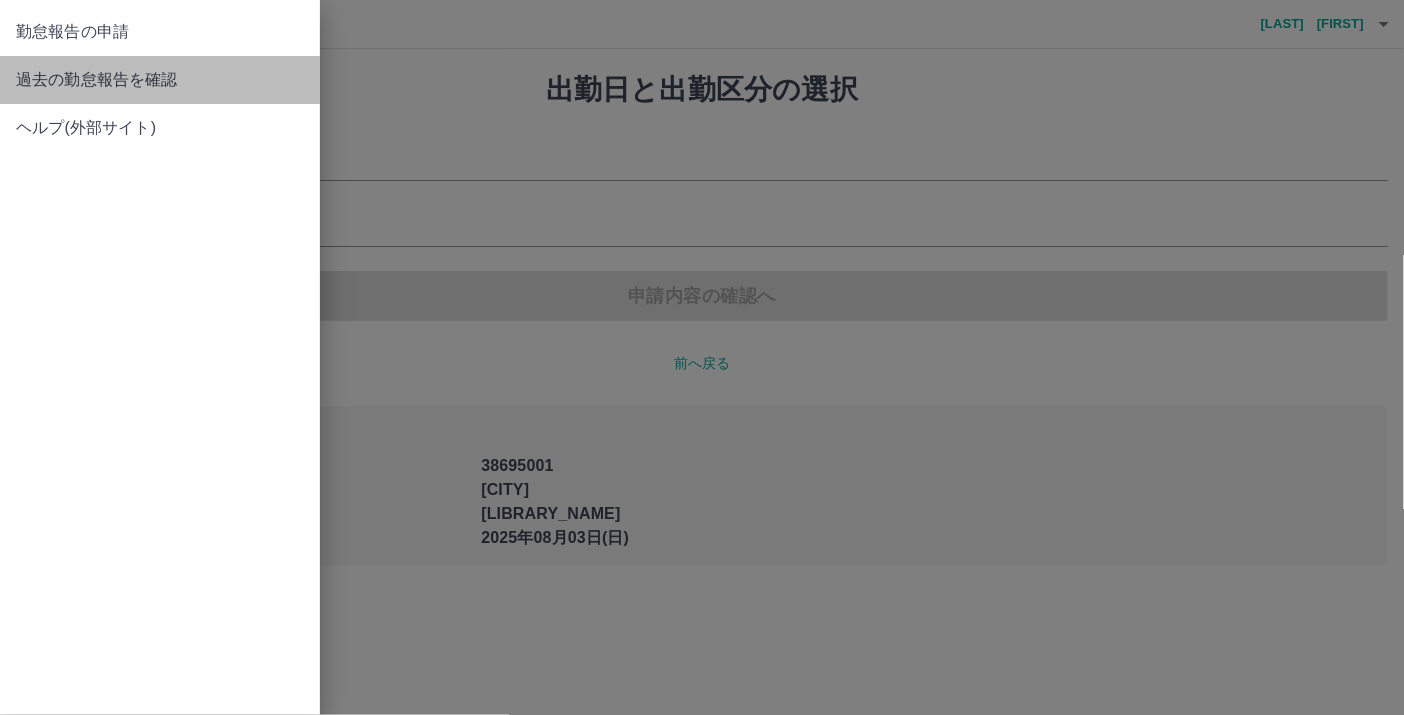 click on "過去の勤怠報告を確認" at bounding box center [160, 80] 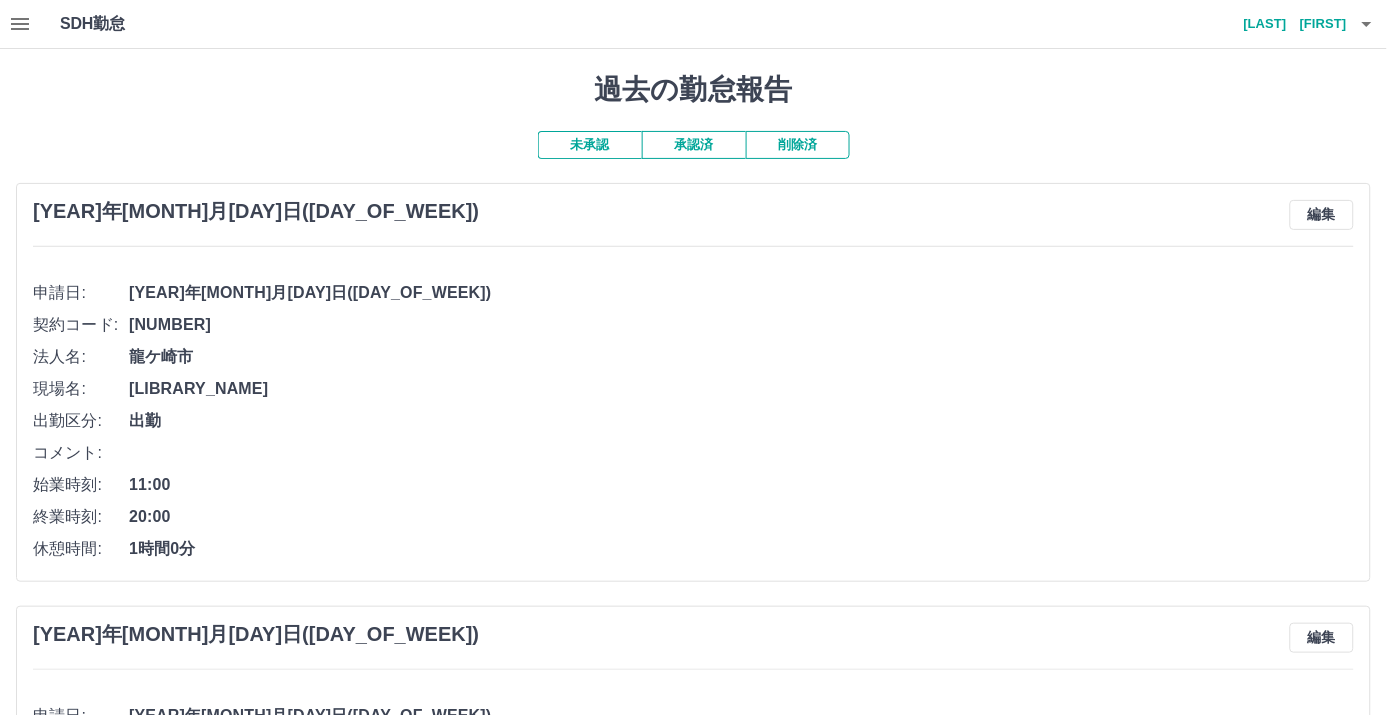 click on "未承認" at bounding box center [590, 145] 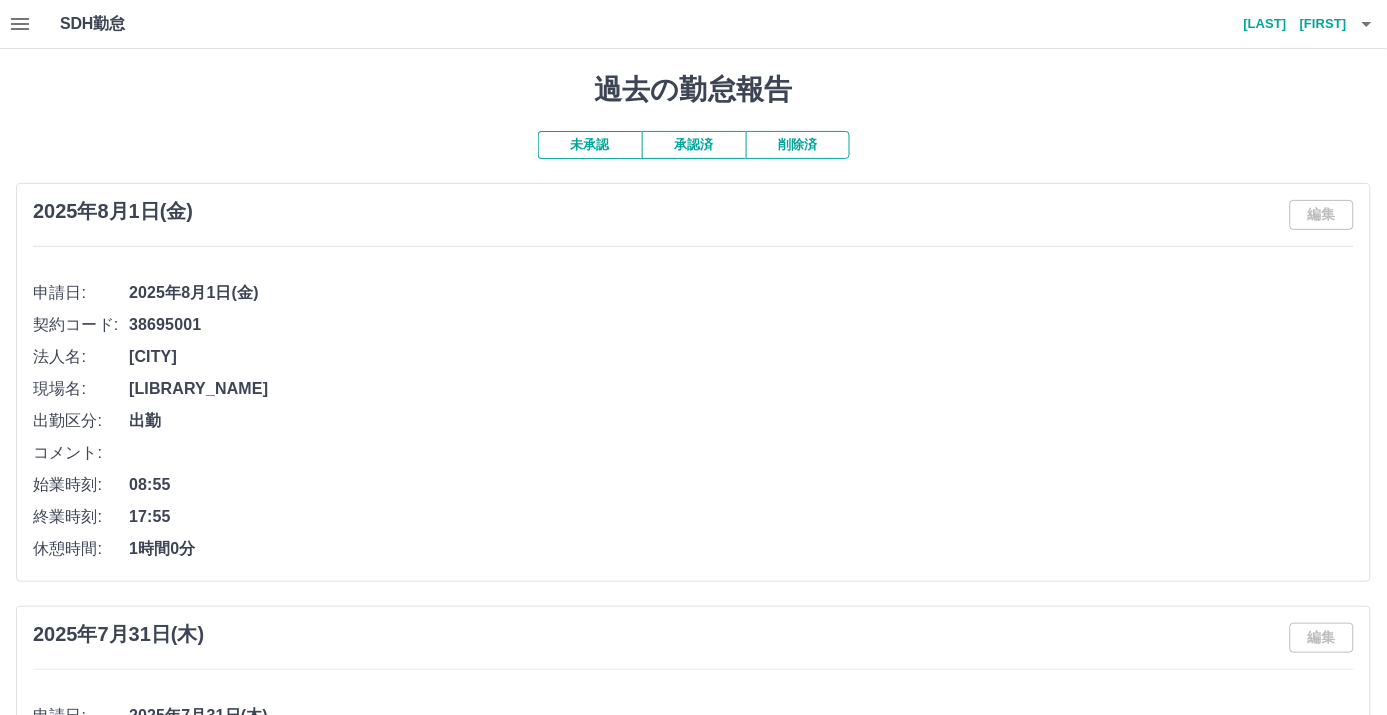 click 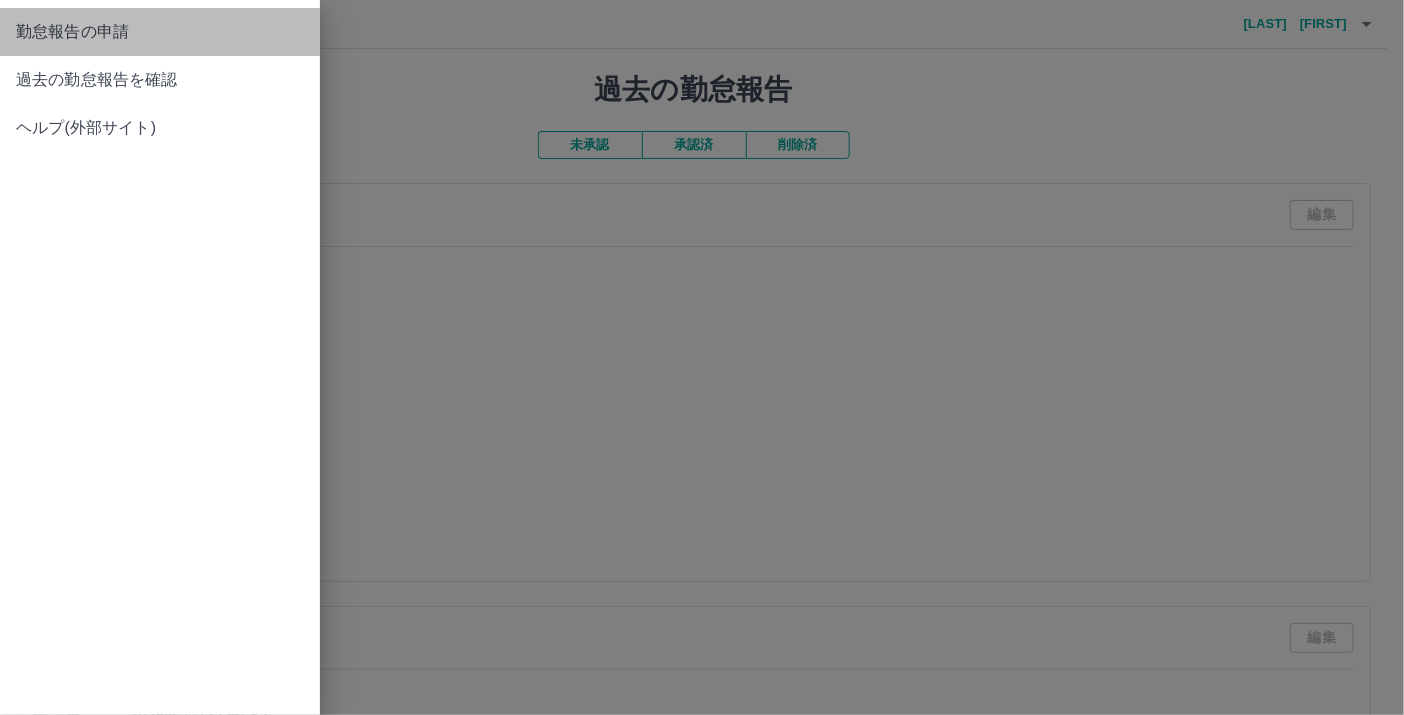 drag, startPoint x: 31, startPoint y: 21, endPoint x: 75, endPoint y: 23, distance: 44.04543 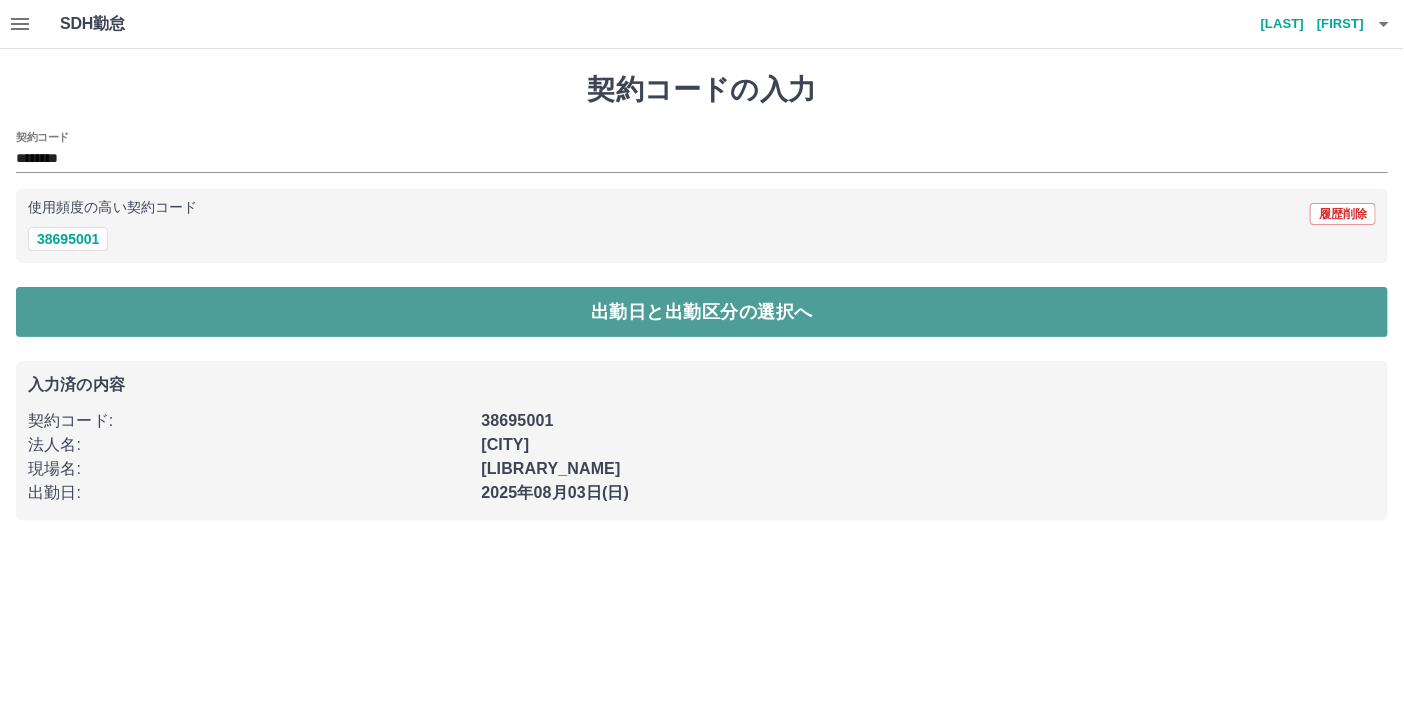 click on "出勤日と出勤区分の選択へ" at bounding box center [702, 312] 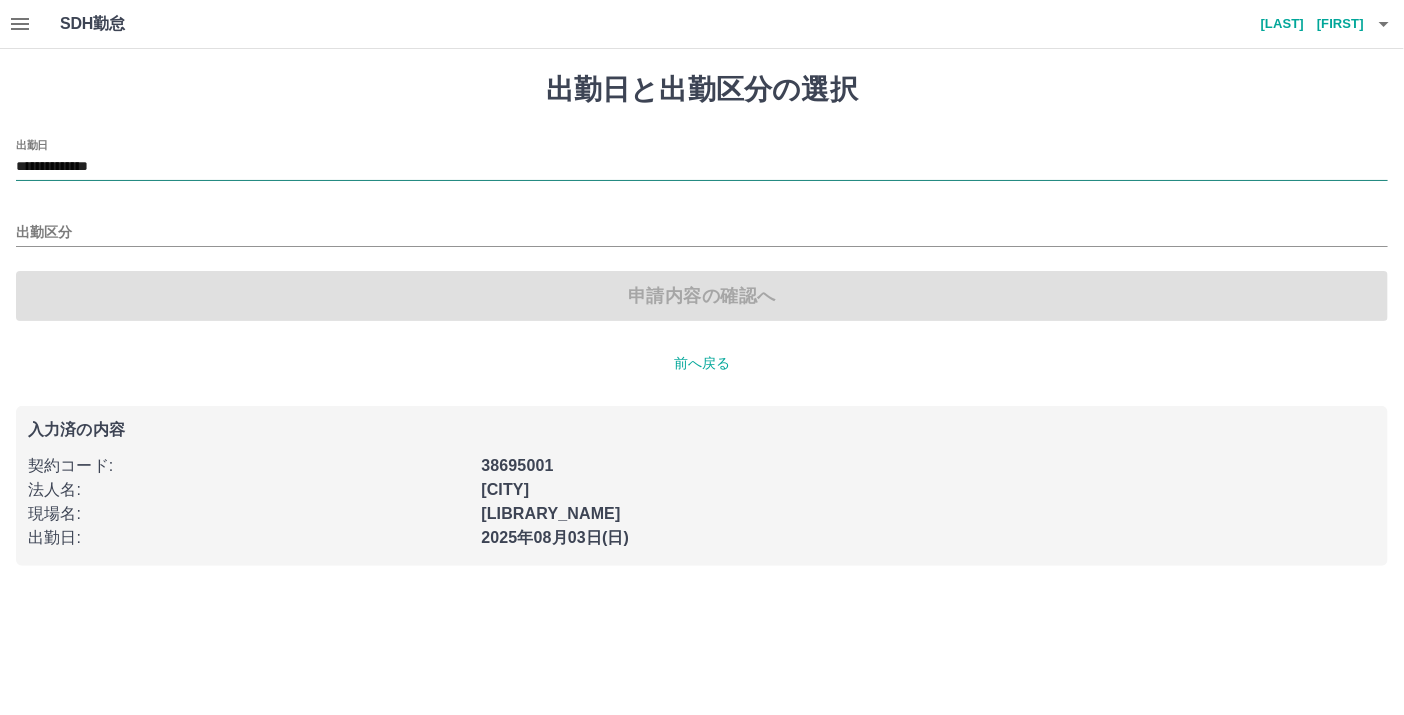 click on "**********" at bounding box center [702, 167] 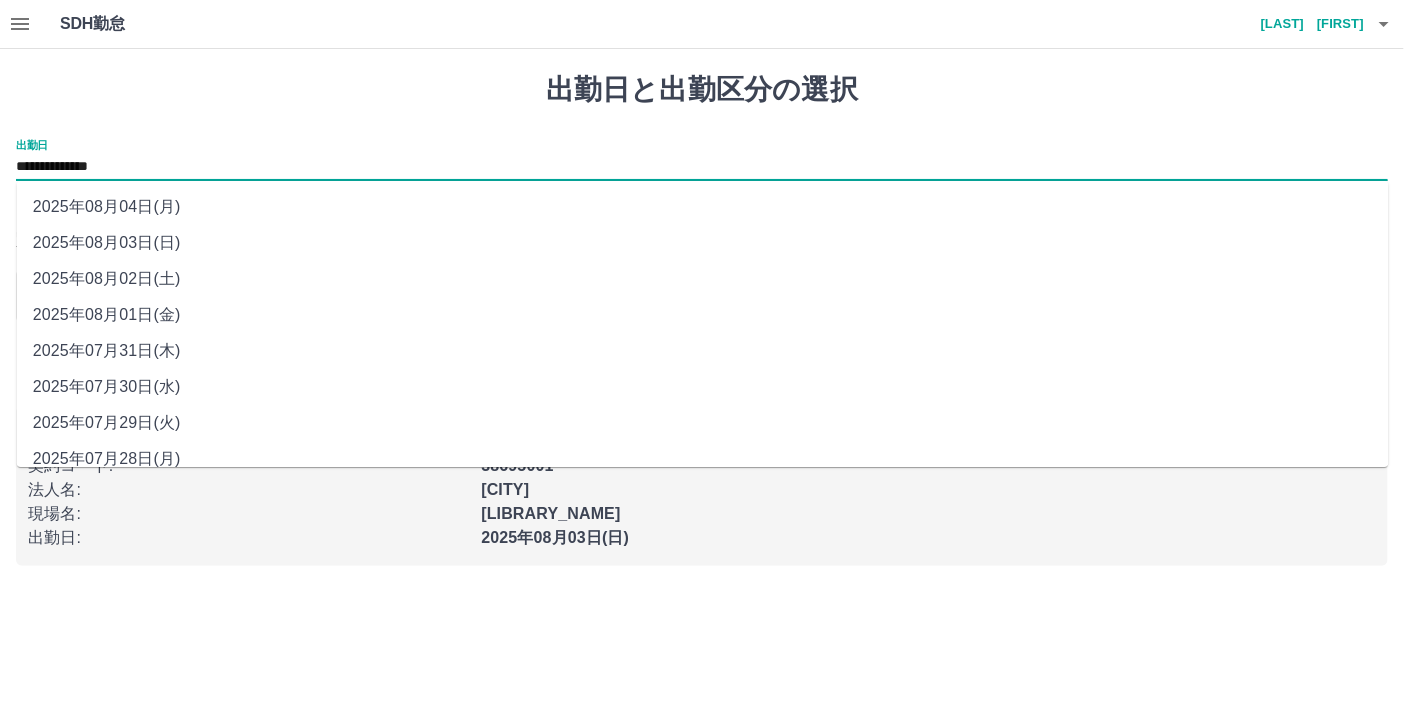 drag, startPoint x: 132, startPoint y: 168, endPoint x: 147, endPoint y: 273, distance: 106.06602 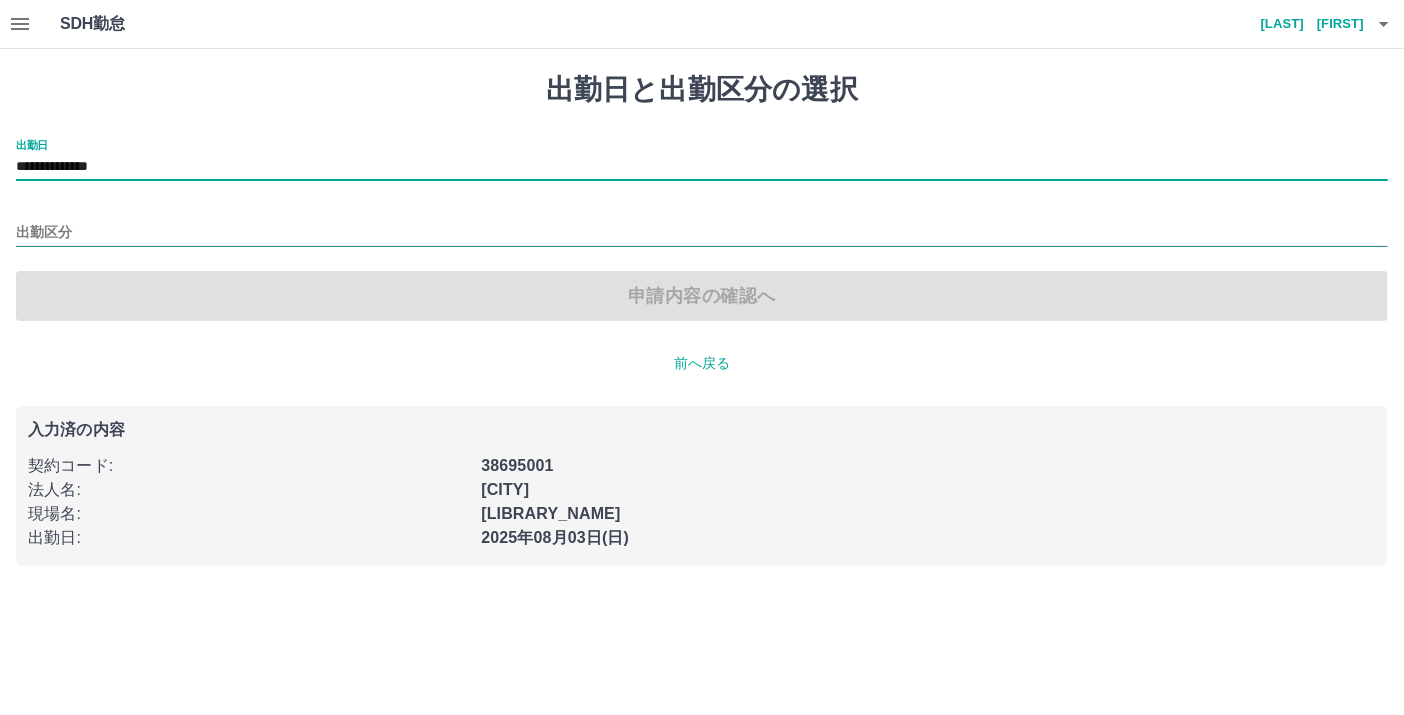 click on "出勤区分" at bounding box center [702, 233] 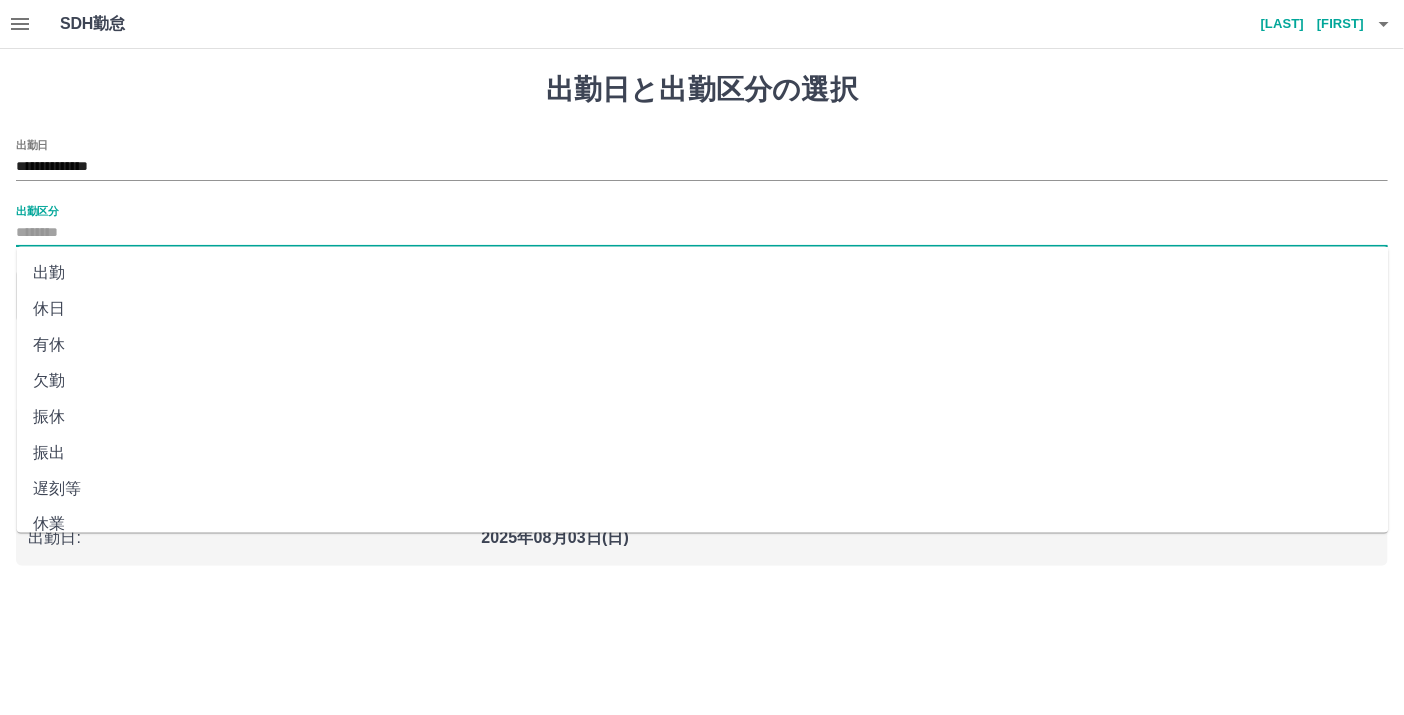 click on "出勤" at bounding box center (703, 273) 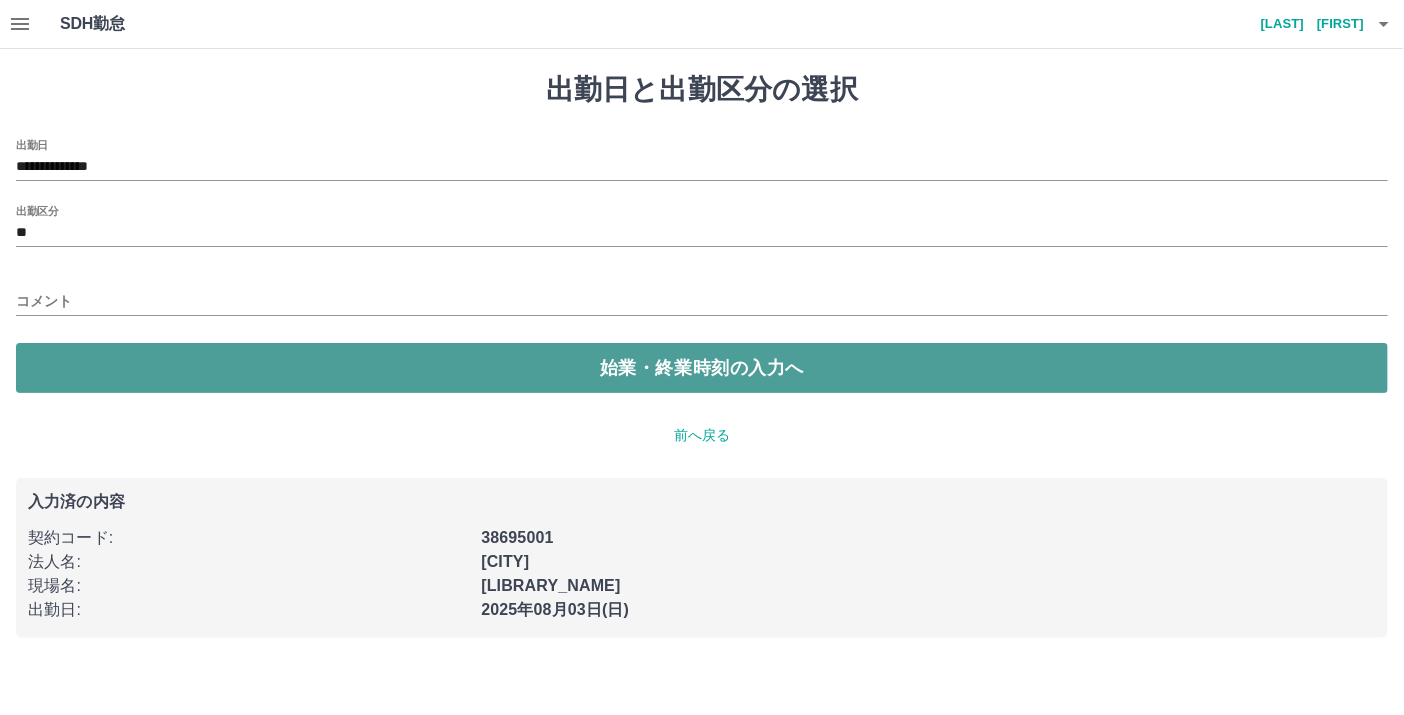 click on "始業・終業時刻の入力へ" at bounding box center [702, 368] 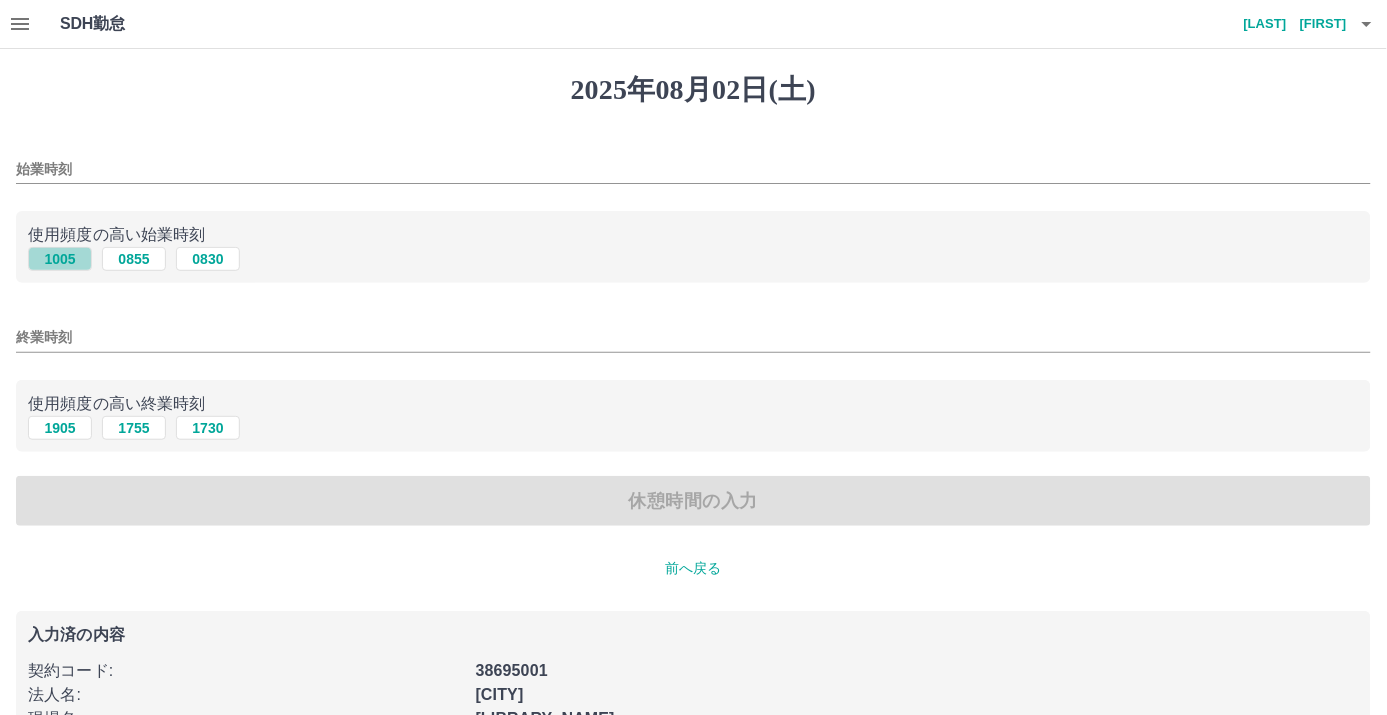 click on "1005" at bounding box center [60, 259] 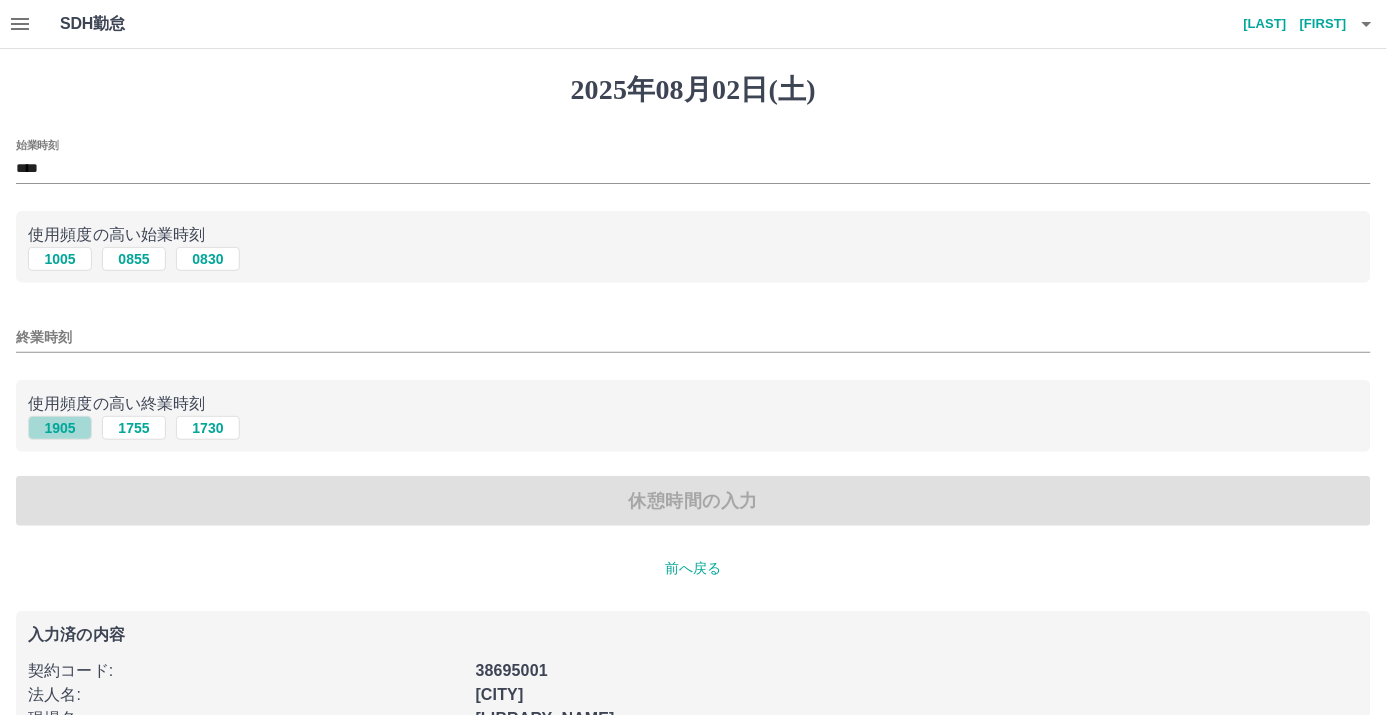 click on "1905" at bounding box center [60, 428] 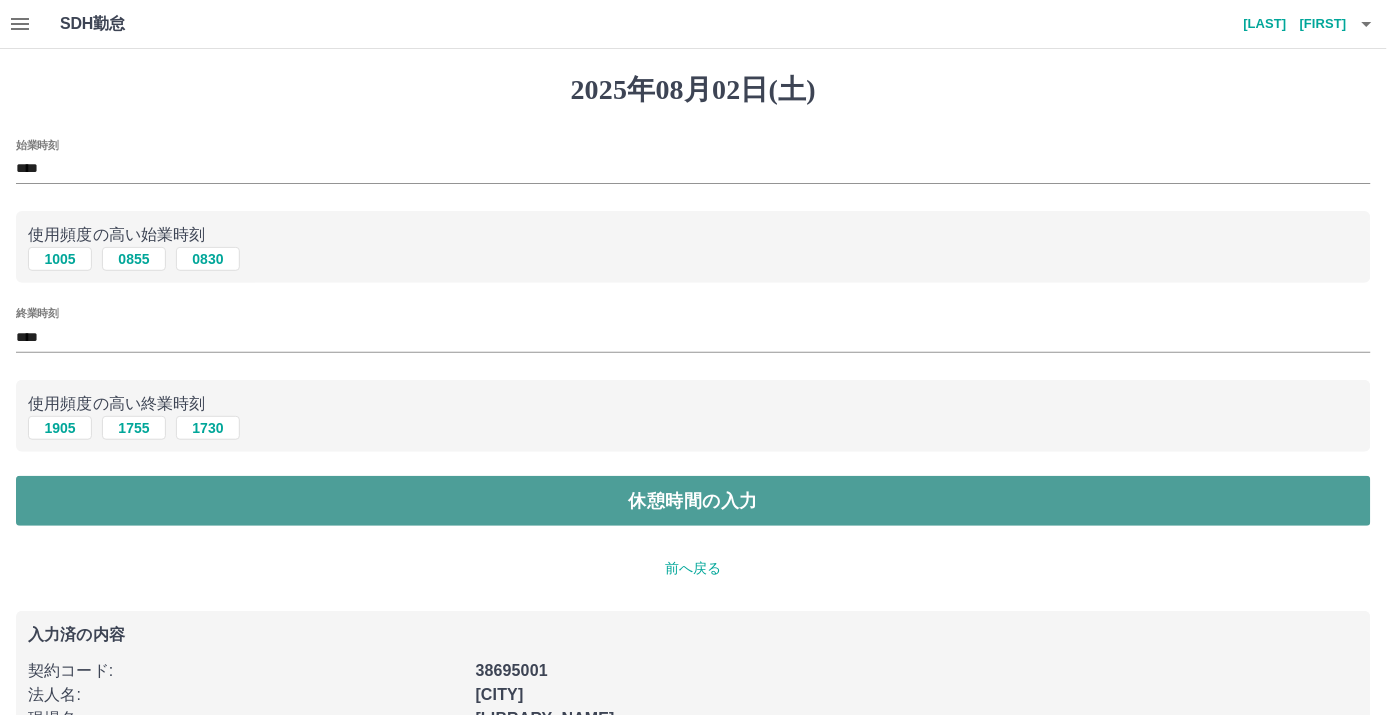 click on "休憩時間の入力" at bounding box center [693, 501] 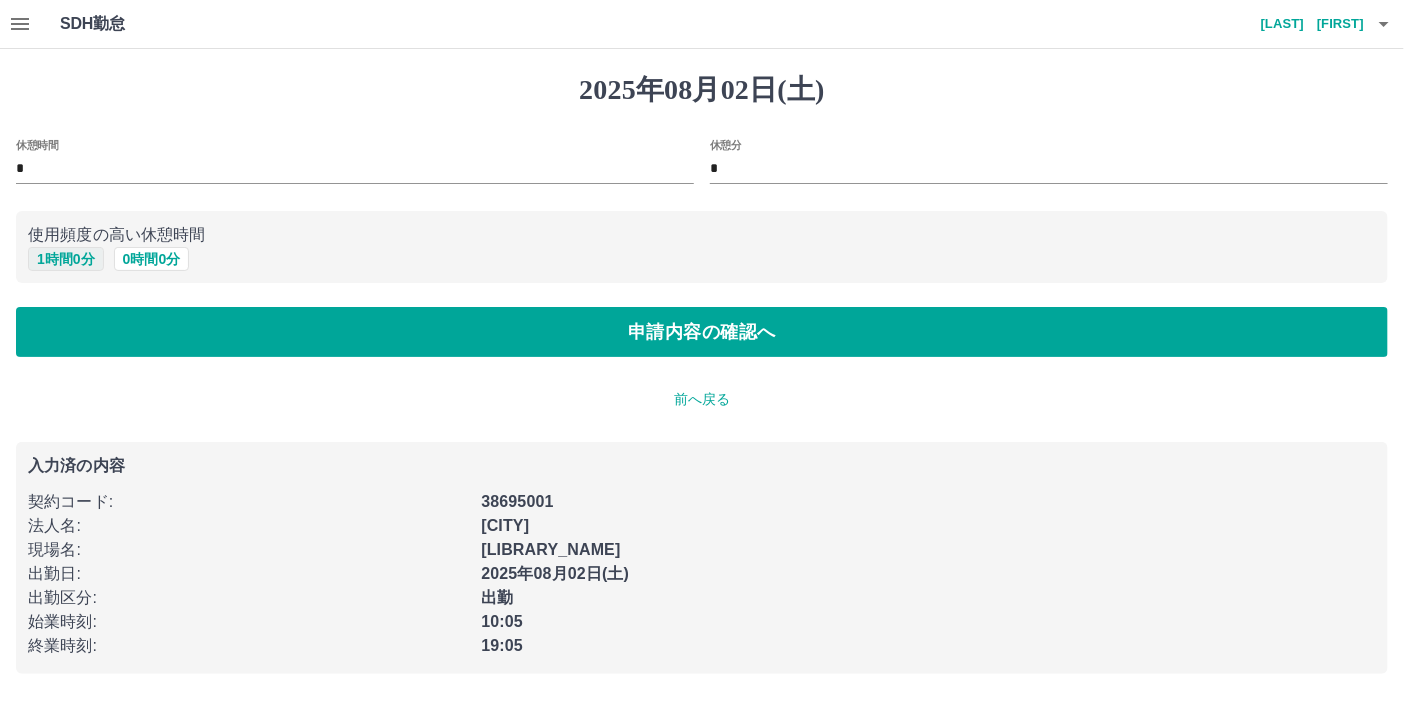 click on "1 時間 0 分" at bounding box center (66, 259) 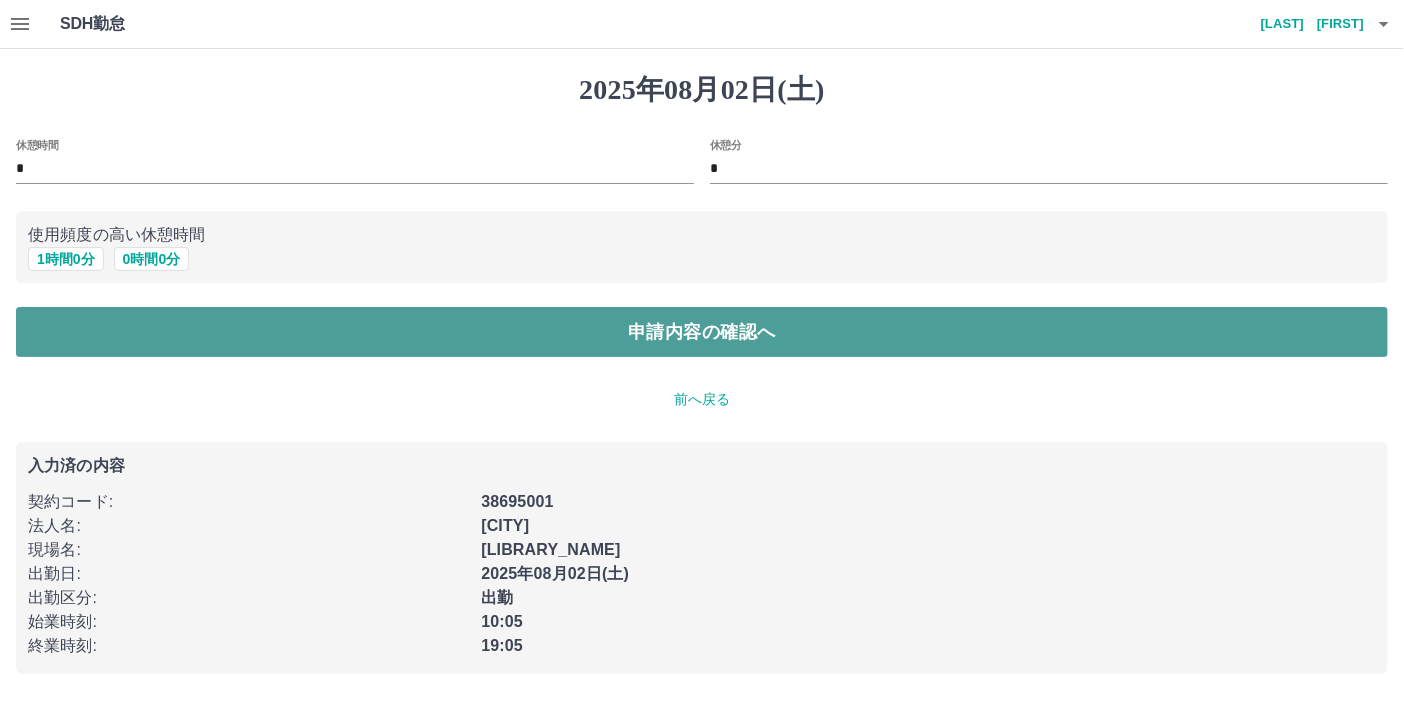 click on "申請内容の確認へ" at bounding box center [702, 332] 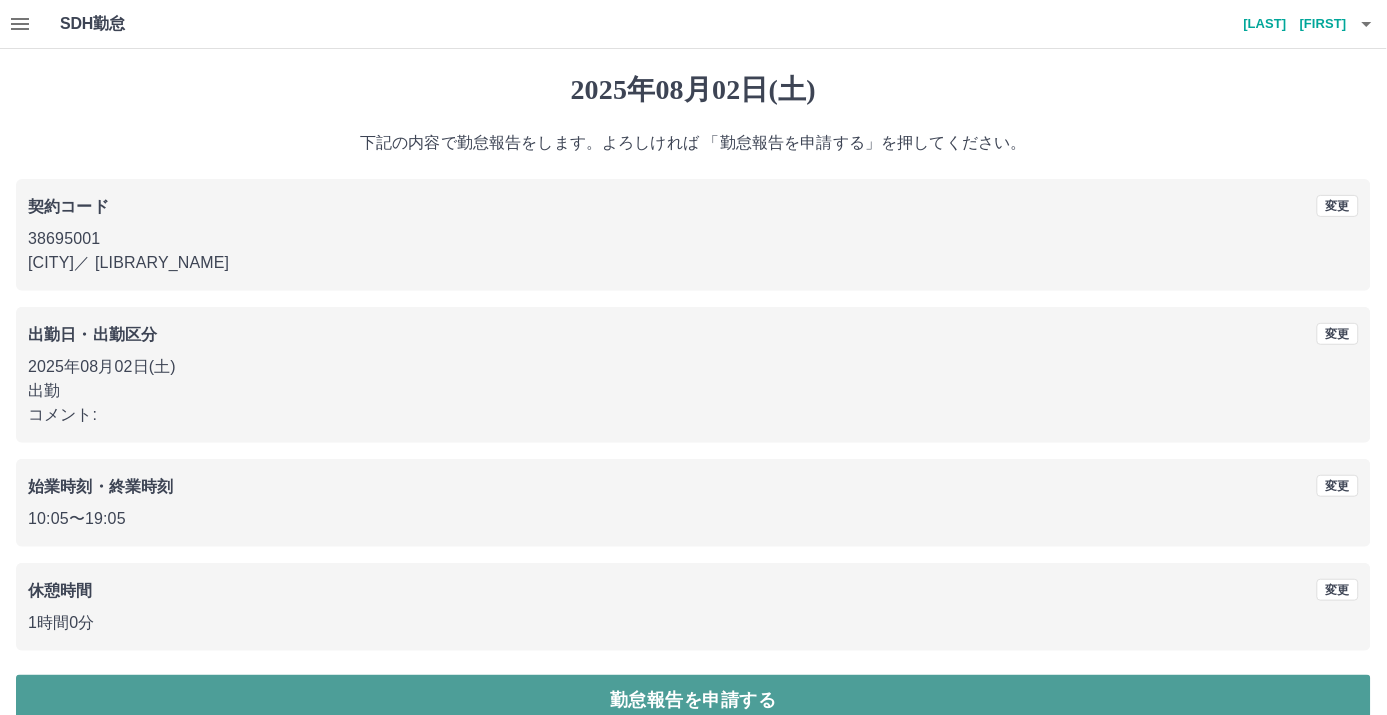 click on "勤怠報告を申請する" at bounding box center [693, 700] 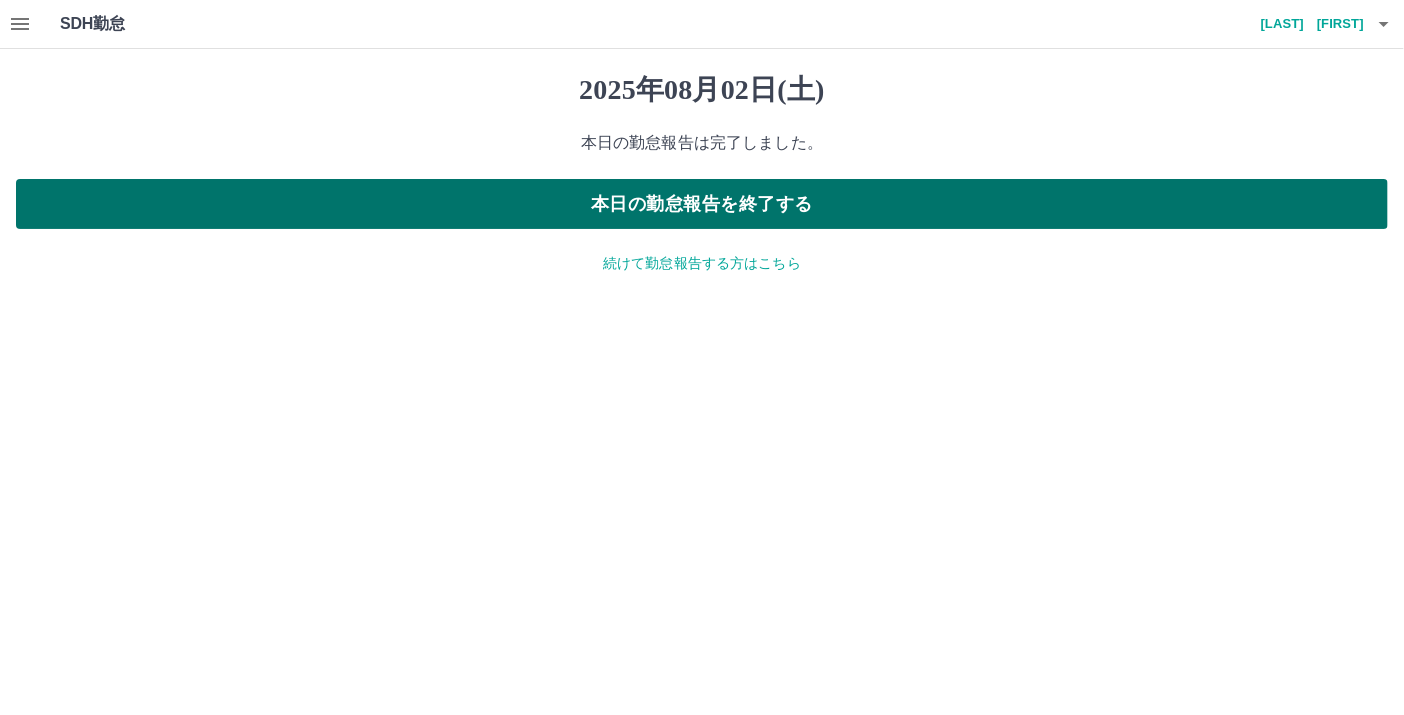 click on "本日の勤怠報告を終了する" at bounding box center (702, 204) 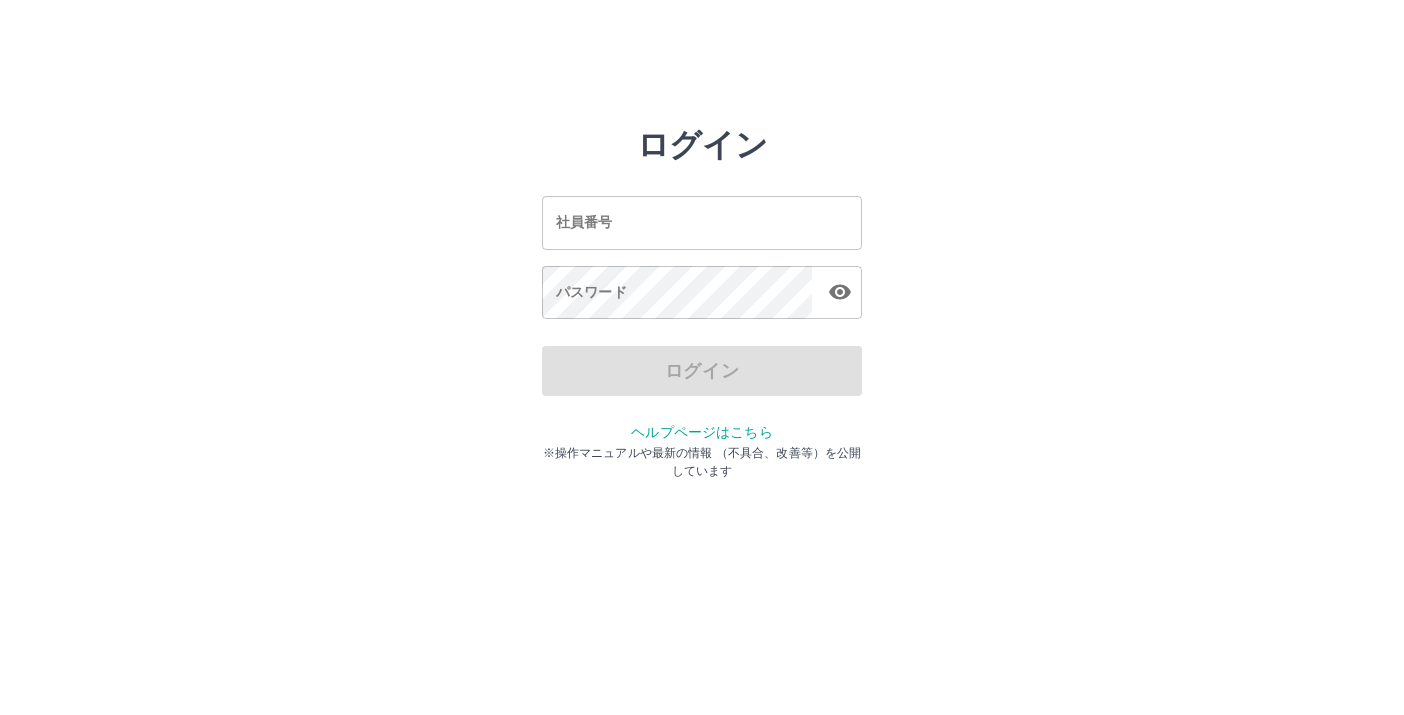 scroll, scrollTop: 0, scrollLeft: 0, axis: both 